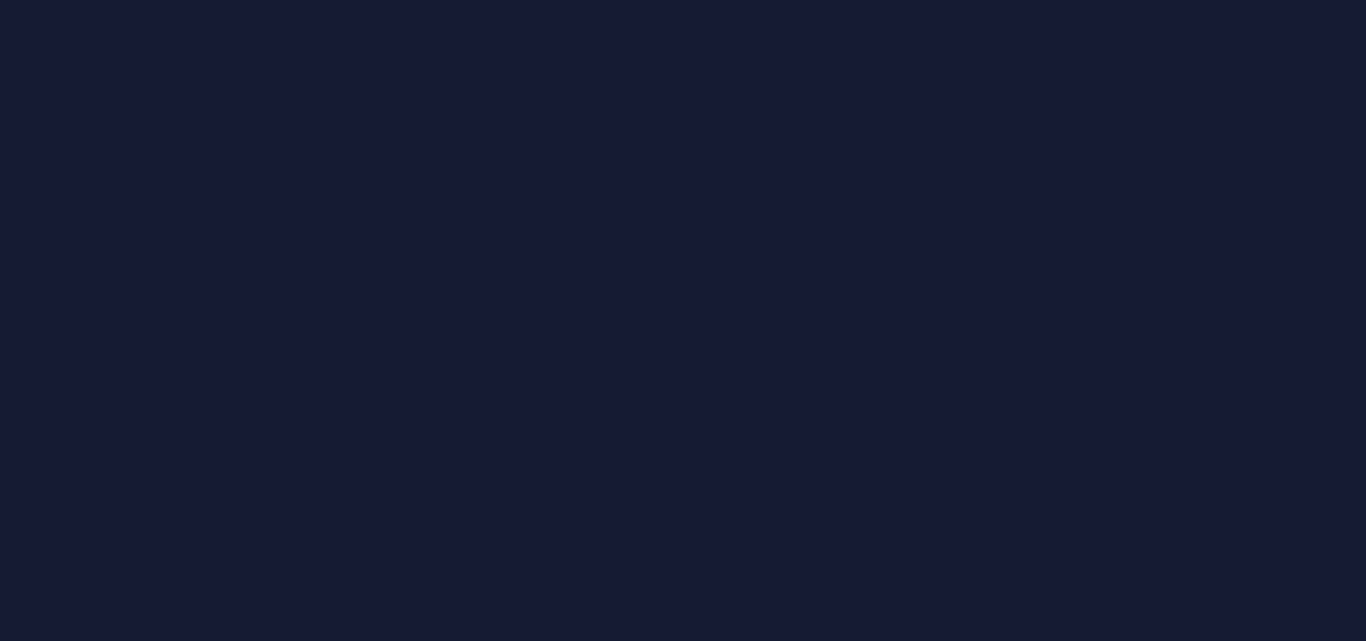 scroll, scrollTop: 0, scrollLeft: 0, axis: both 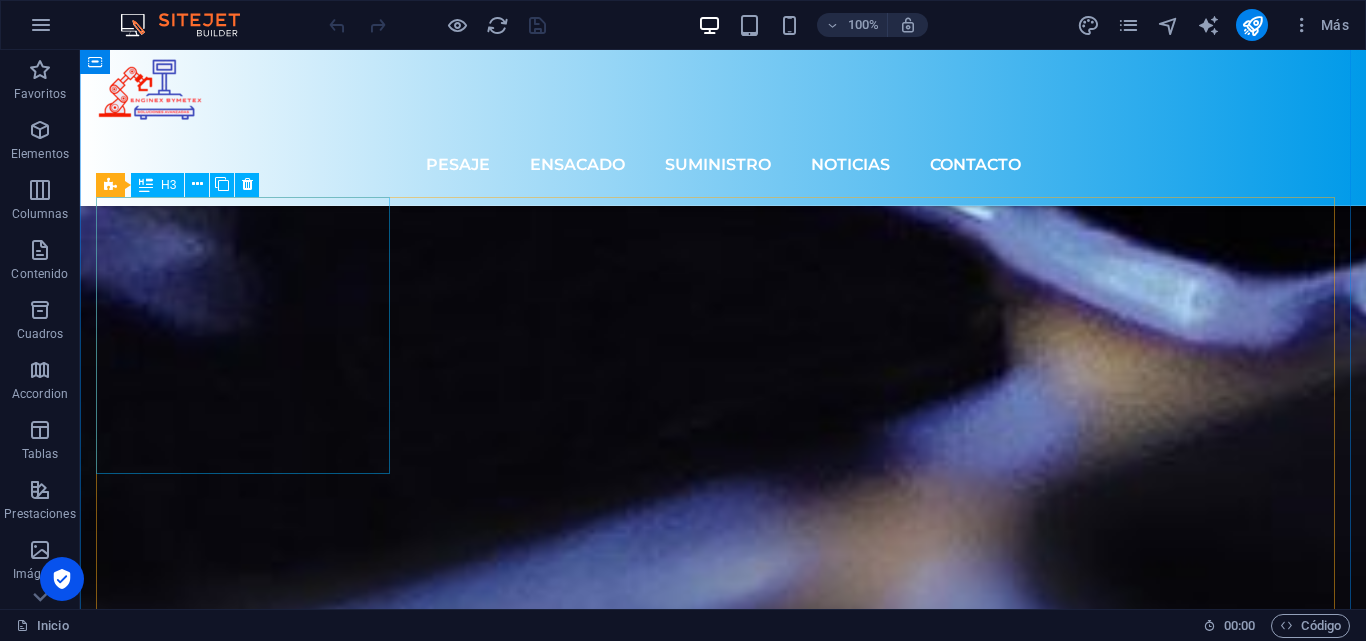 click on "Lanzamiento de producto T1 2019" at bounding box center (245, 6832) 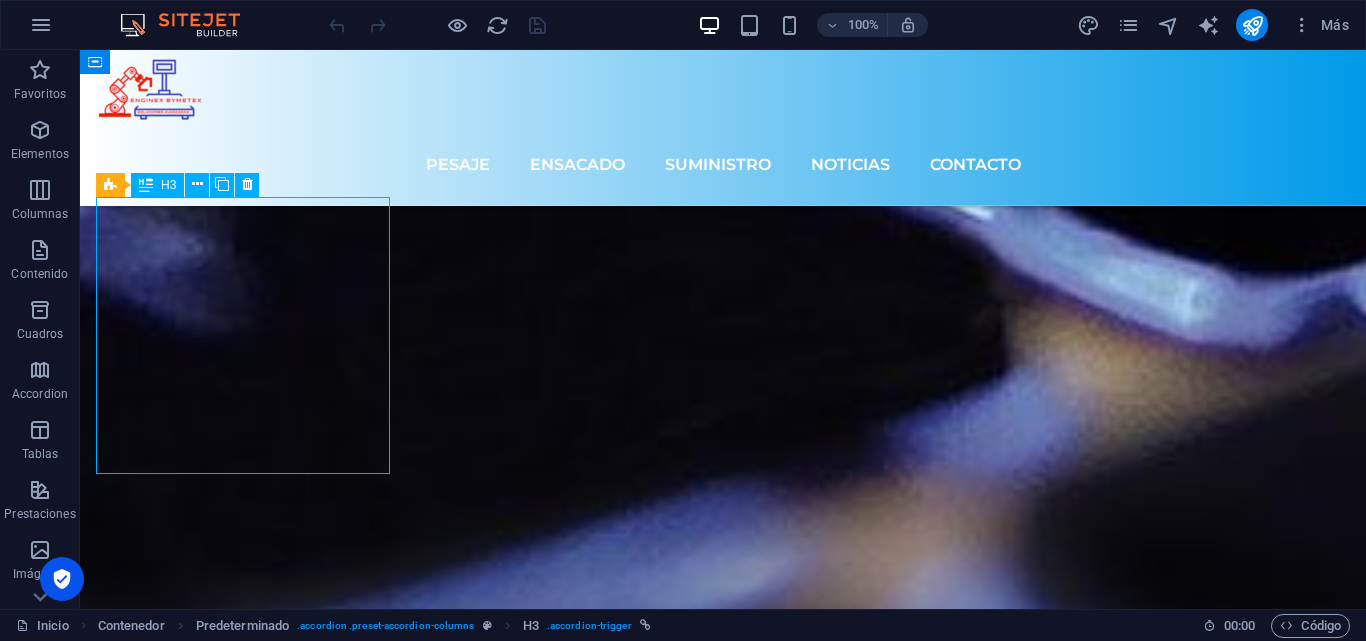 click on "Lanzamiento de producto T1 2019" at bounding box center (245, 6832) 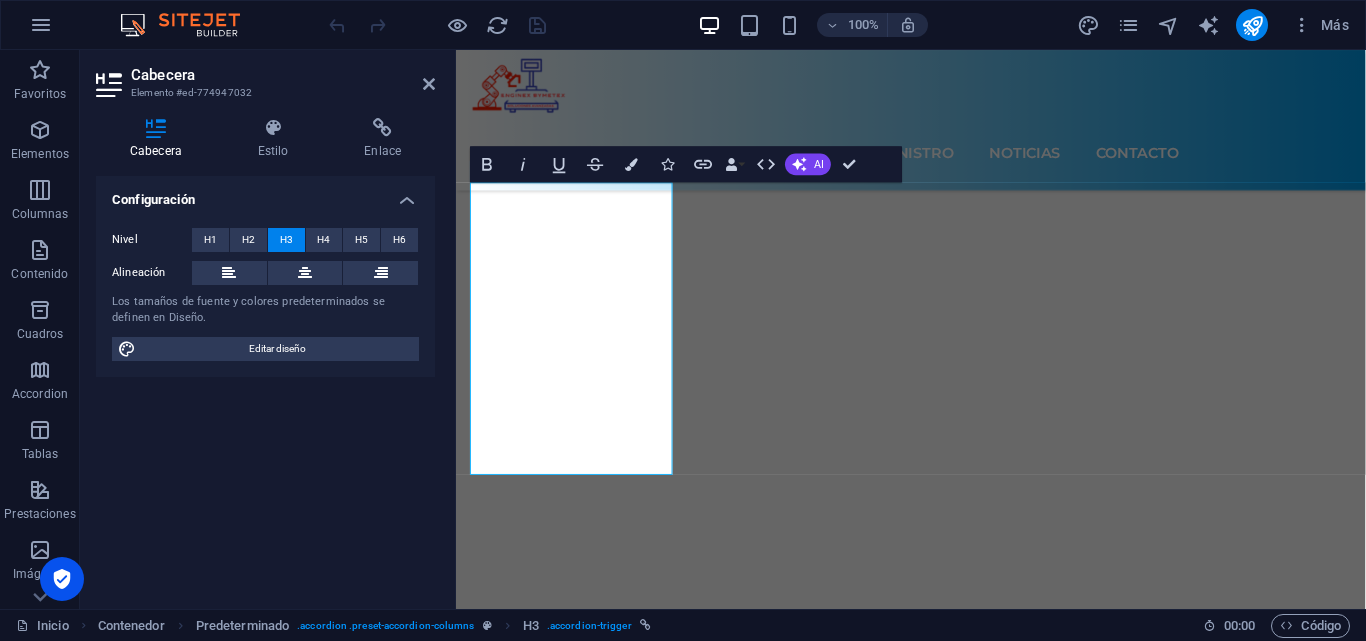scroll, scrollTop: 5576, scrollLeft: 0, axis: vertical 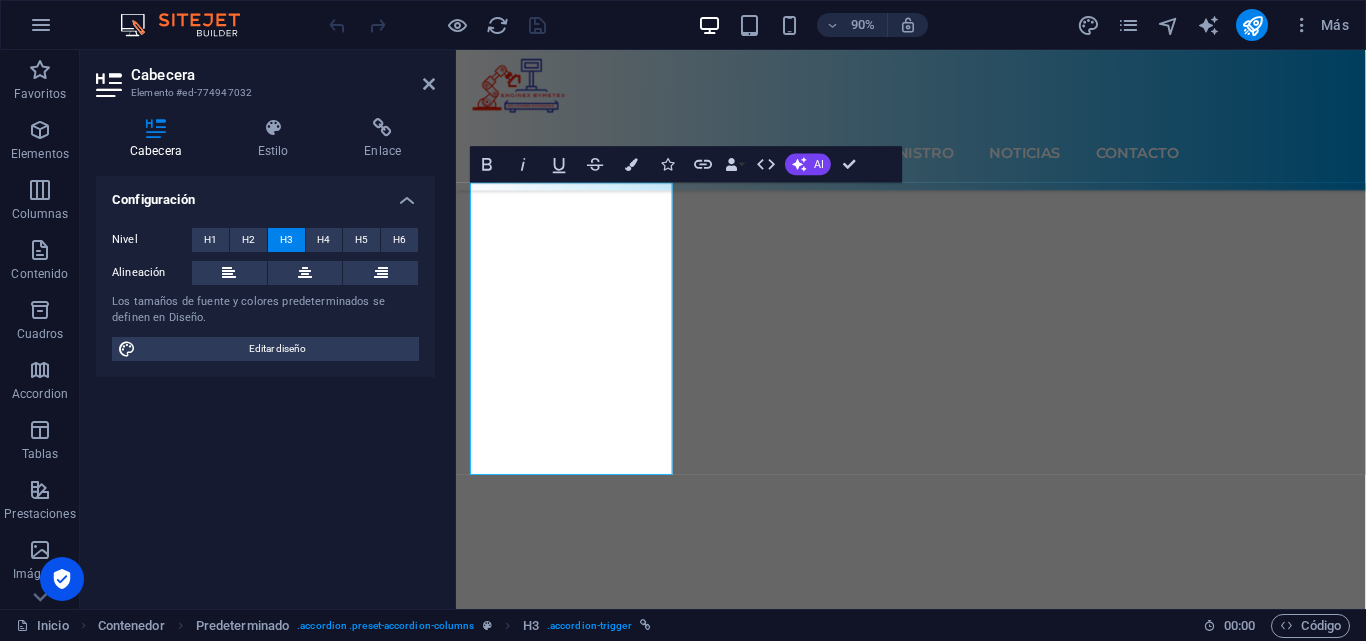 type 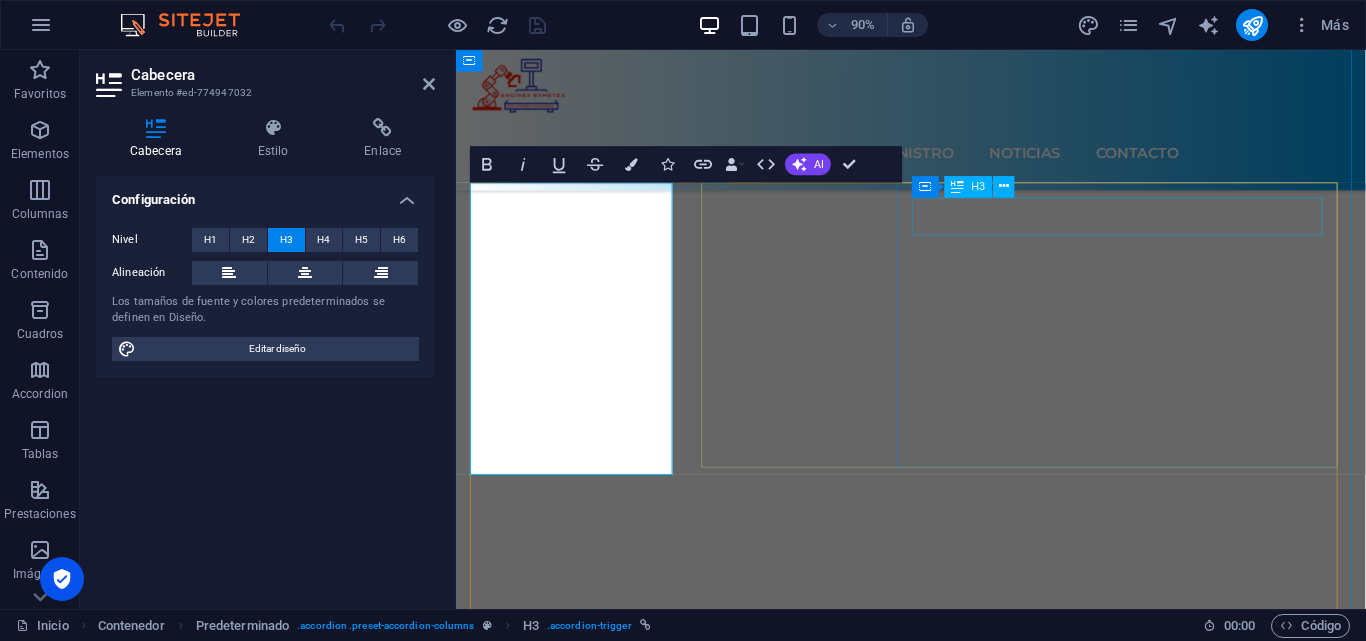 click on "Lanzamiento de producto T1 2019" at bounding box center [1092, 6189] 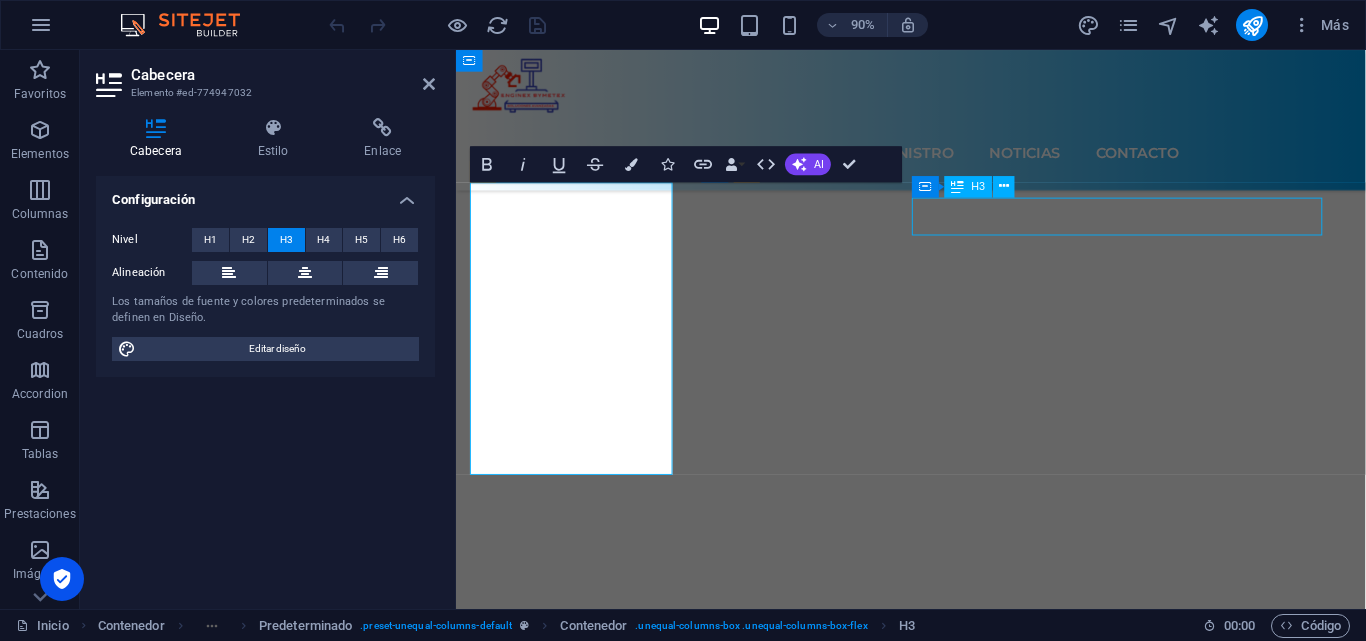 click on "Lanzamiento de producto T1 2019" at bounding box center (1092, 6189) 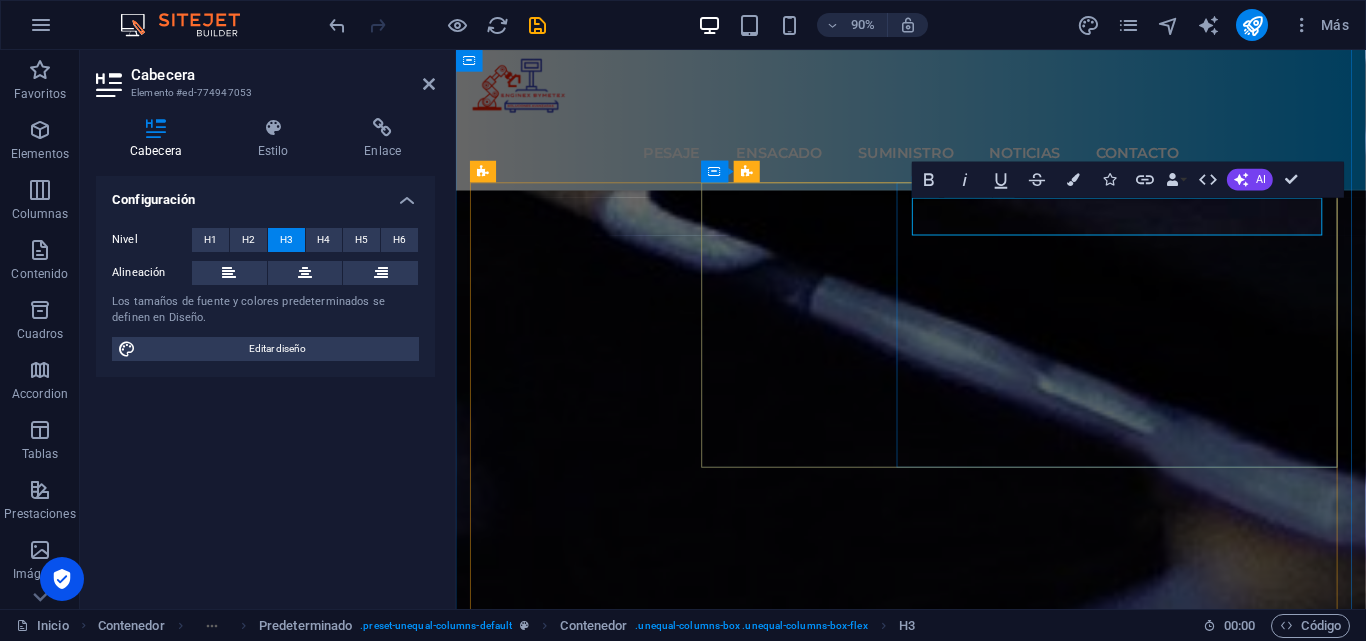 type 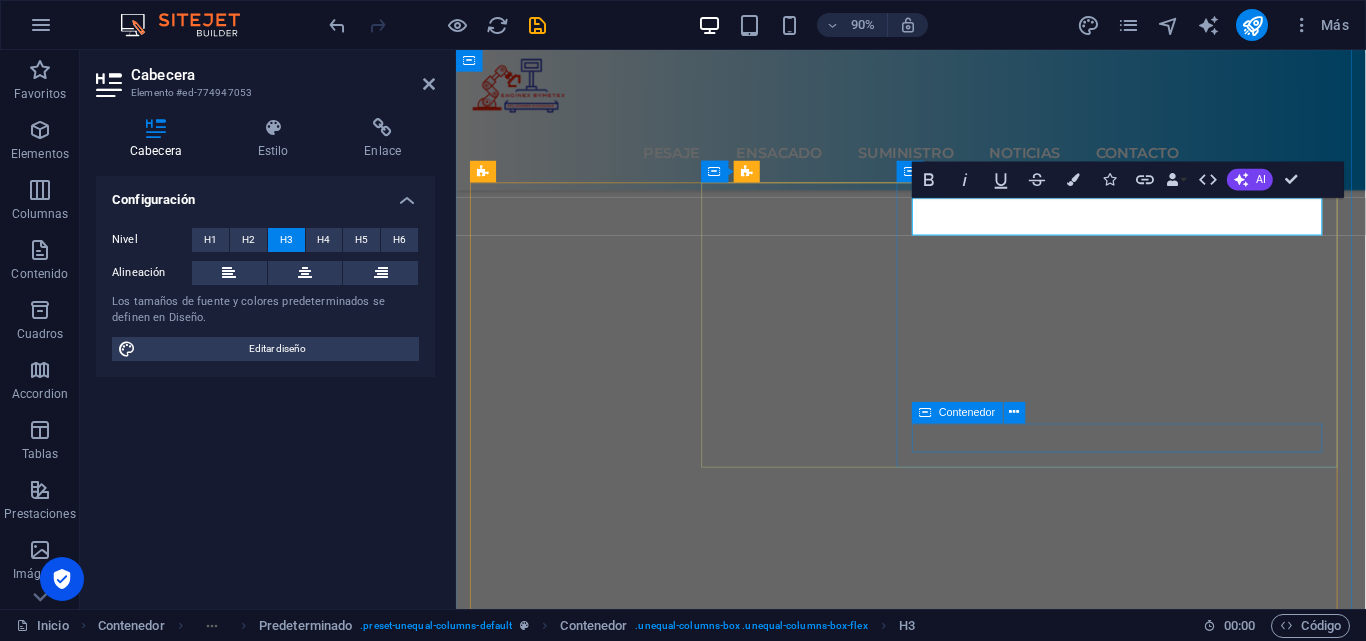 click on "Leer más en:" at bounding box center (1092, 6435) 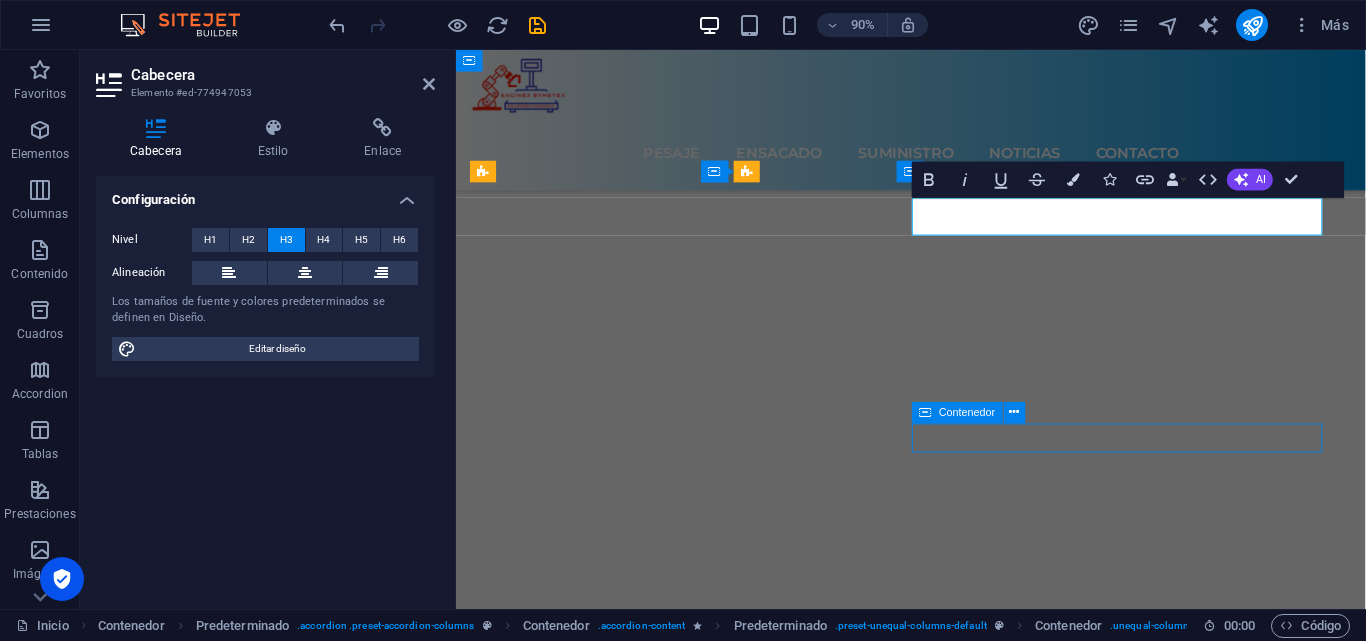 scroll, scrollTop: 6200, scrollLeft: 0, axis: vertical 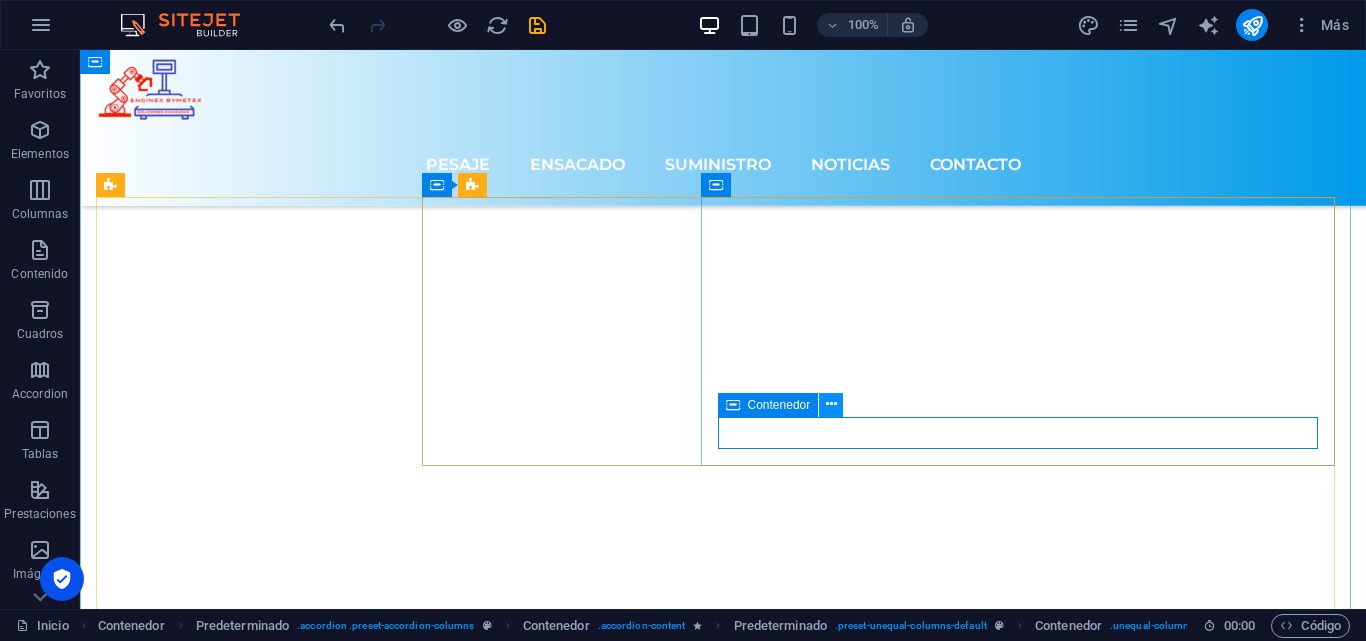 click at bounding box center [831, 404] 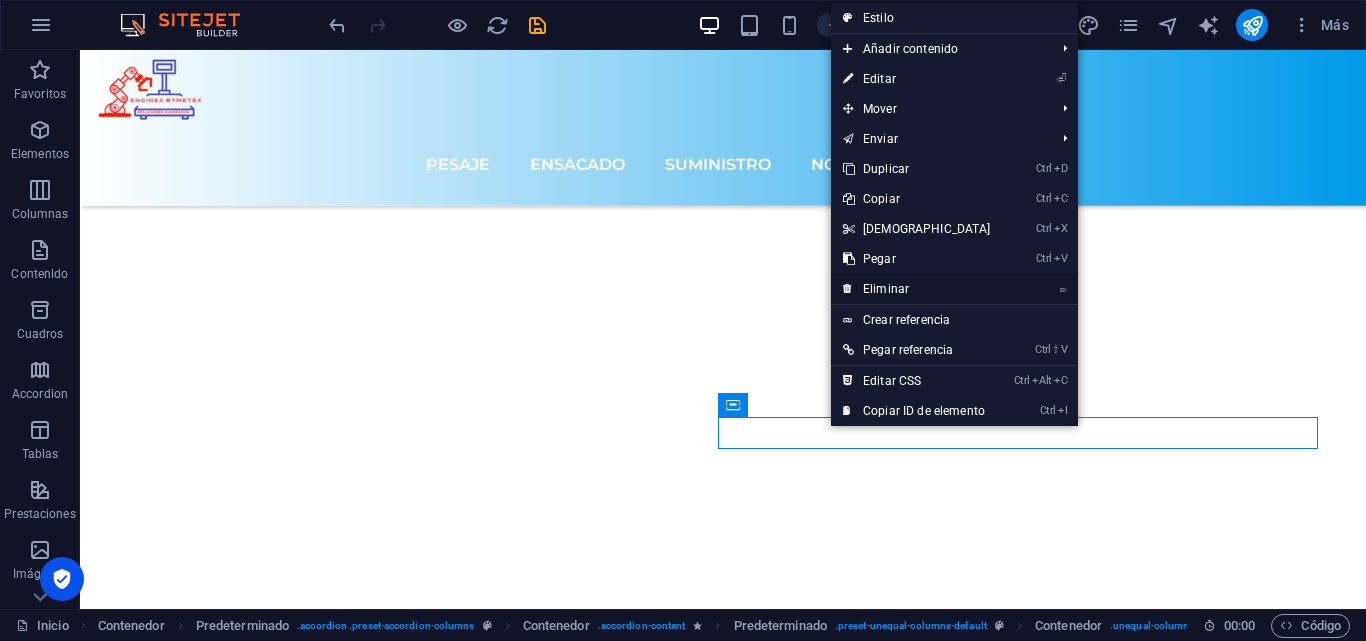 click on "⌦  Eliminar" at bounding box center (917, 289) 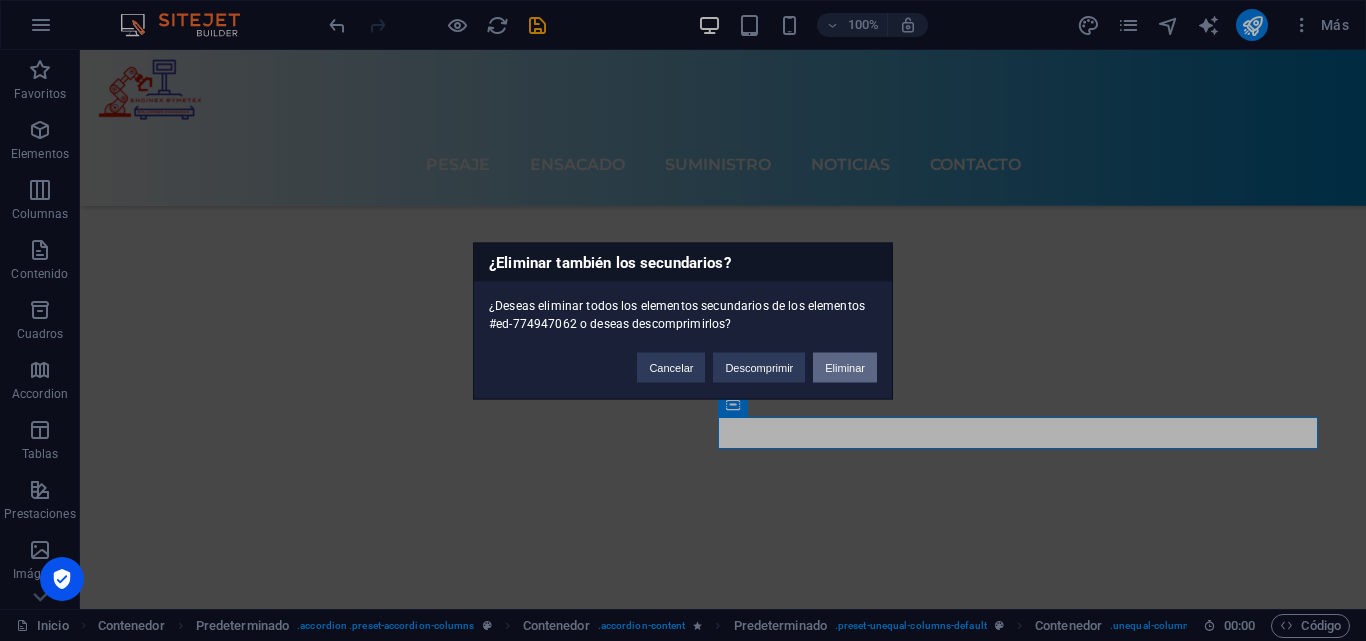 click on "Eliminar" at bounding box center [845, 367] 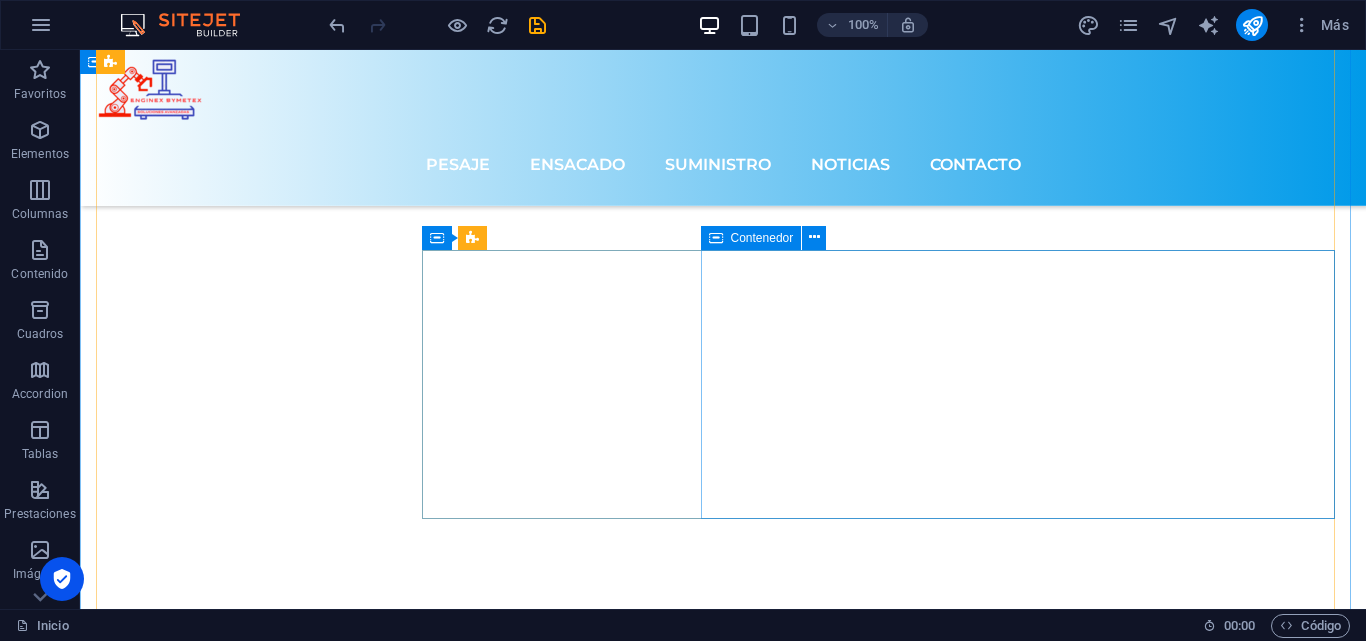 scroll, scrollTop: 6400, scrollLeft: 0, axis: vertical 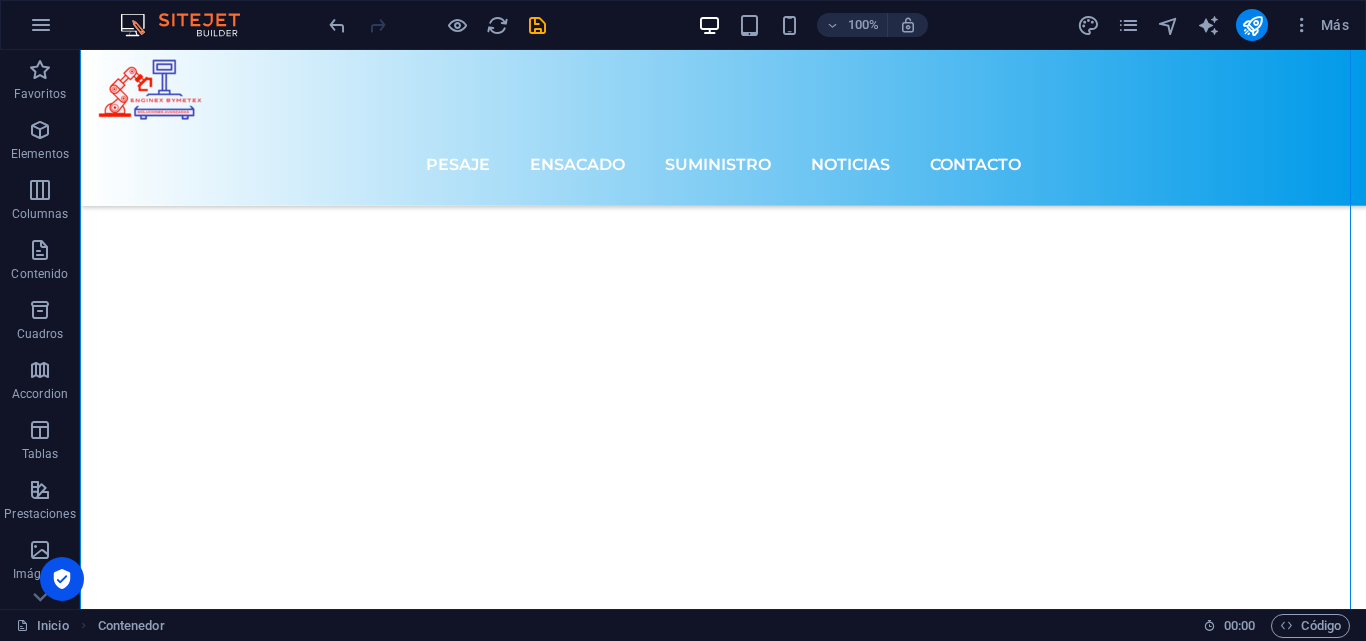 drag, startPoint x: 1295, startPoint y: 483, endPoint x: 1038, endPoint y: 478, distance: 257.04865 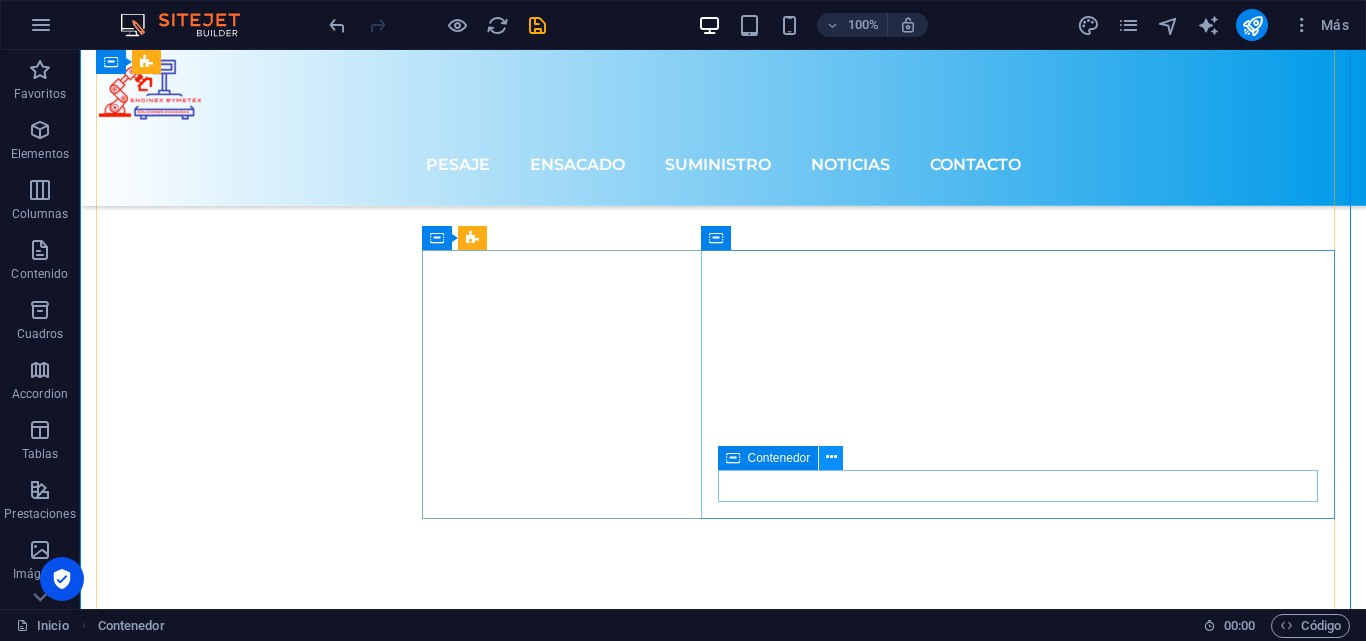 click at bounding box center [831, 457] 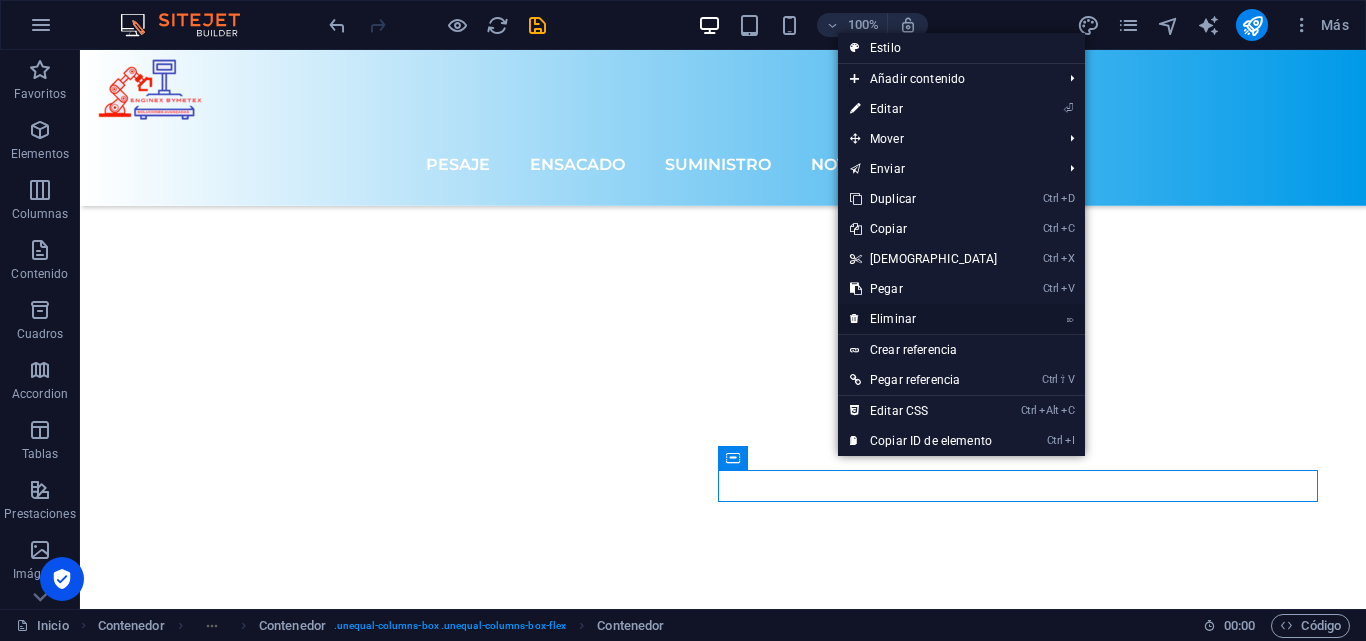 click on "⌦  Eliminar" at bounding box center (924, 319) 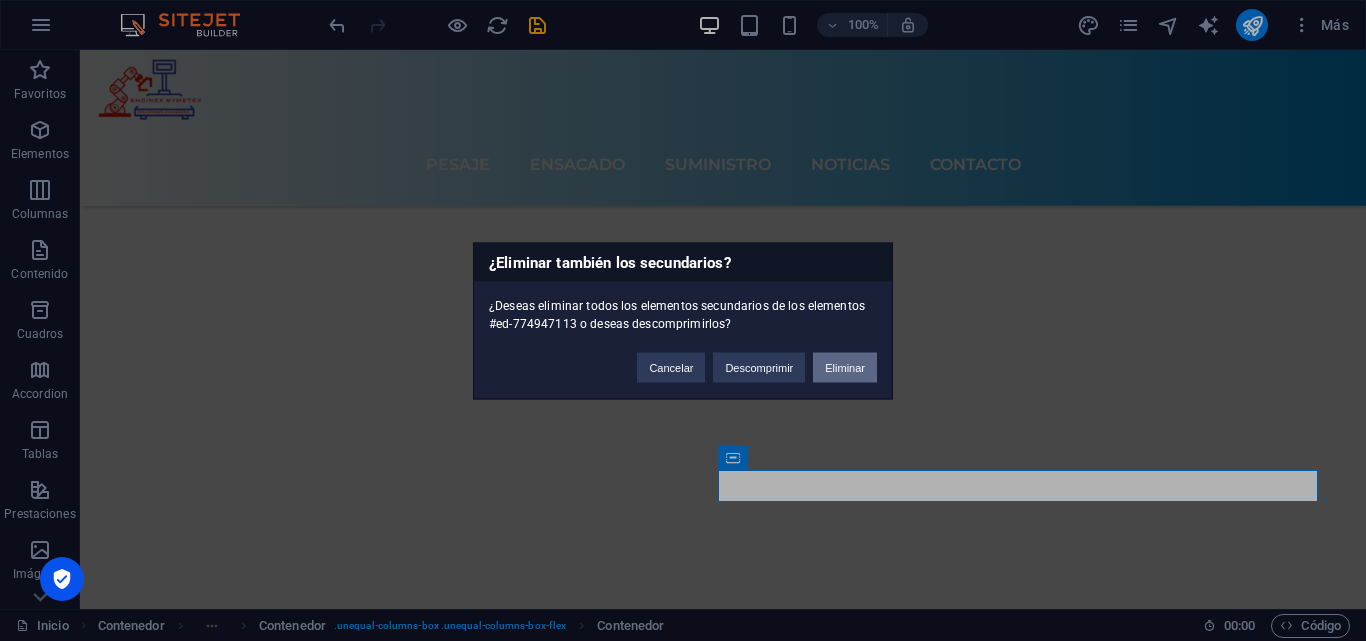 click on "Eliminar" at bounding box center (845, 367) 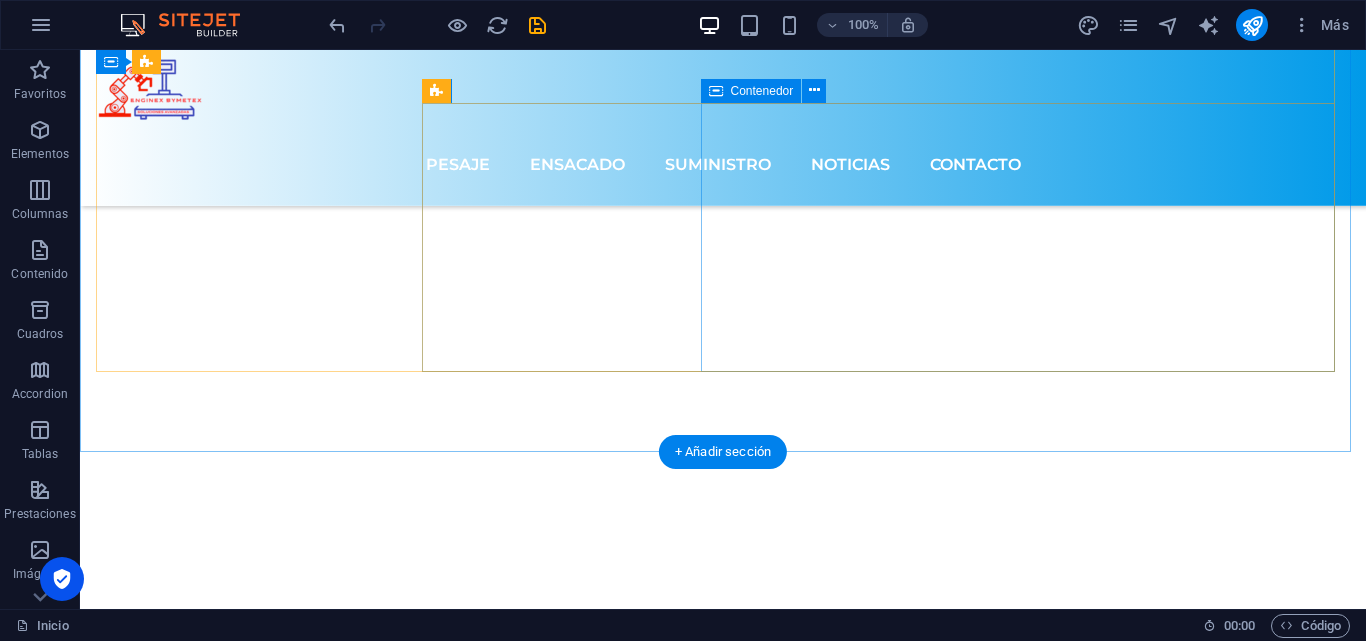 scroll, scrollTop: 6800, scrollLeft: 0, axis: vertical 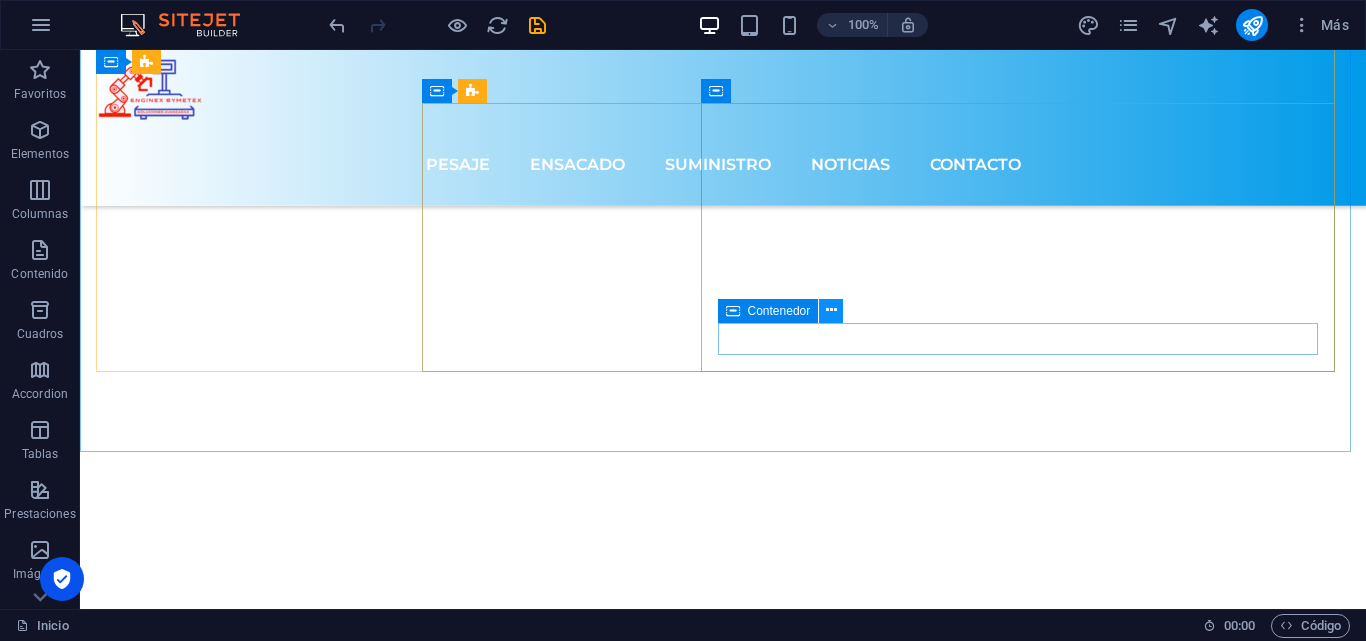 click at bounding box center [831, 311] 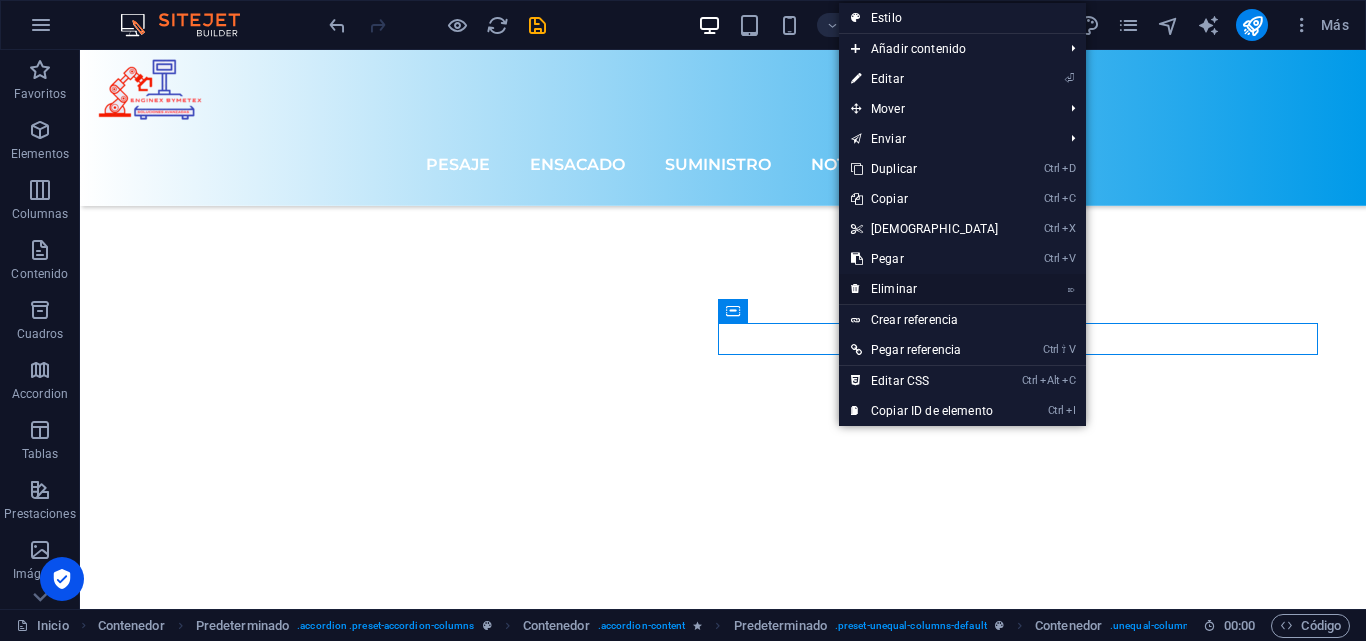 click on "⌦  Eliminar" at bounding box center (925, 289) 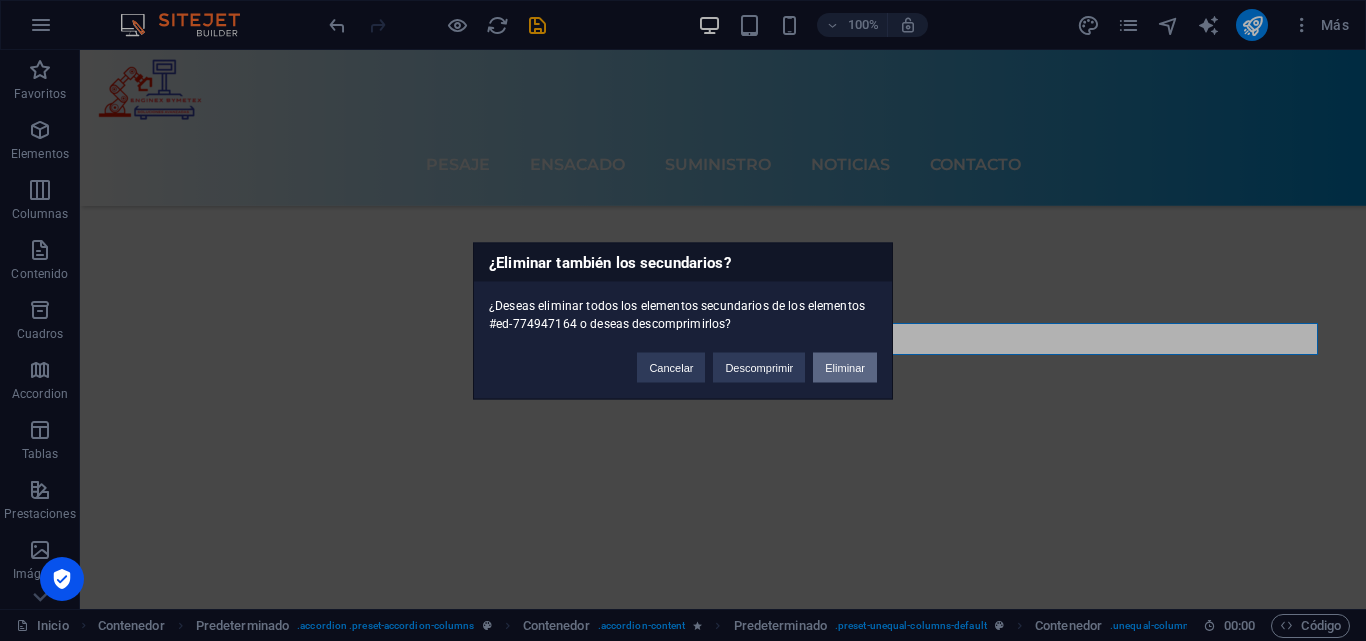 click on "Eliminar" at bounding box center [845, 367] 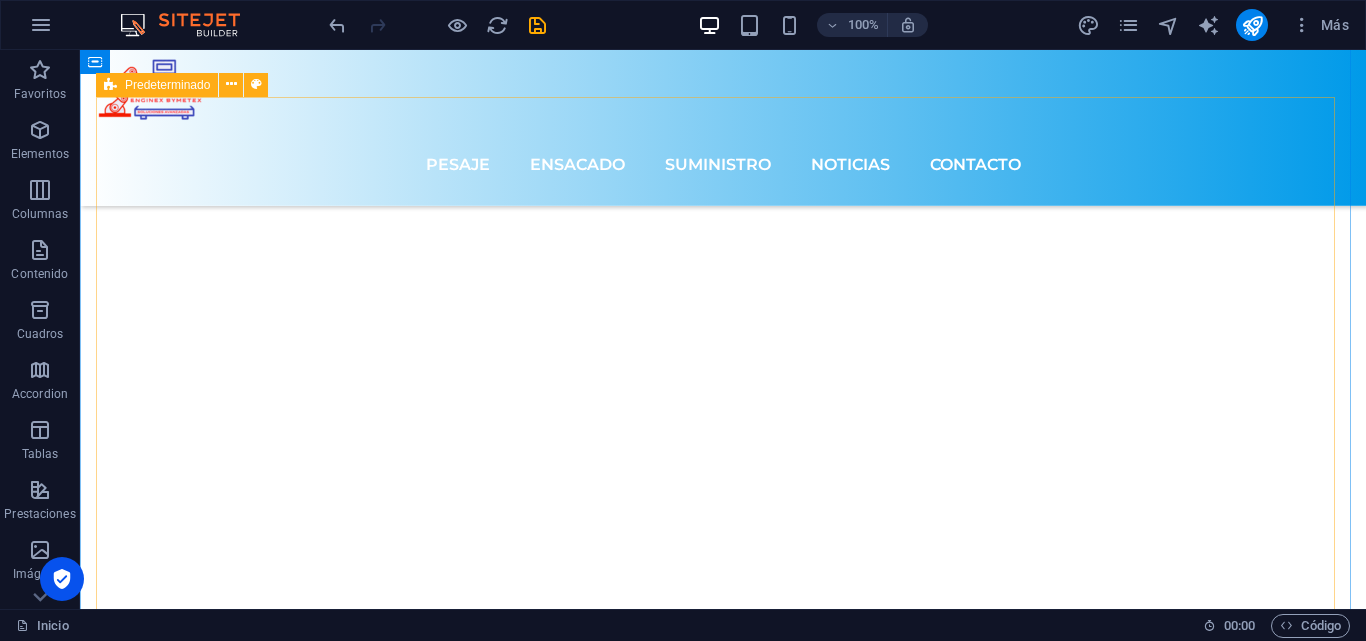 scroll, scrollTop: 6300, scrollLeft: 0, axis: vertical 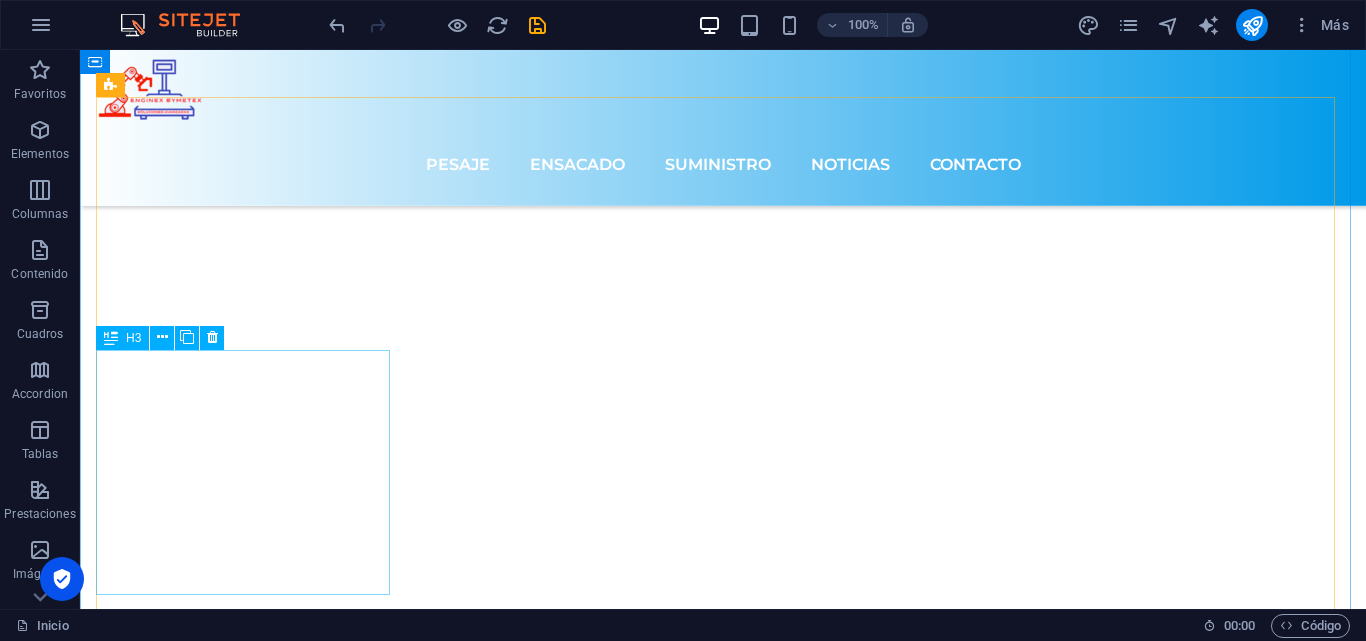 click on "Nuevo inversor" at bounding box center [245, 7078] 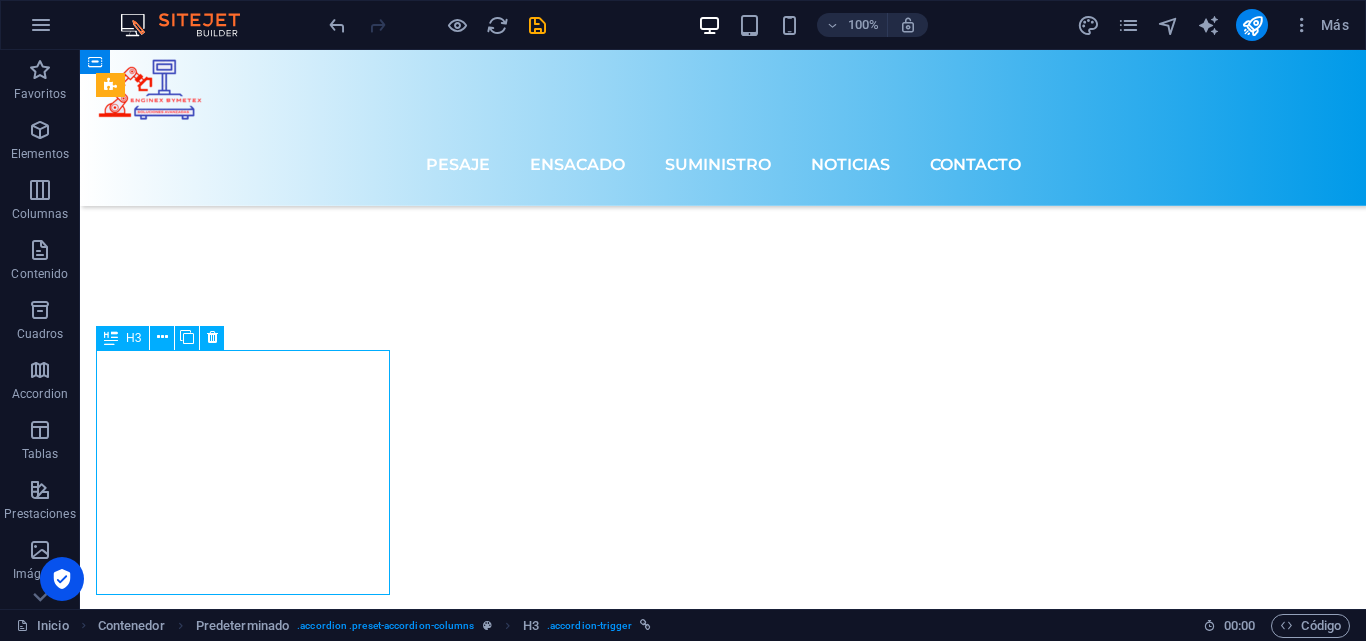 click on "Nuevo inversor" at bounding box center [245, 7078] 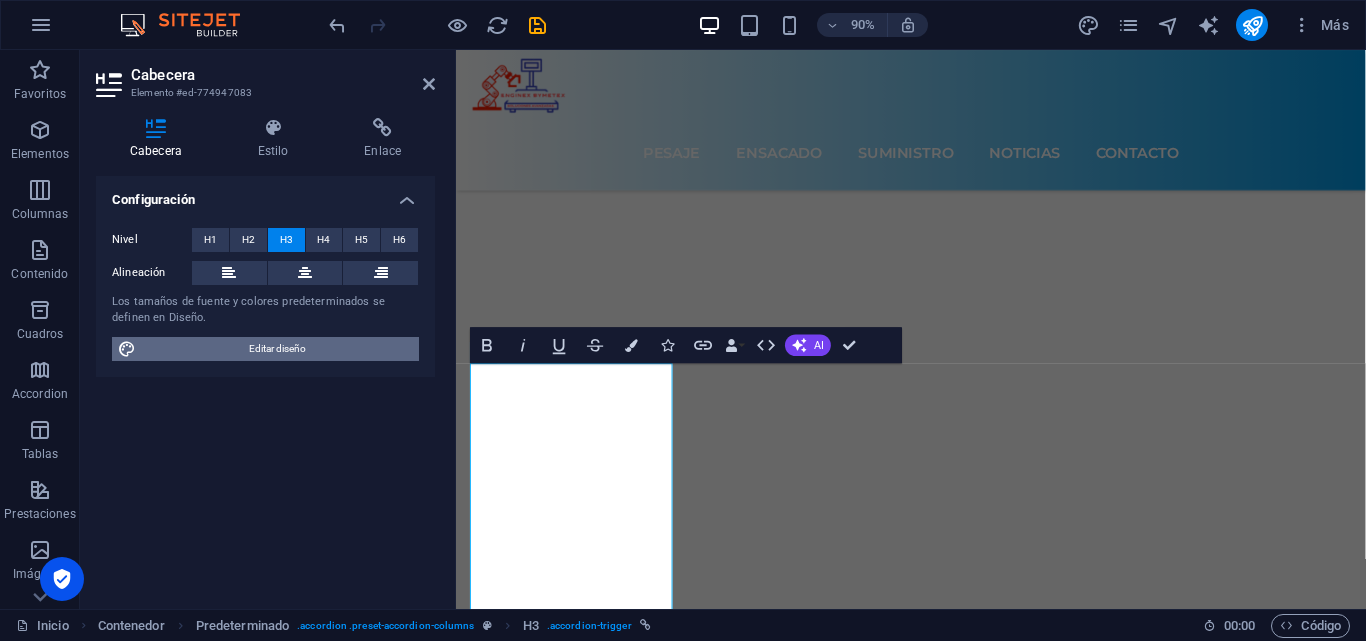 type 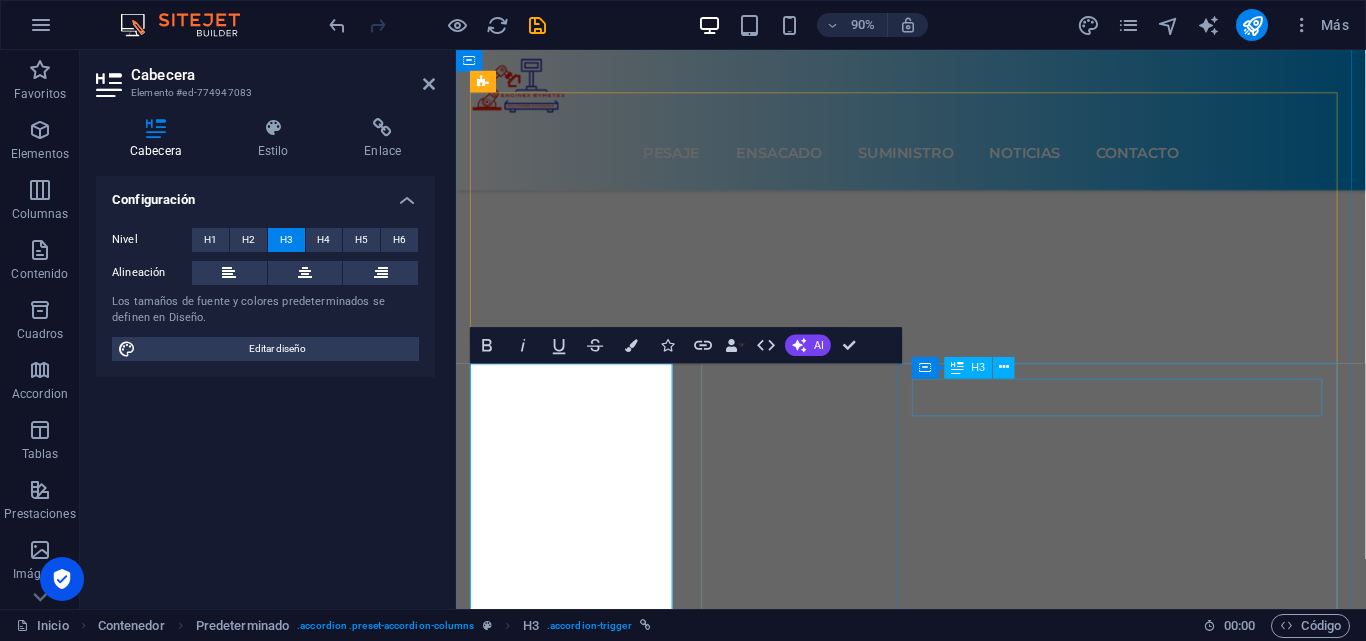 click on "Nuevo inversor" at bounding box center (1092, 6579) 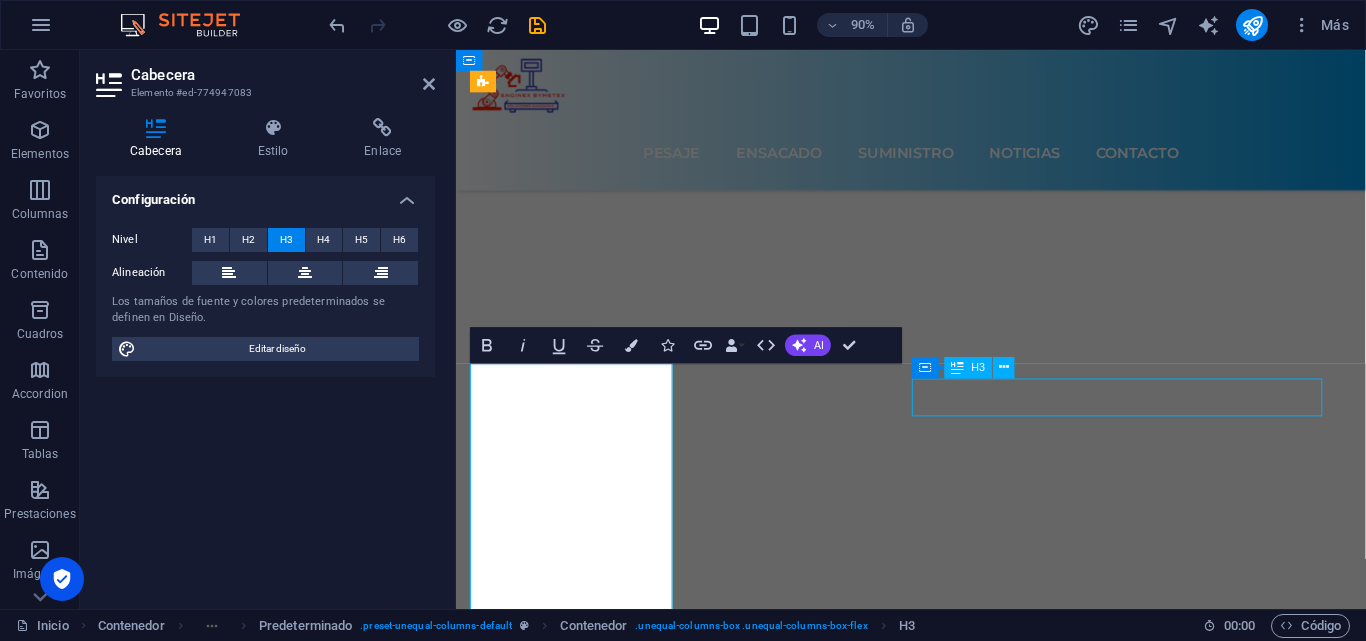 click on "Nuevo inversor" at bounding box center [1092, 6579] 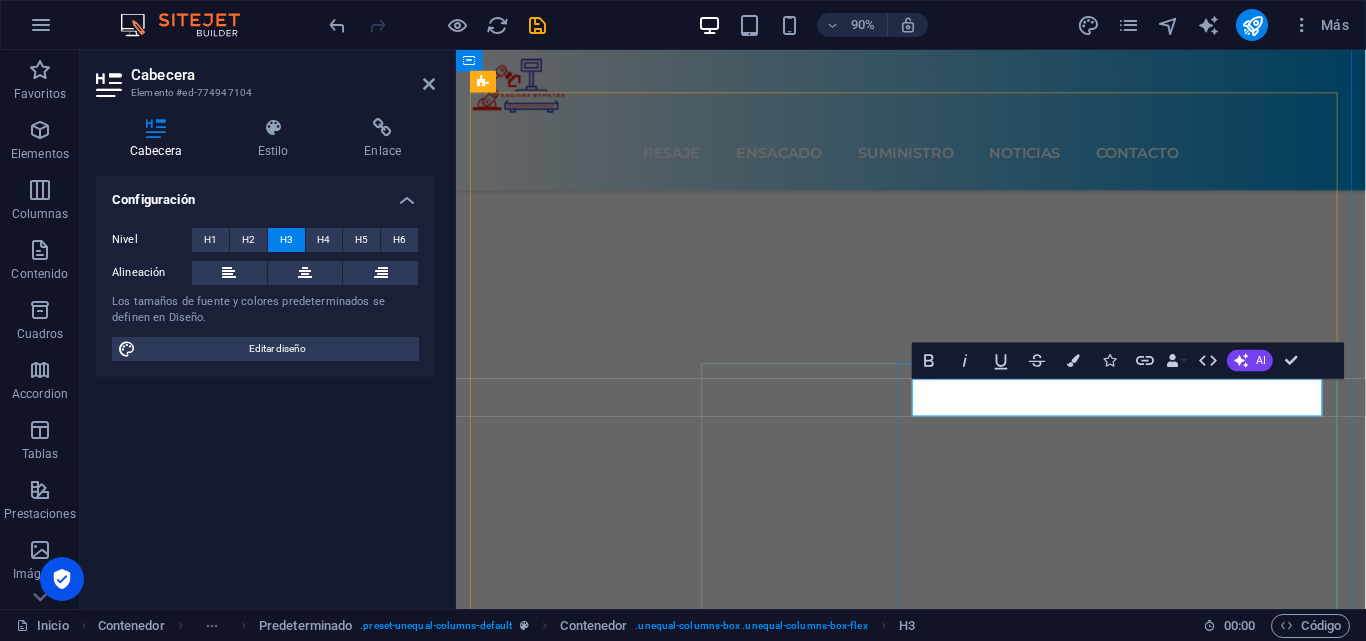 type 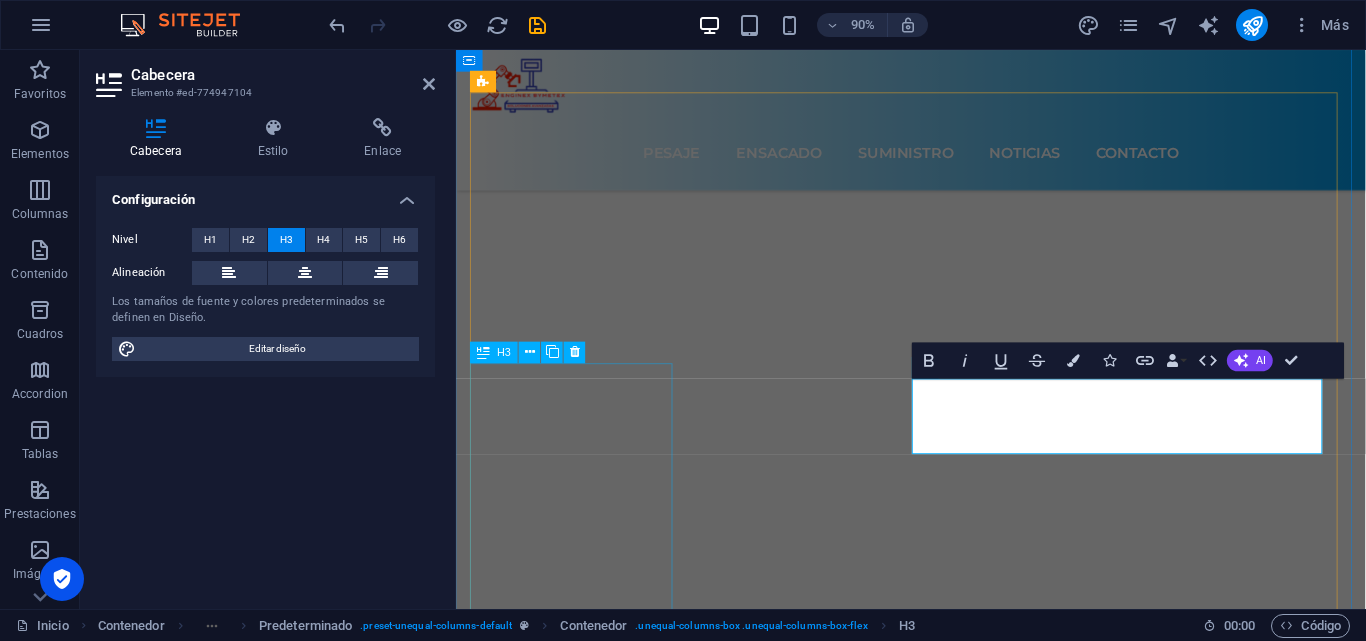 click on "PESA PACK" at bounding box center (586, 6526) 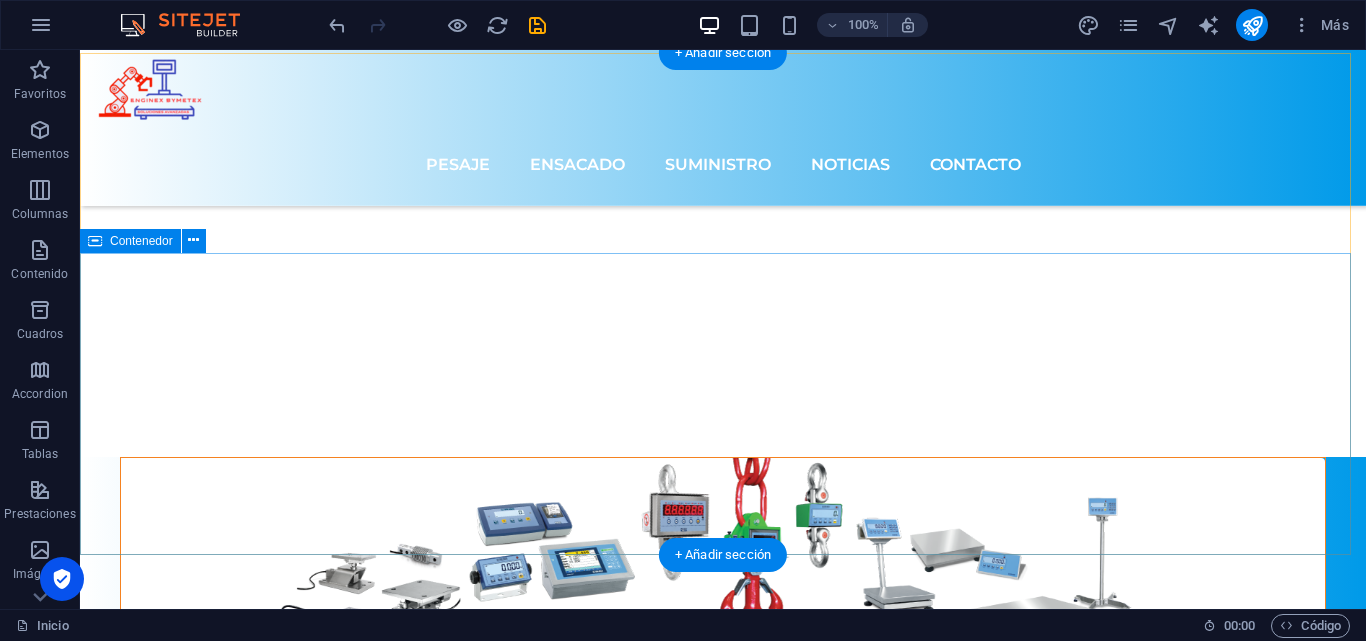 scroll, scrollTop: 7642, scrollLeft: 0, axis: vertical 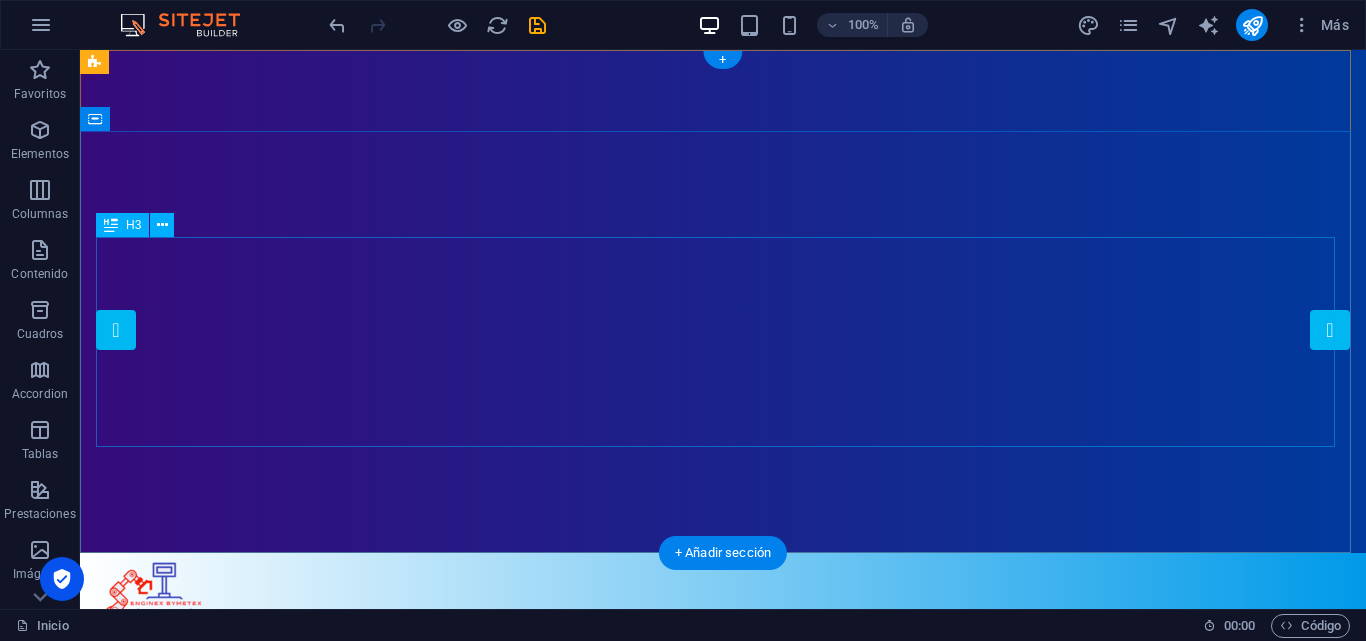 click on "Ingeniería BYMETEX   Soluciones industriales avanzadas  “[GEOGRAPHIC_DATA] más que kilos: pesamos realidades”" at bounding box center (723, 894) 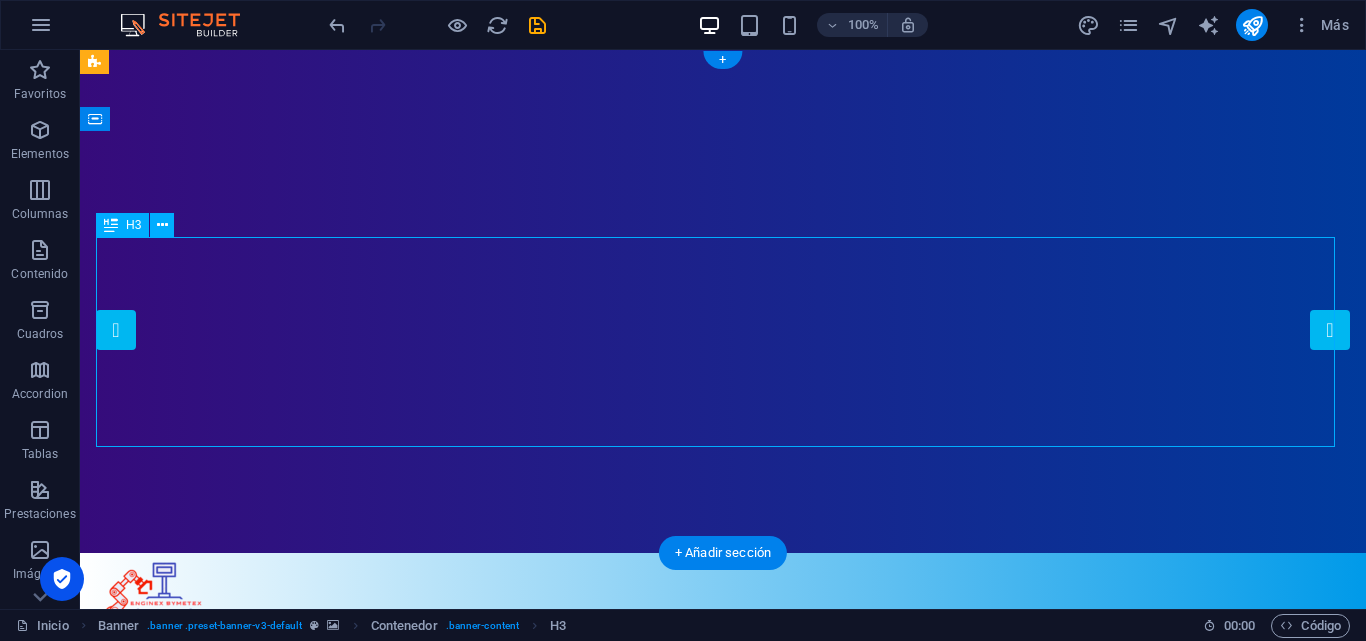 click on "Ingeniería BYMETEX   Soluciones industriales avanzadas  “[GEOGRAPHIC_DATA] más que kilos: pesamos realidades”" at bounding box center (723, 894) 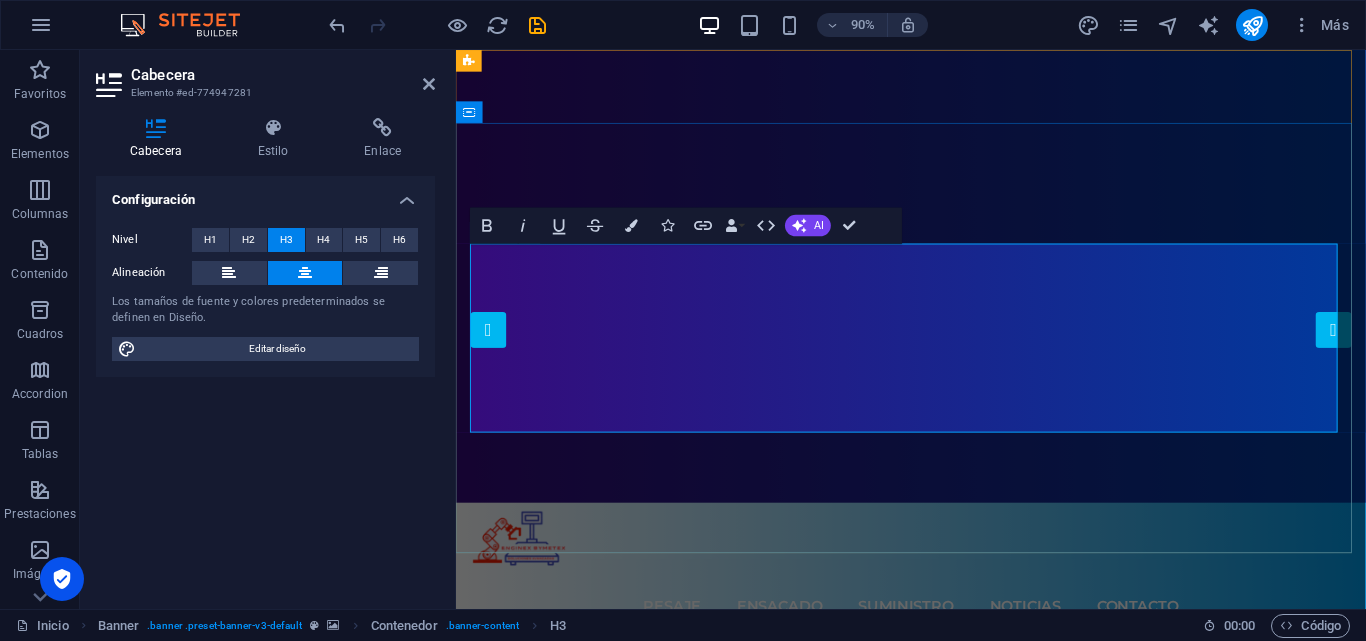 click on "Ingeniería BYMETEX   Soluciones industriales avanzadas  “[GEOGRAPHIC_DATA] más que kilos: pesamos realidades”" at bounding box center (962, 893) 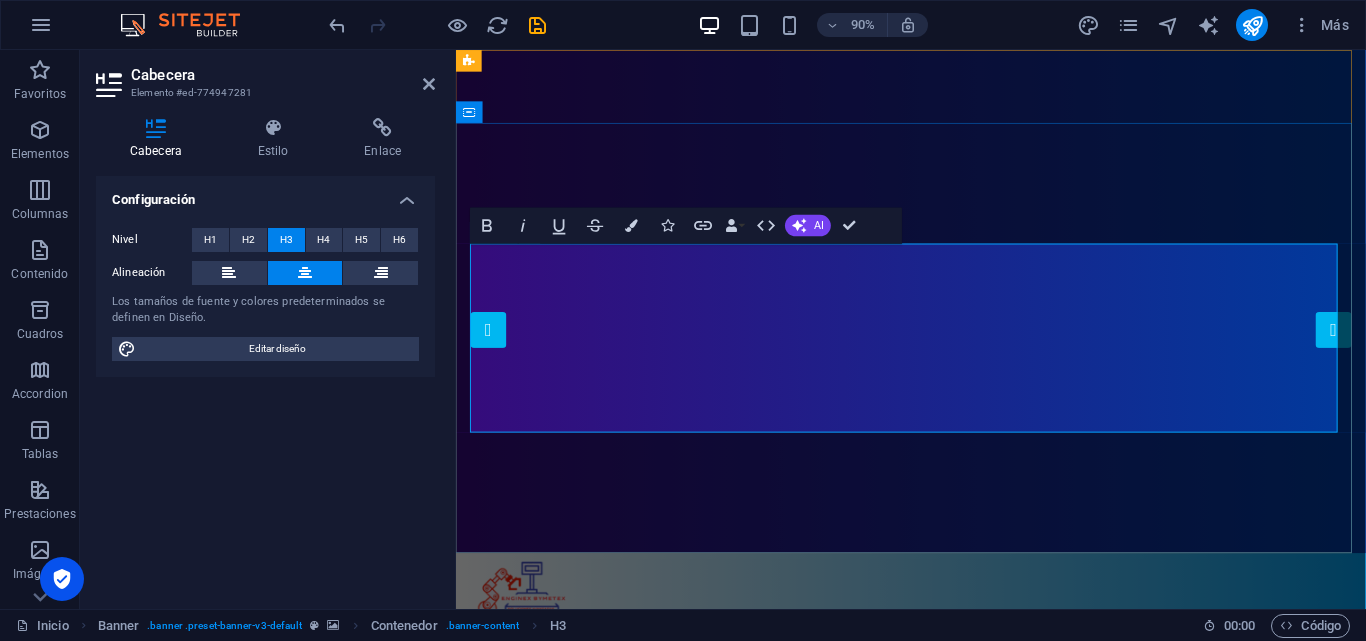 type 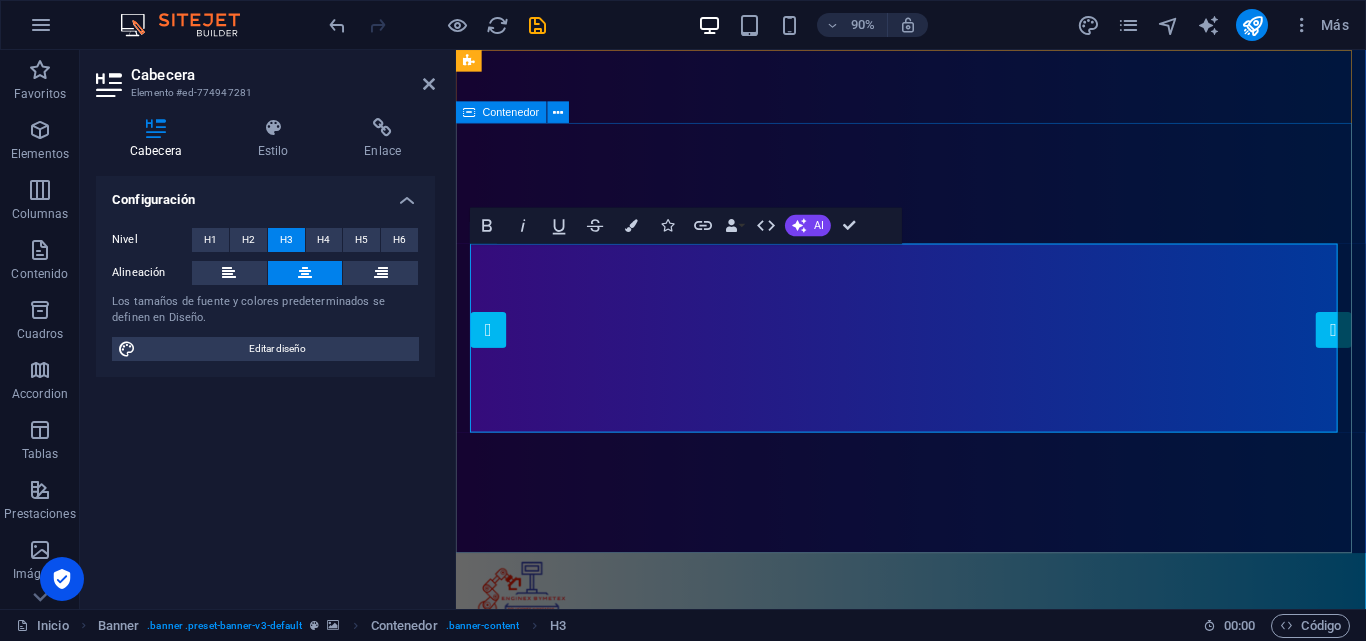 click on "Ingeniería BYMETEX   Soluciones industriales avanzadas" at bounding box center (961, 950) 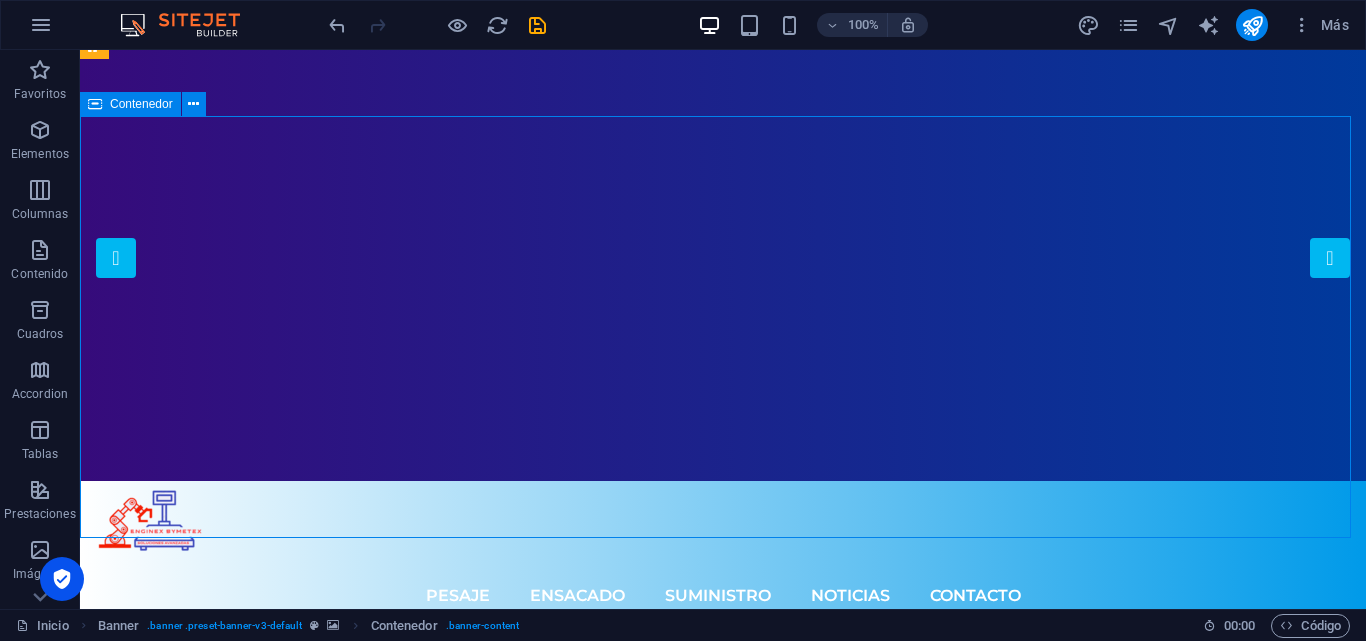 scroll, scrollTop: 100, scrollLeft: 0, axis: vertical 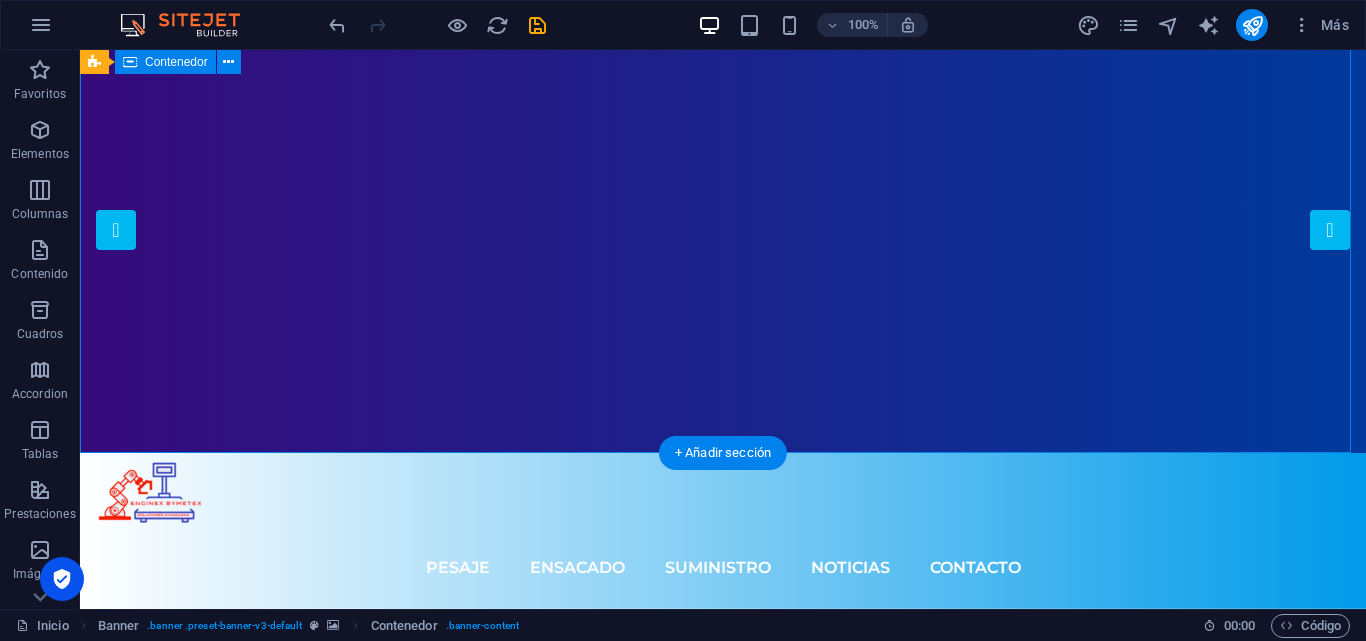 click on "Ingeniería BYMETEX   Soluciones industriales avanzadas" at bounding box center (723, 794) 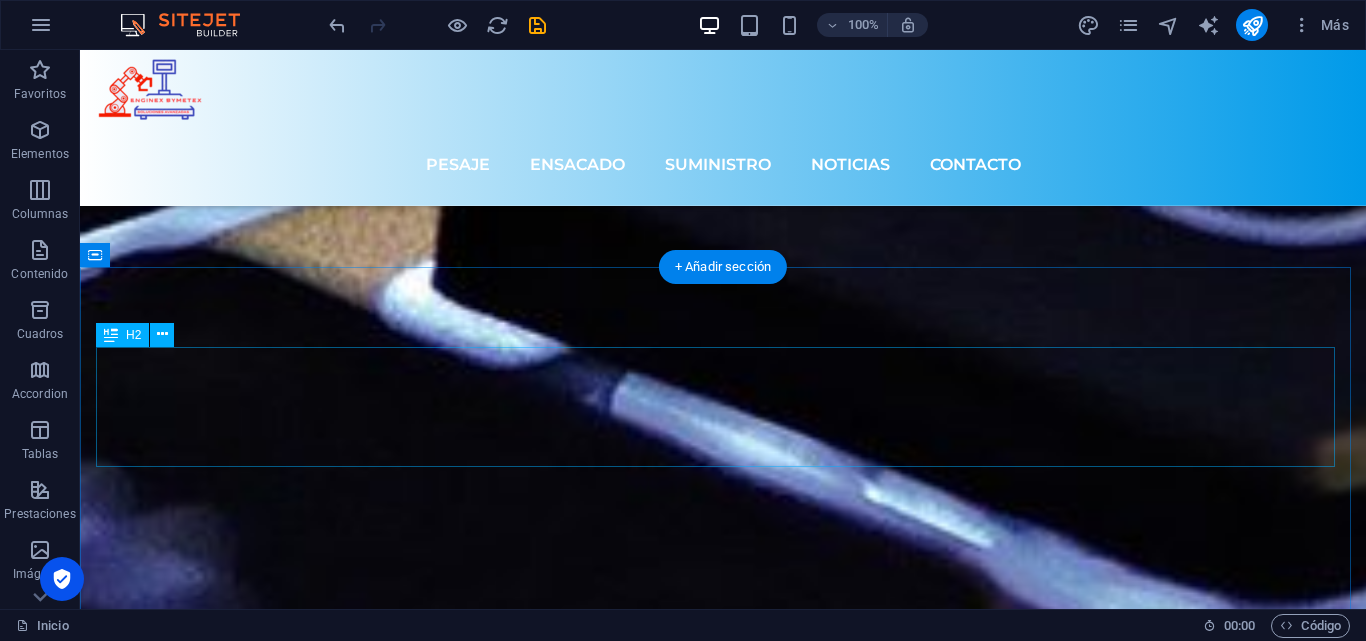 scroll, scrollTop: 5900, scrollLeft: 0, axis: vertical 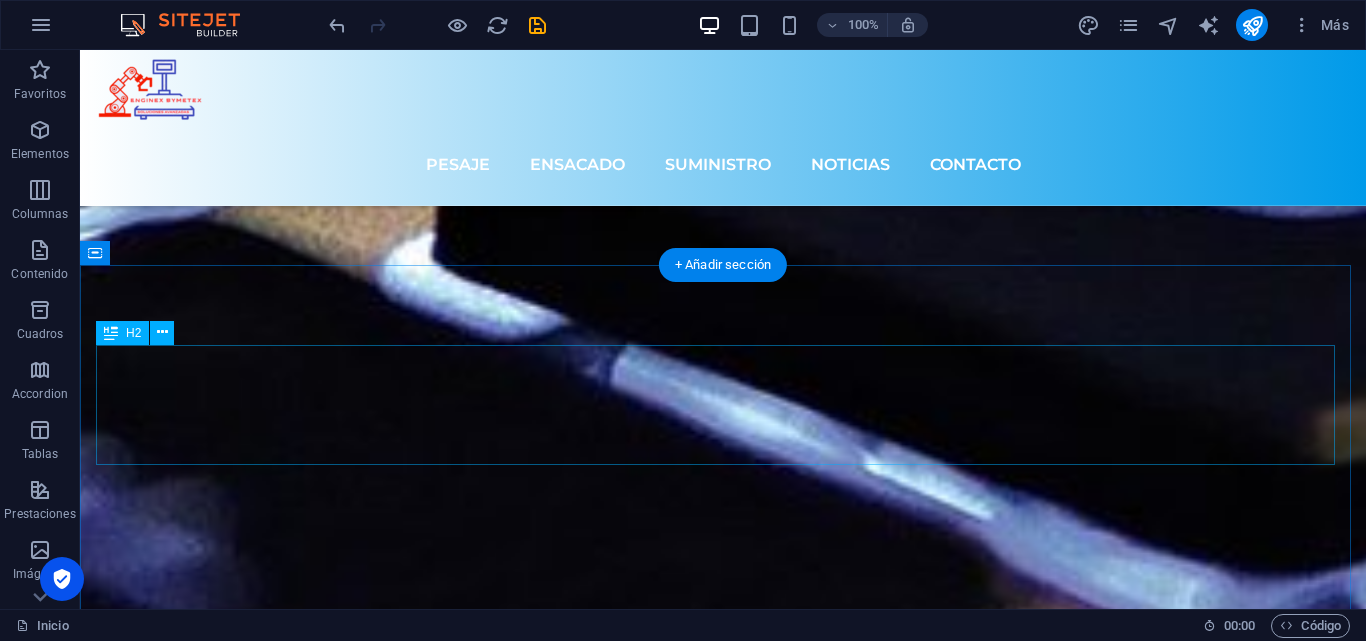 click on "Noticias" at bounding box center [723, 6715] 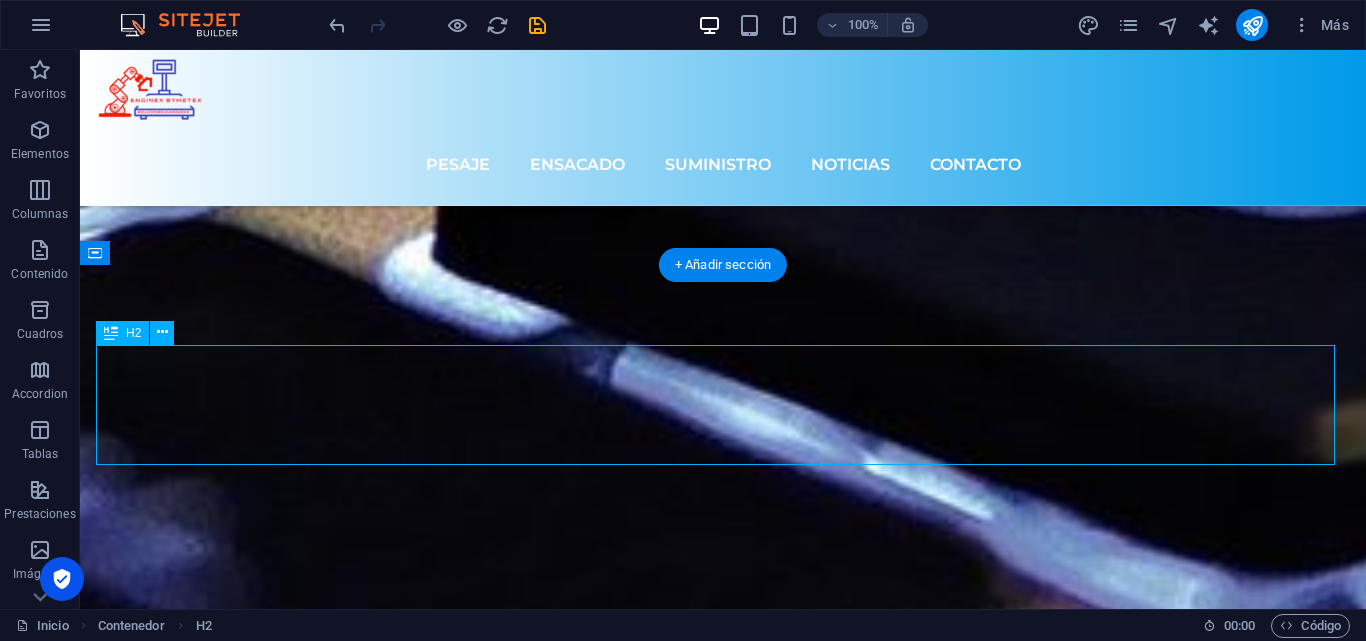 click on "Noticias" at bounding box center (723, 6715) 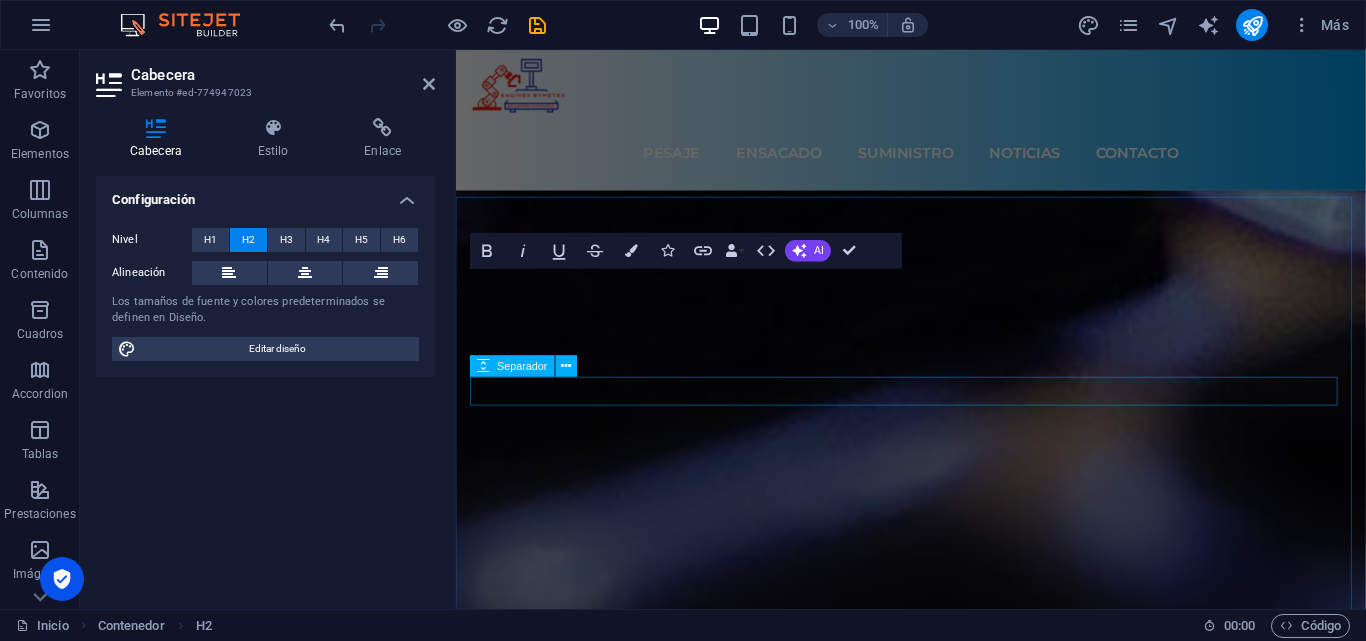 scroll, scrollTop: 5328, scrollLeft: 0, axis: vertical 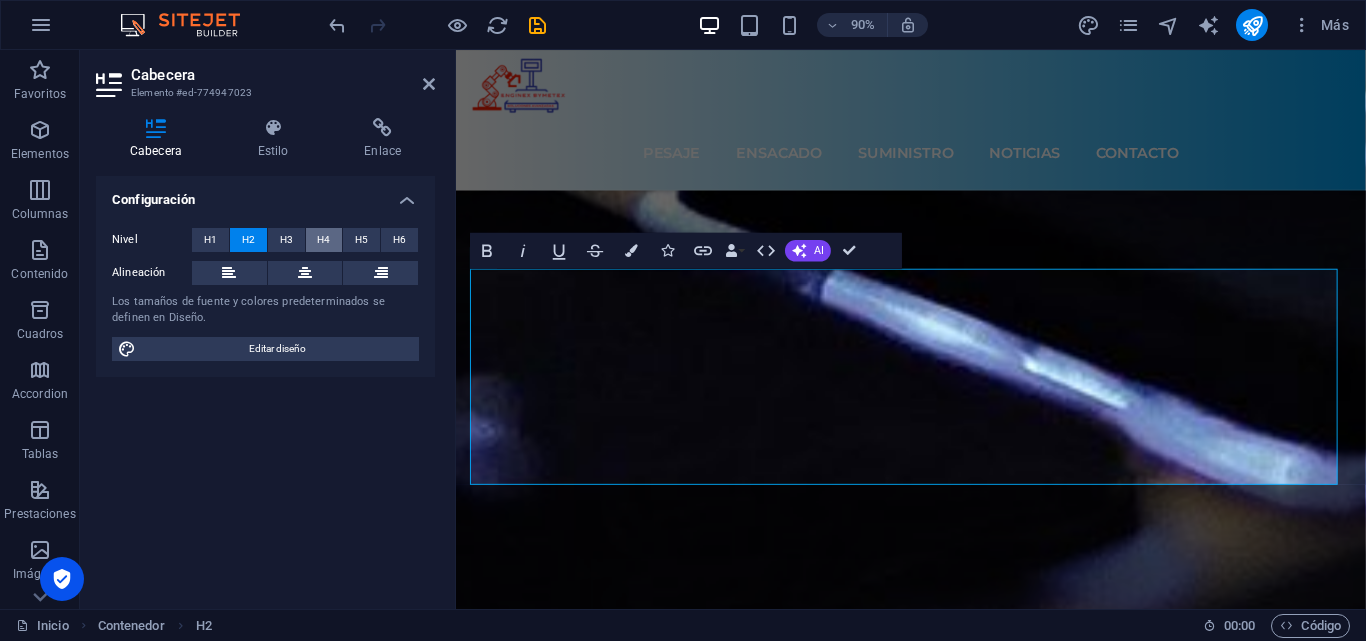 click on "H4" at bounding box center [323, 240] 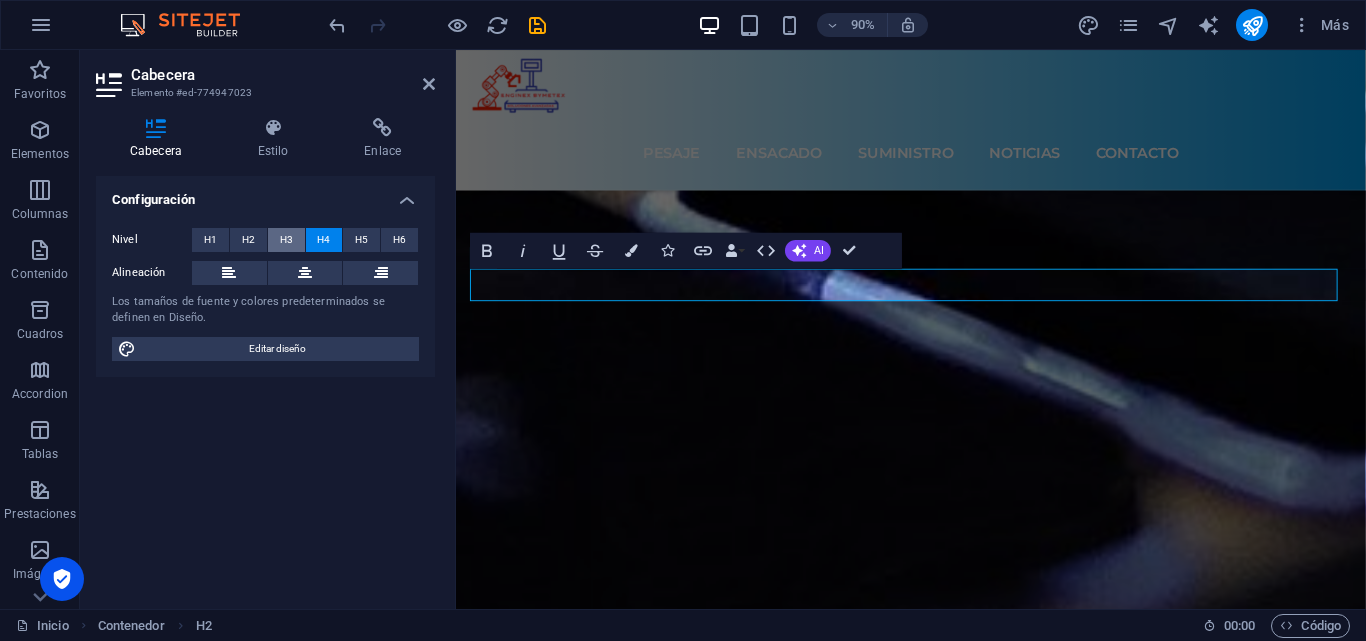 click on "H3" at bounding box center [286, 240] 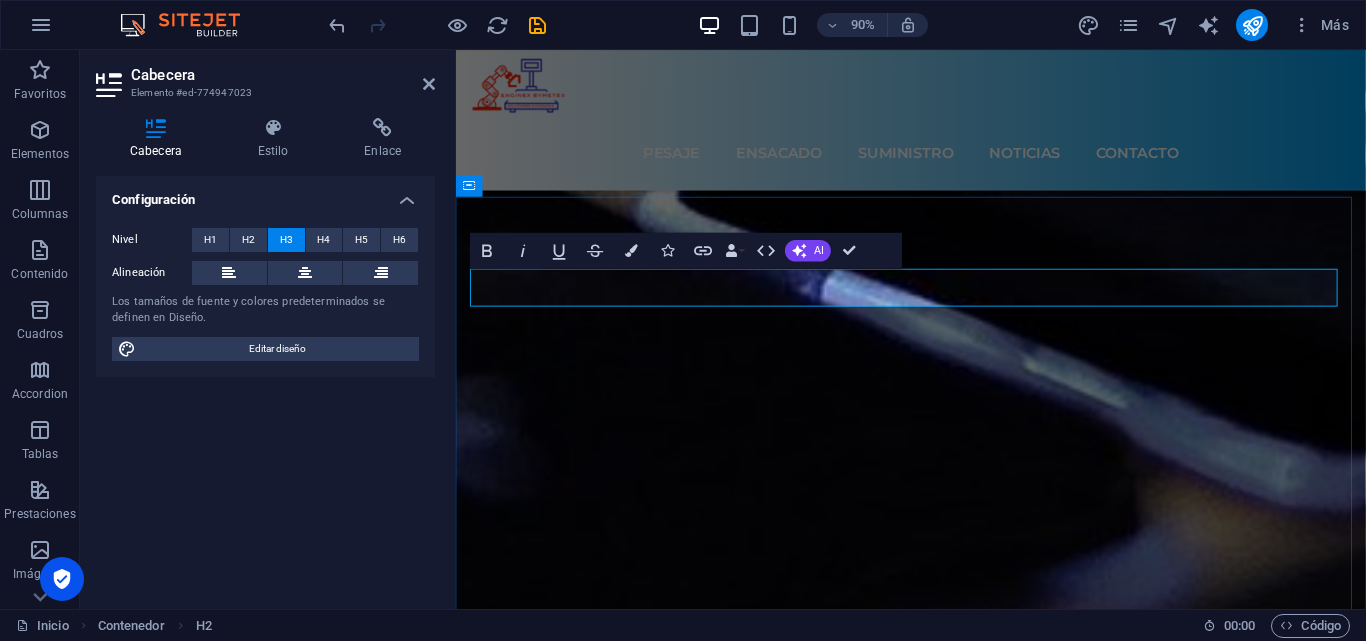 click on "“Pesamos más que kilos: pesamos realidades”" at bounding box center [961, 5943] 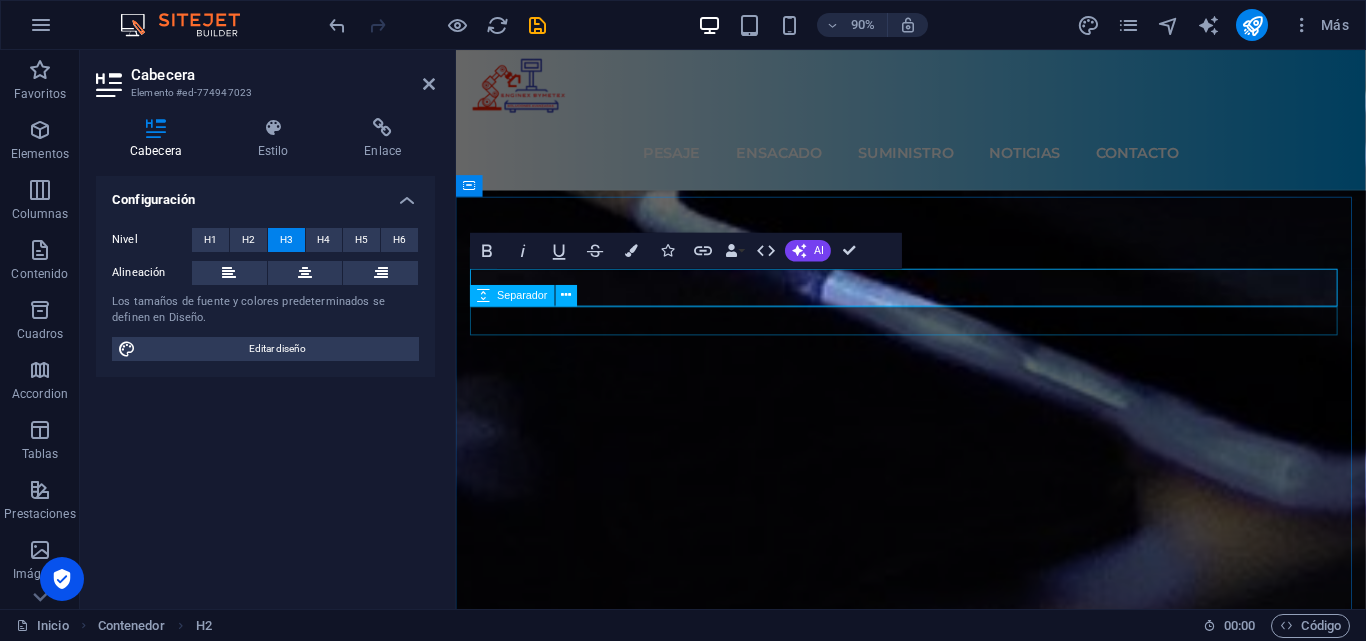 click at bounding box center [961, 5980] 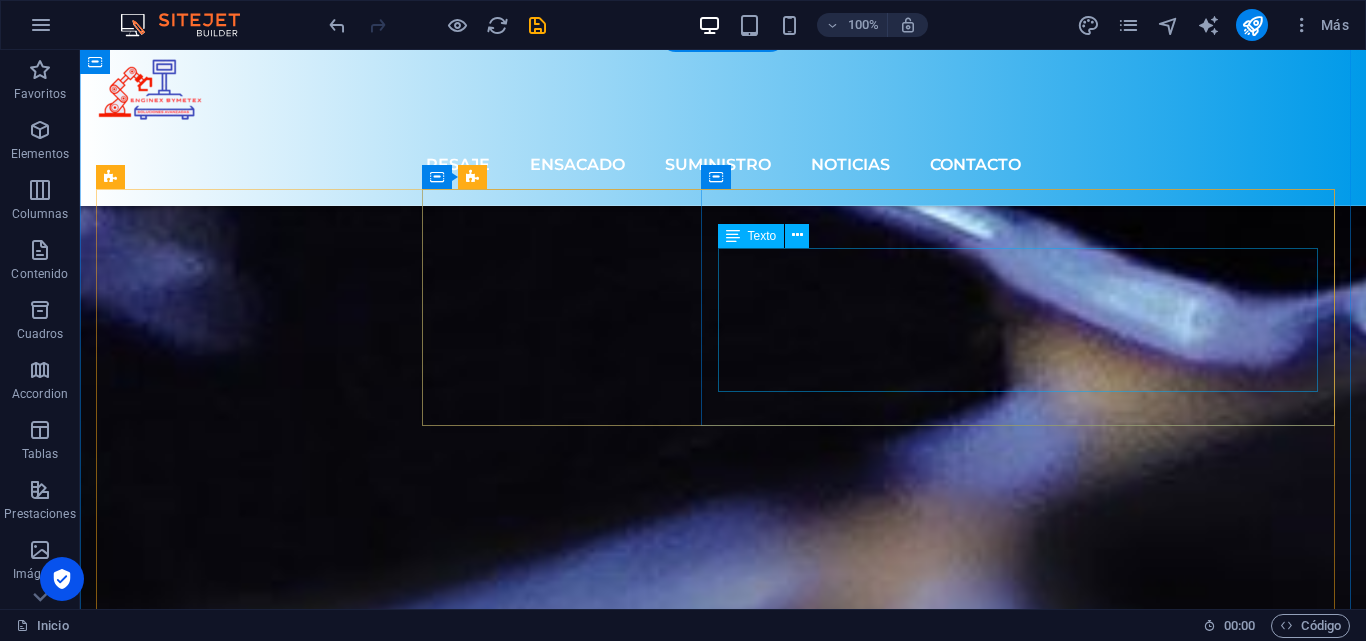 scroll, scrollTop: 6081, scrollLeft: 0, axis: vertical 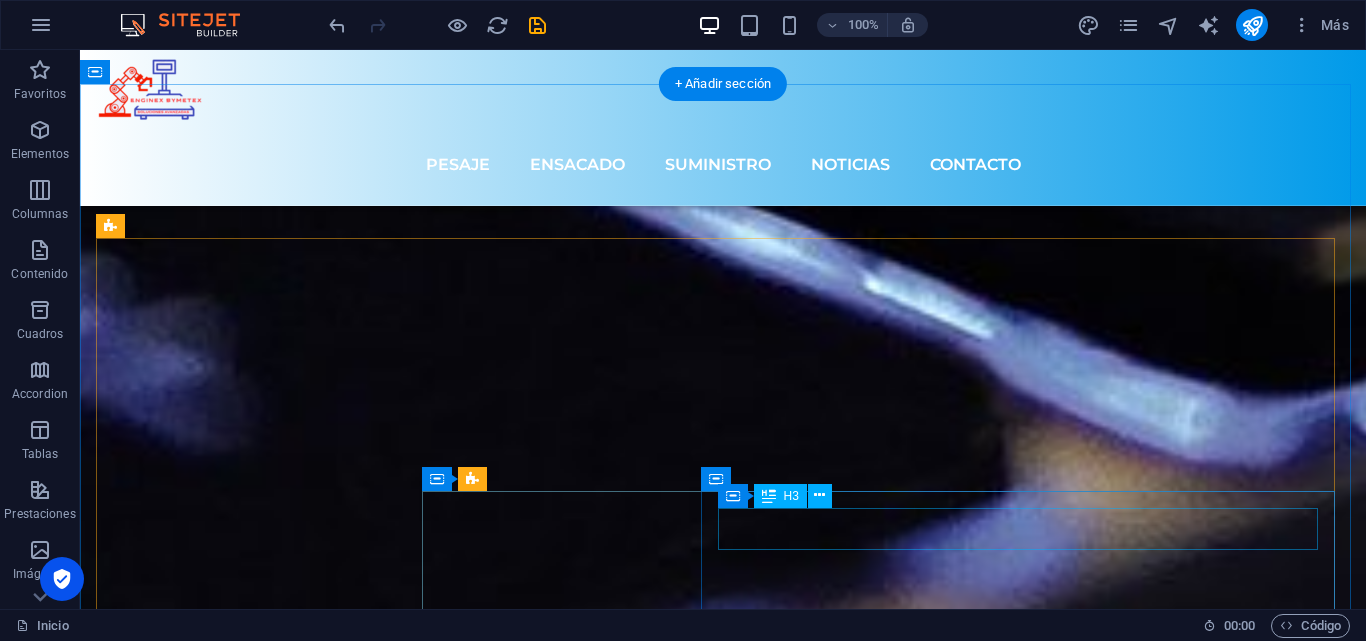 click on "PESA PACK ENSACADO MULTINACIONAL" at bounding box center [888, 7281] 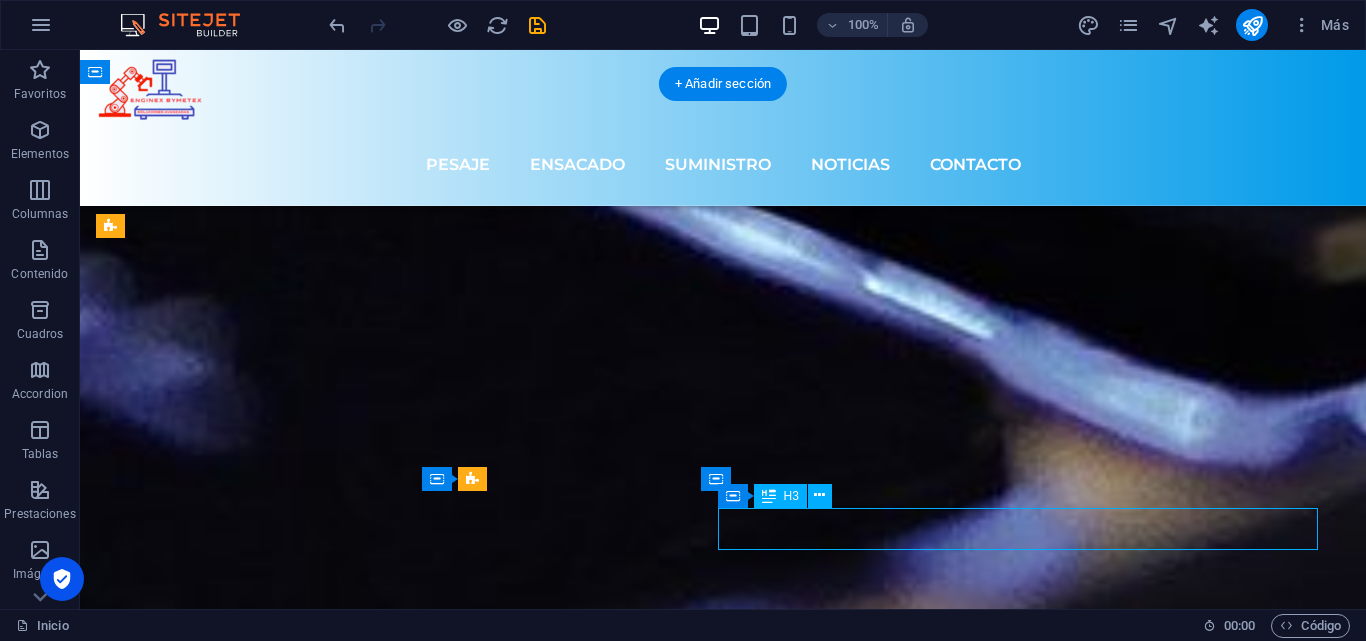 click on "PESA PACK ENSACADO MULTINACIONAL" at bounding box center [888, 7281] 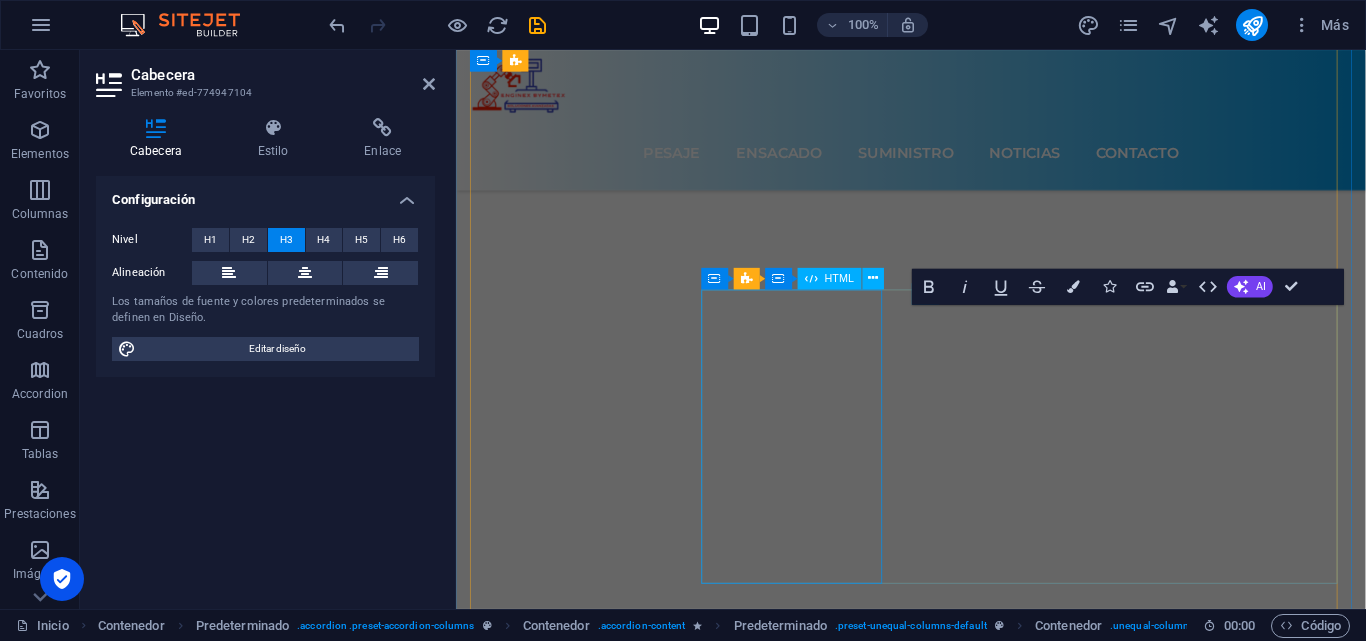 scroll, scrollTop: 5680, scrollLeft: 0, axis: vertical 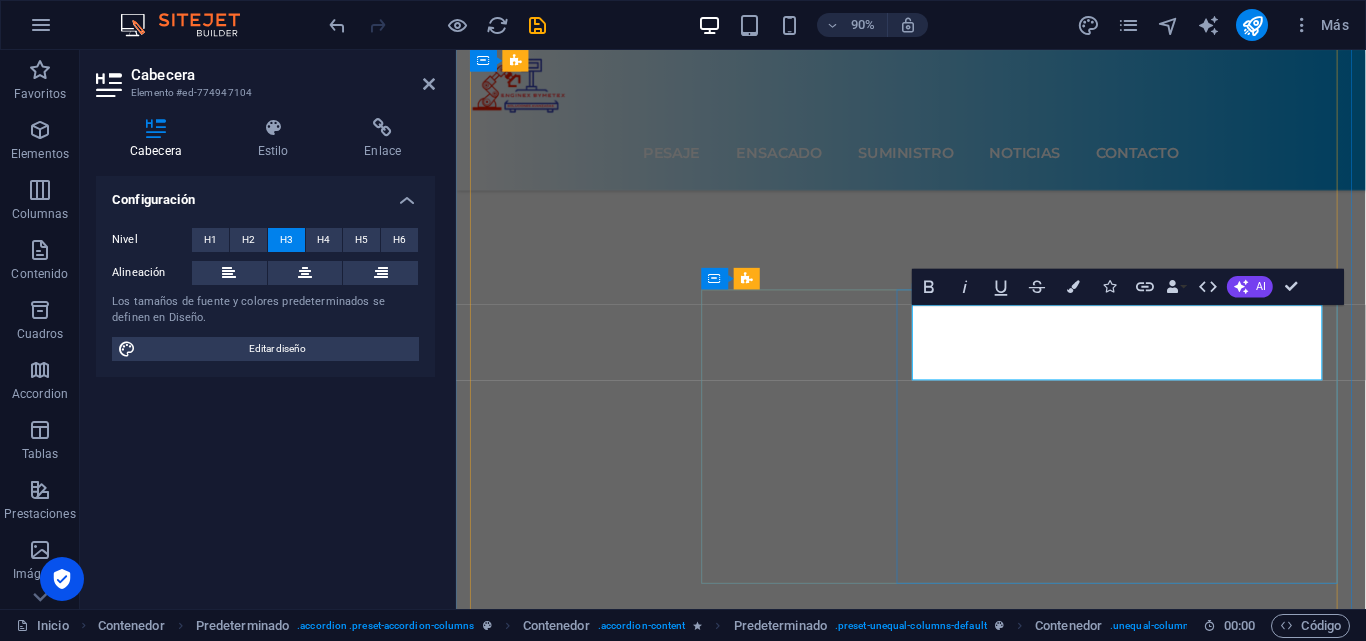click on "PESA PACK ENSACADO MULTINACIONAL" at bounding box center (1092, 6539) 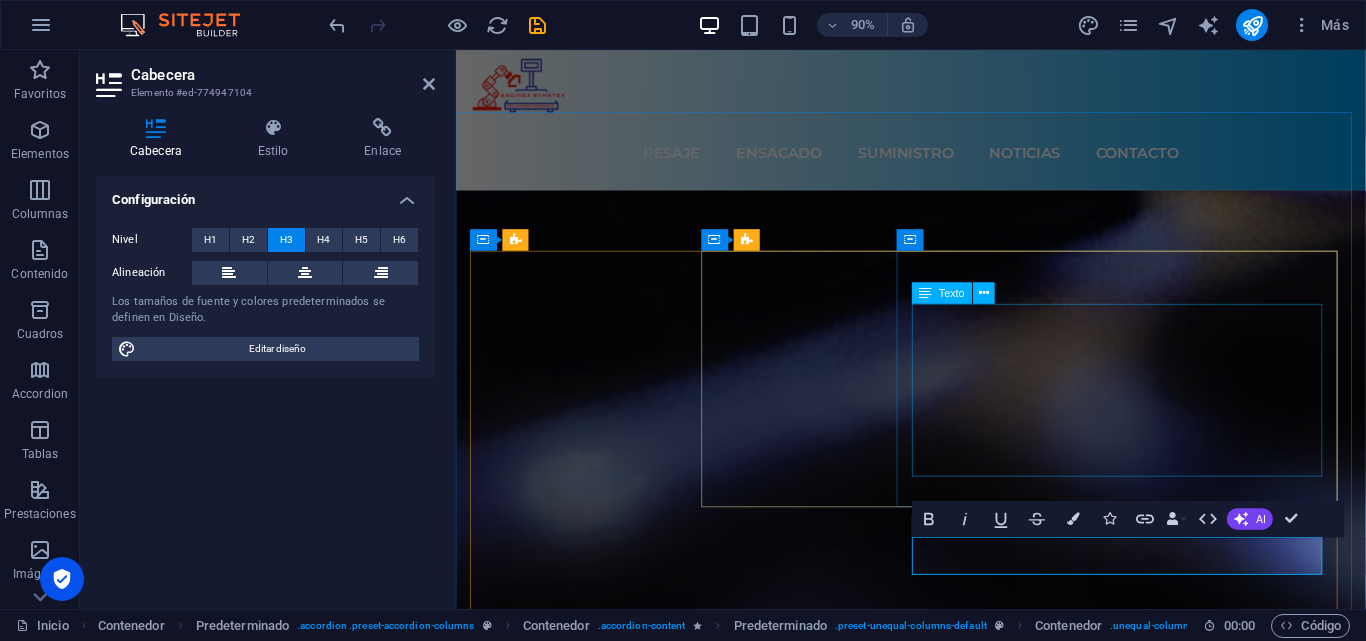 scroll, scrollTop: 5380, scrollLeft: 0, axis: vertical 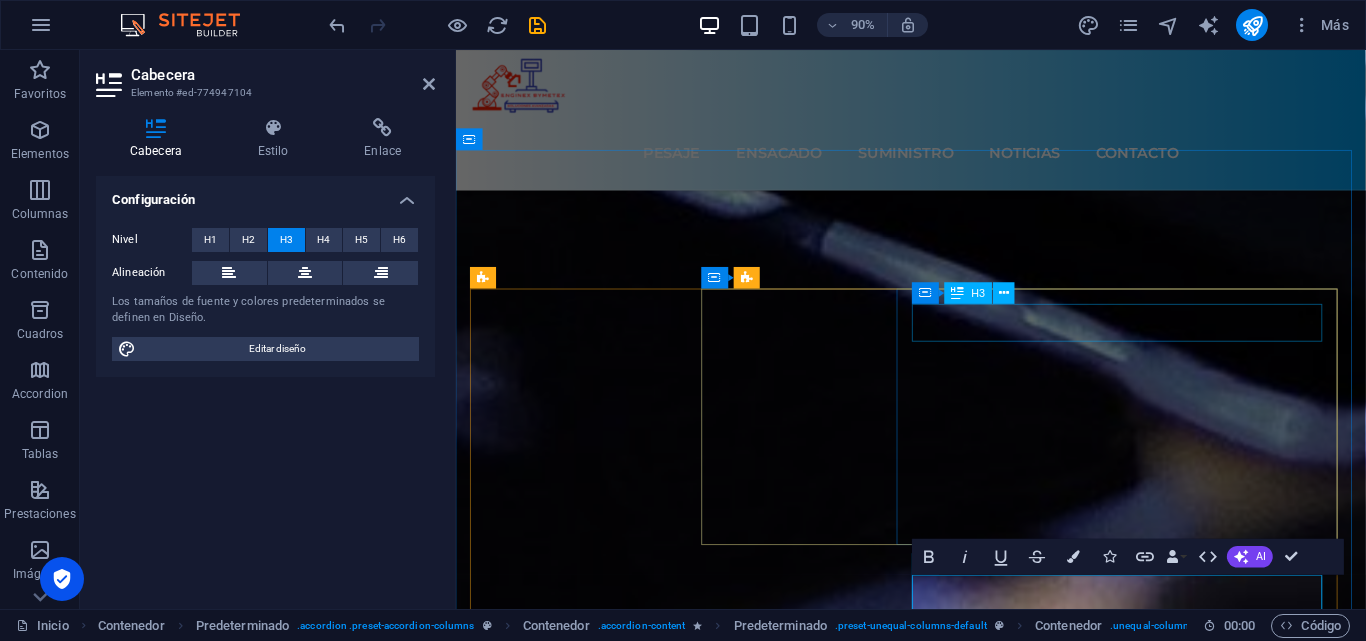 click on "PESAJE [PERSON_NAME]" at bounding box center (1092, 6275) 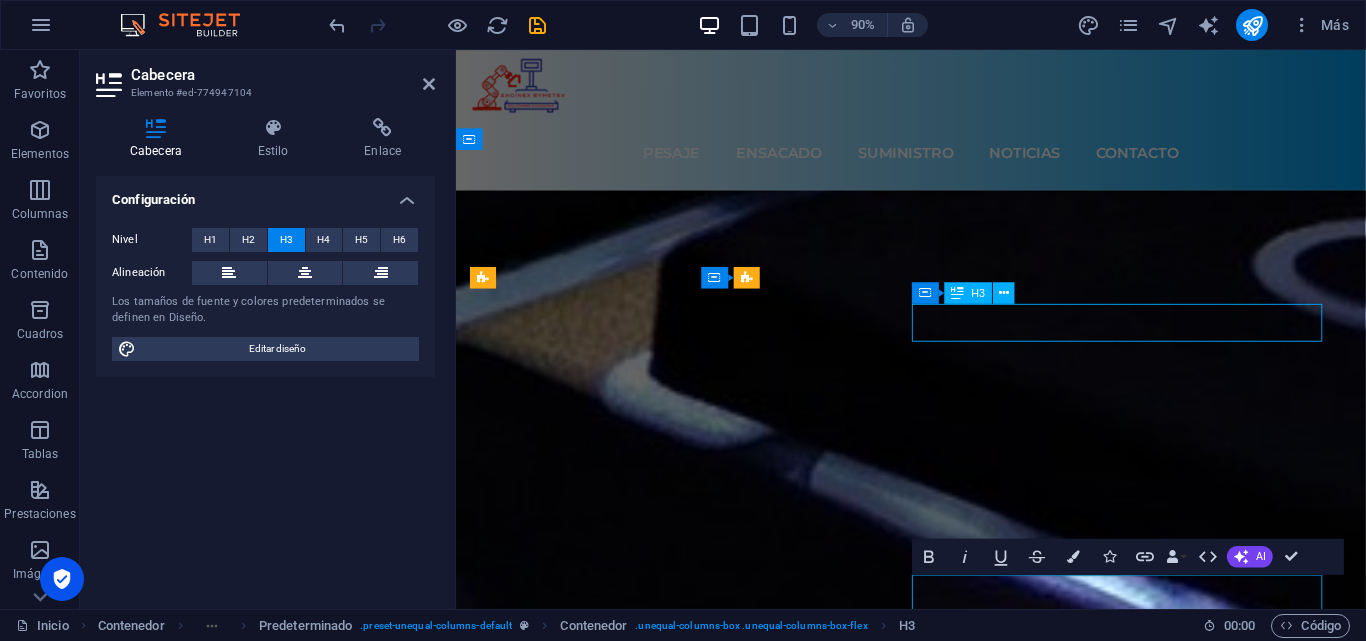 scroll, scrollTop: 6035, scrollLeft: 0, axis: vertical 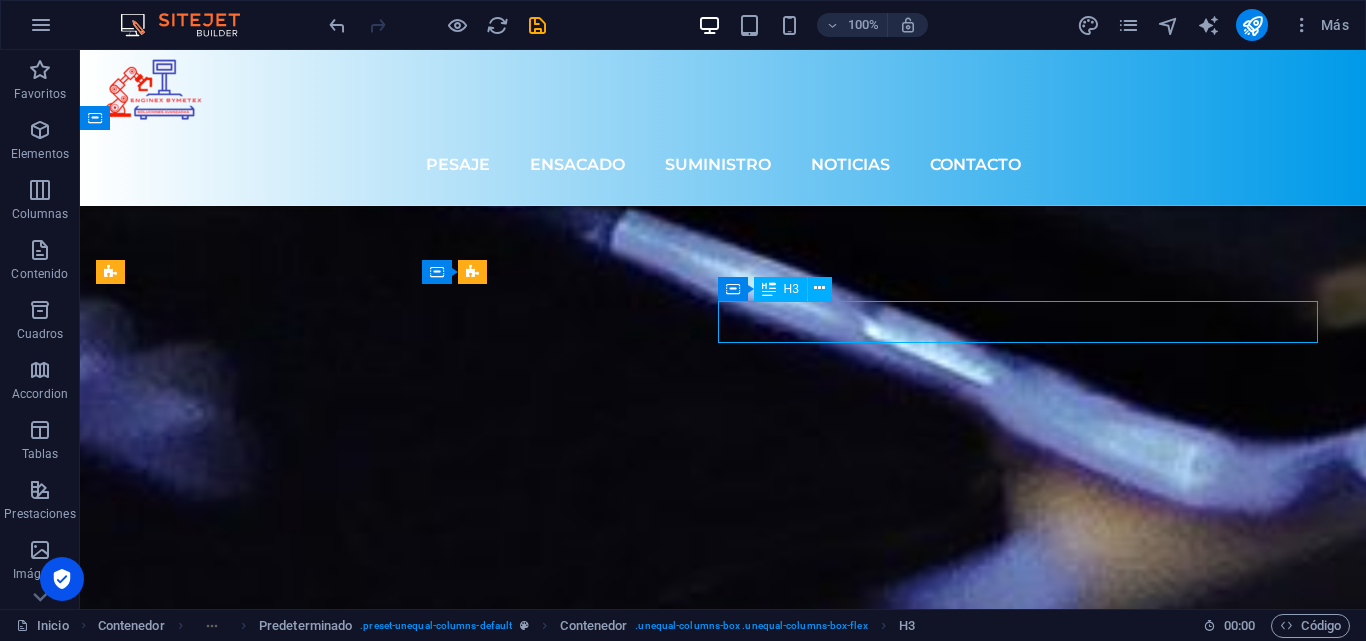 click on "PESAJE [PERSON_NAME]" at bounding box center (888, 6877) 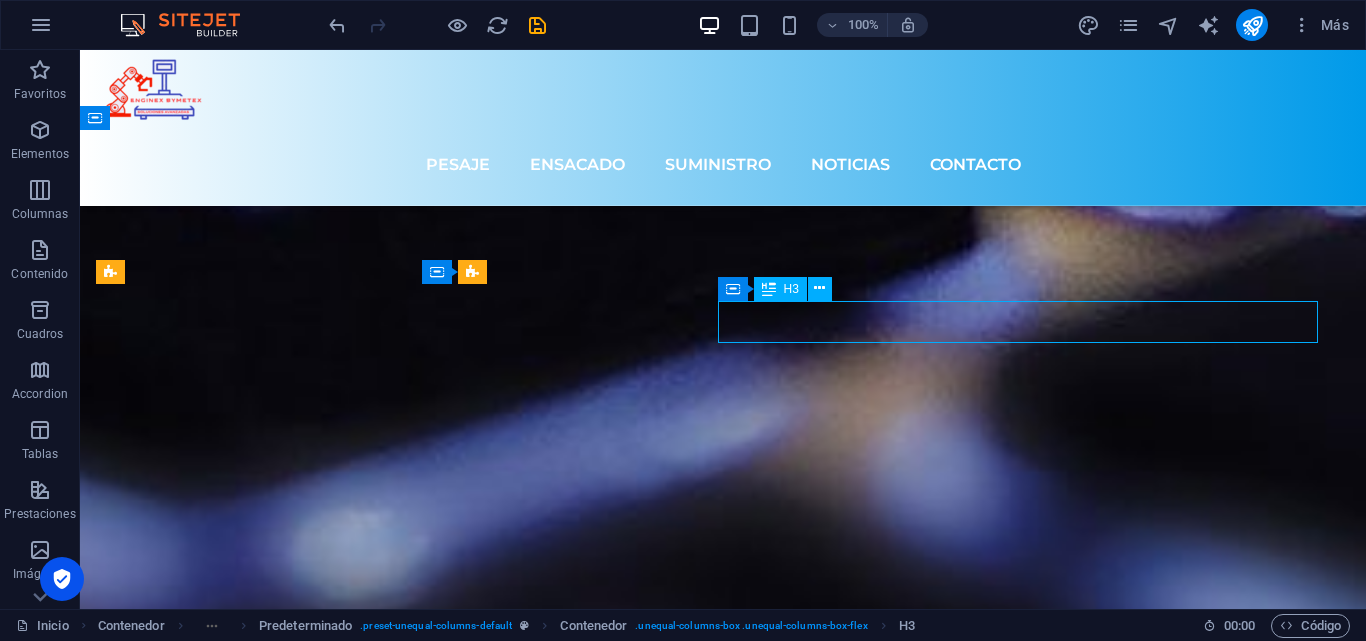 scroll, scrollTop: 5379, scrollLeft: 0, axis: vertical 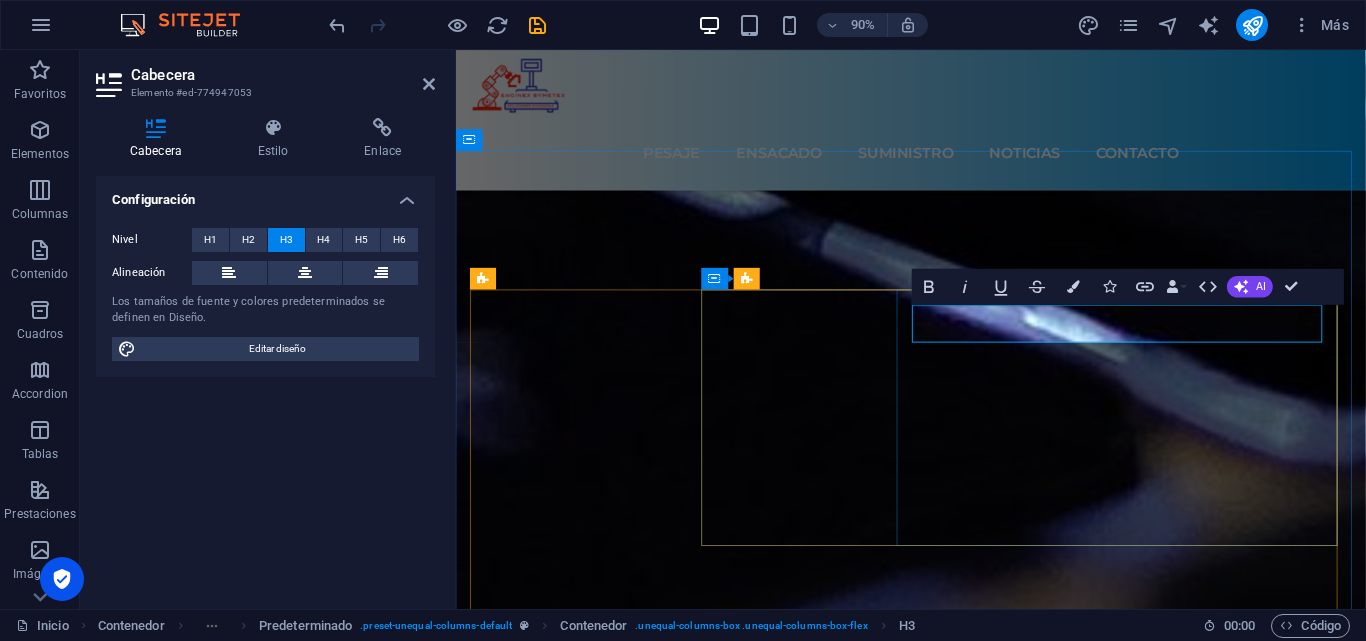 click on "PESAJE [PERSON_NAME]" at bounding box center [1092, 6234] 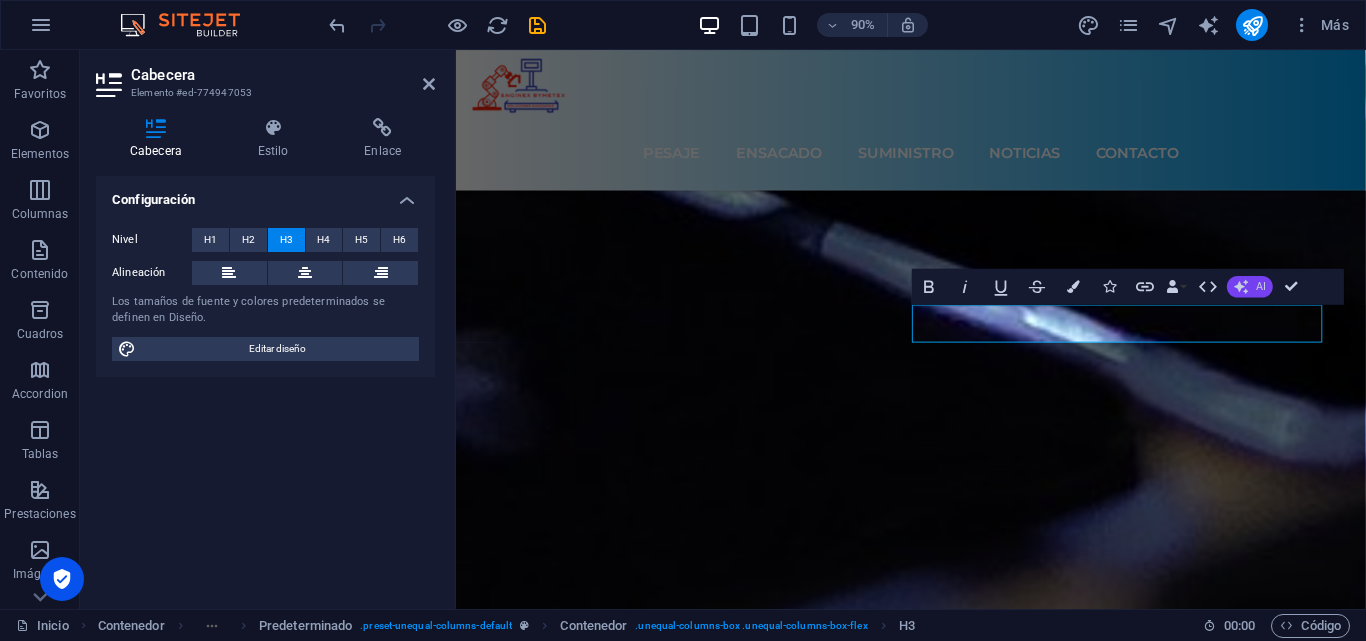 click on "AI" at bounding box center [1261, 286] 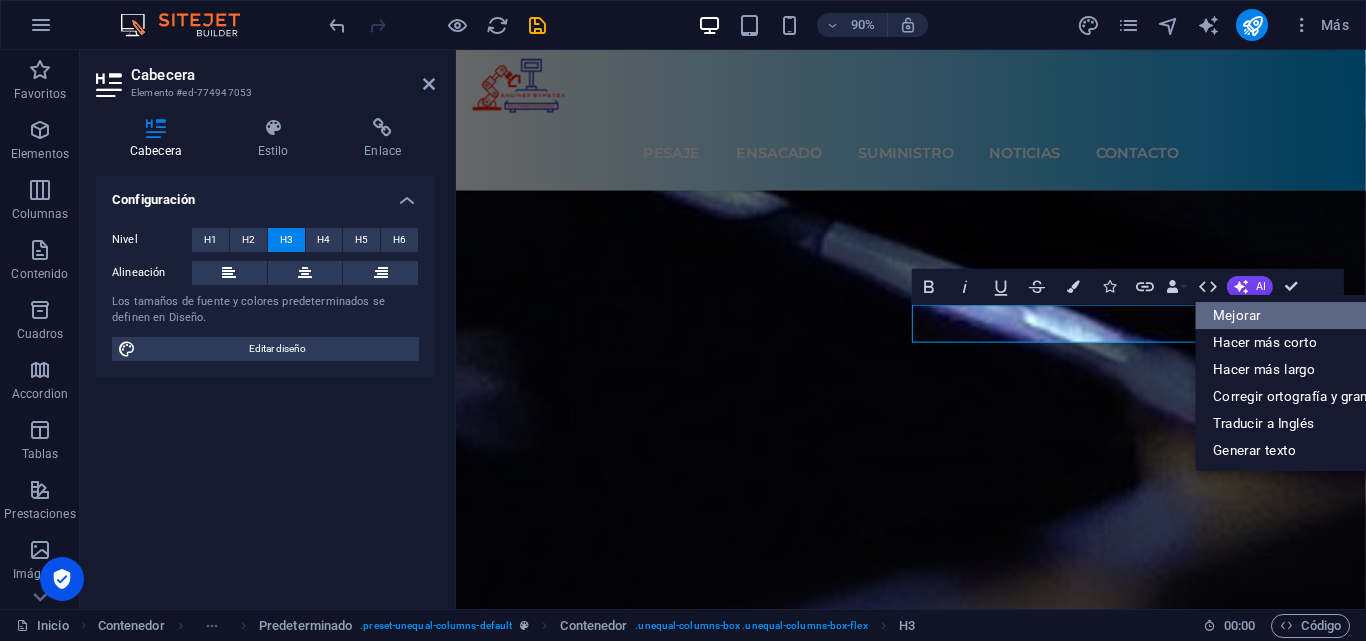 click on "Mejorar" at bounding box center (1308, 315) 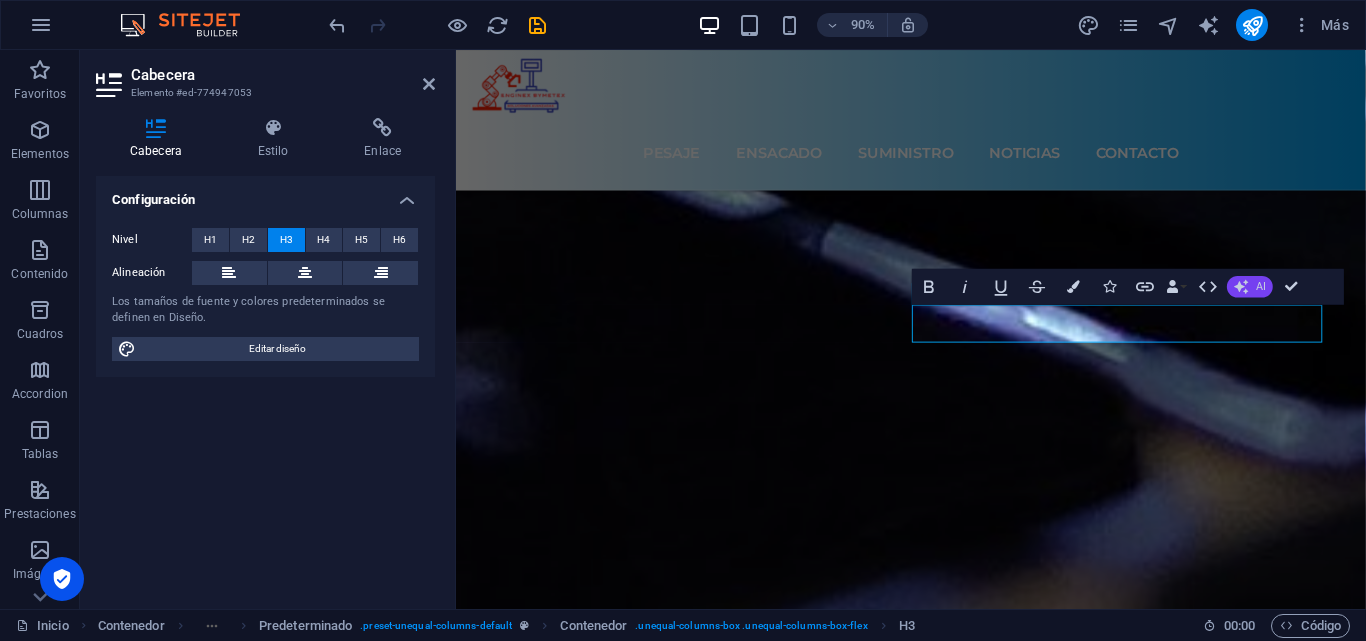 click on "AI" at bounding box center [1250, 286] 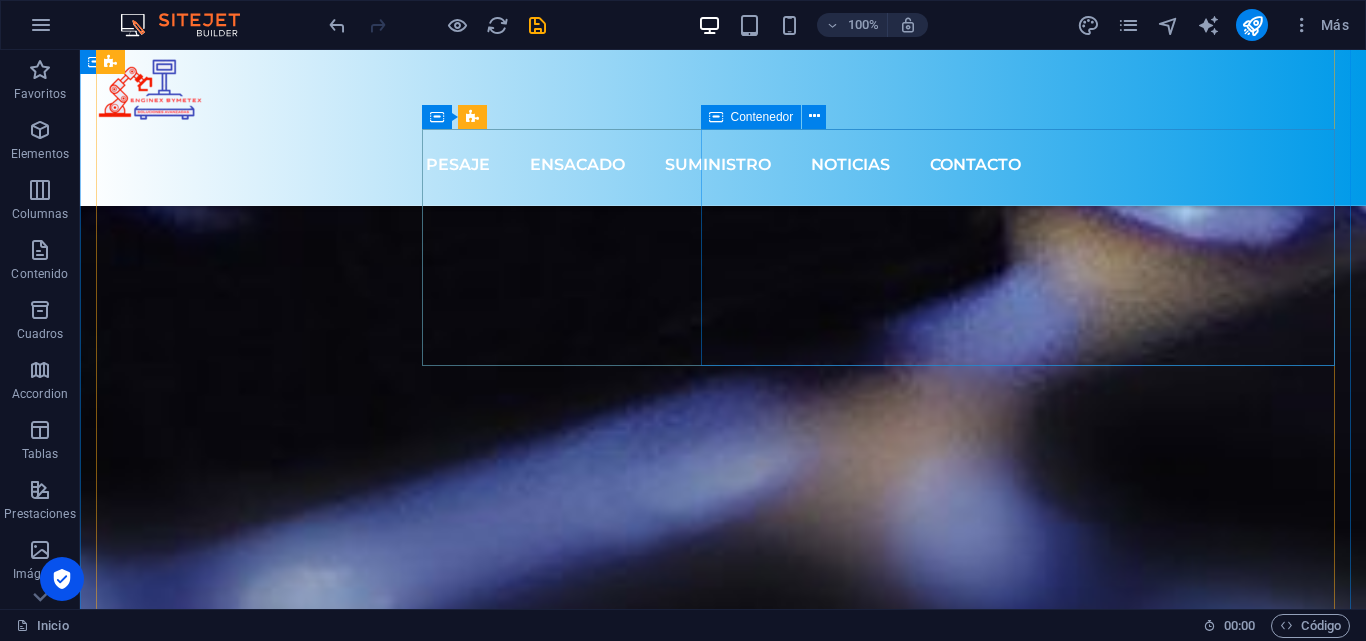 scroll, scrollTop: 6503, scrollLeft: 0, axis: vertical 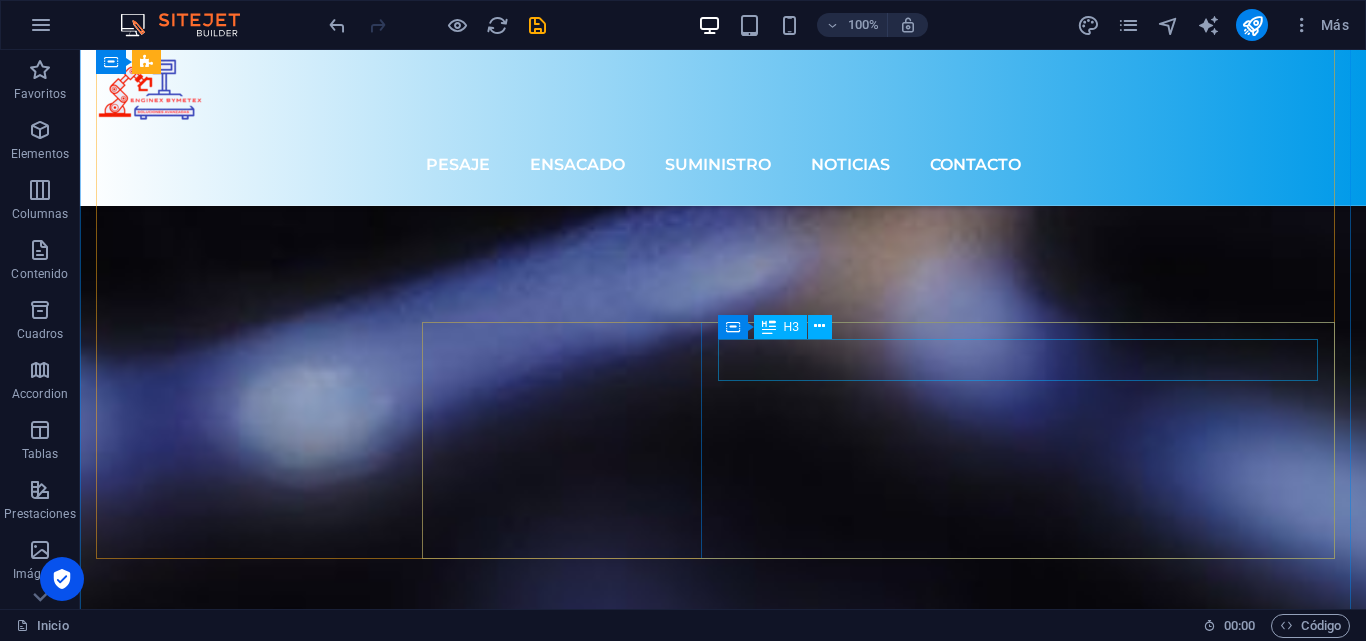 click on "Premios de diseño de Apple" at bounding box center [888, 7309] 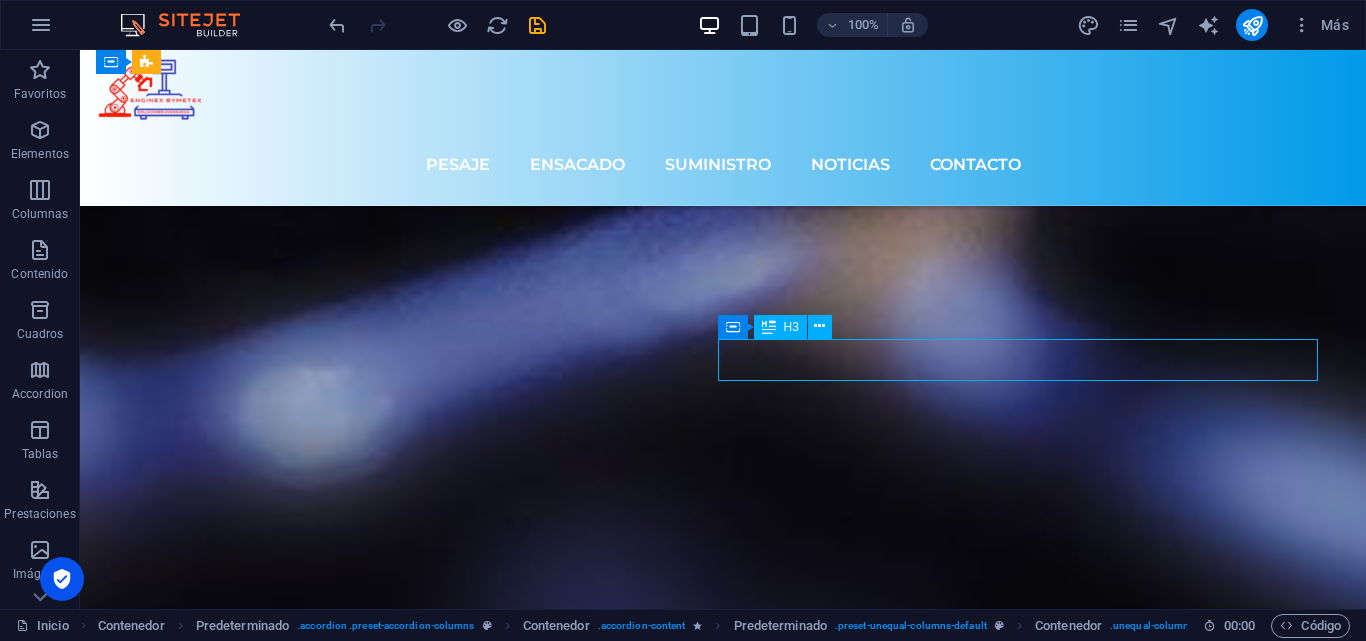 click on "Premios de diseño de Apple" at bounding box center [888, 7309] 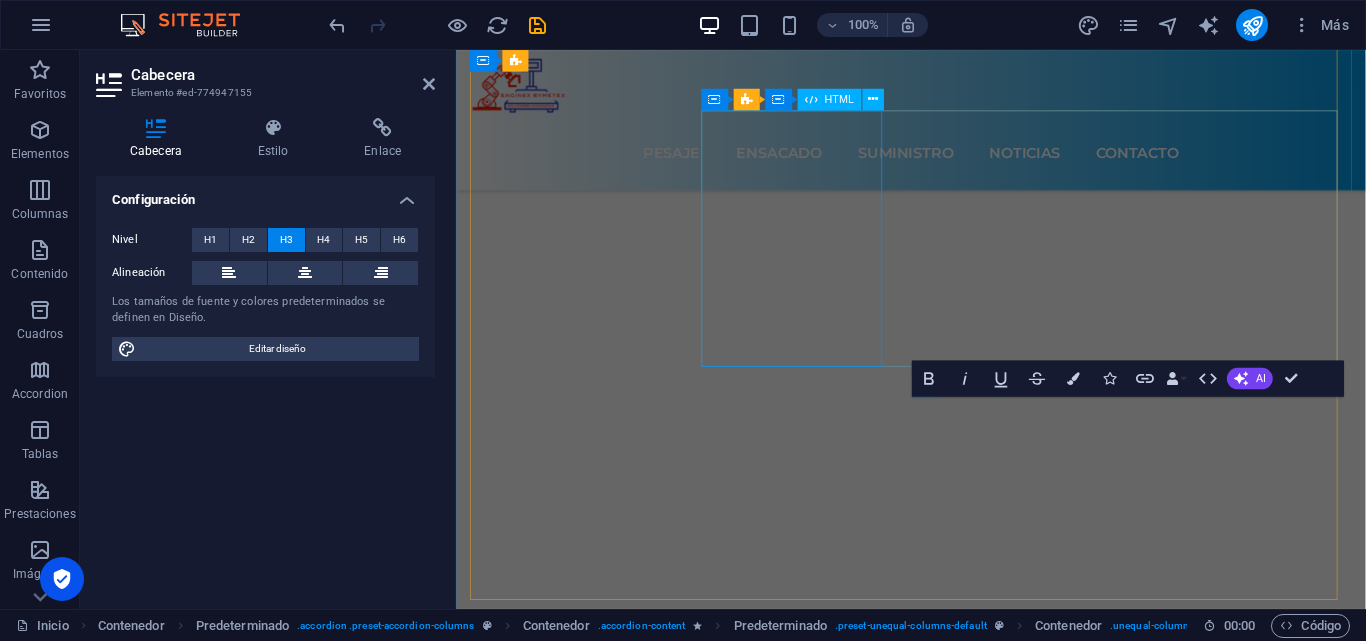 scroll, scrollTop: 5879, scrollLeft: 0, axis: vertical 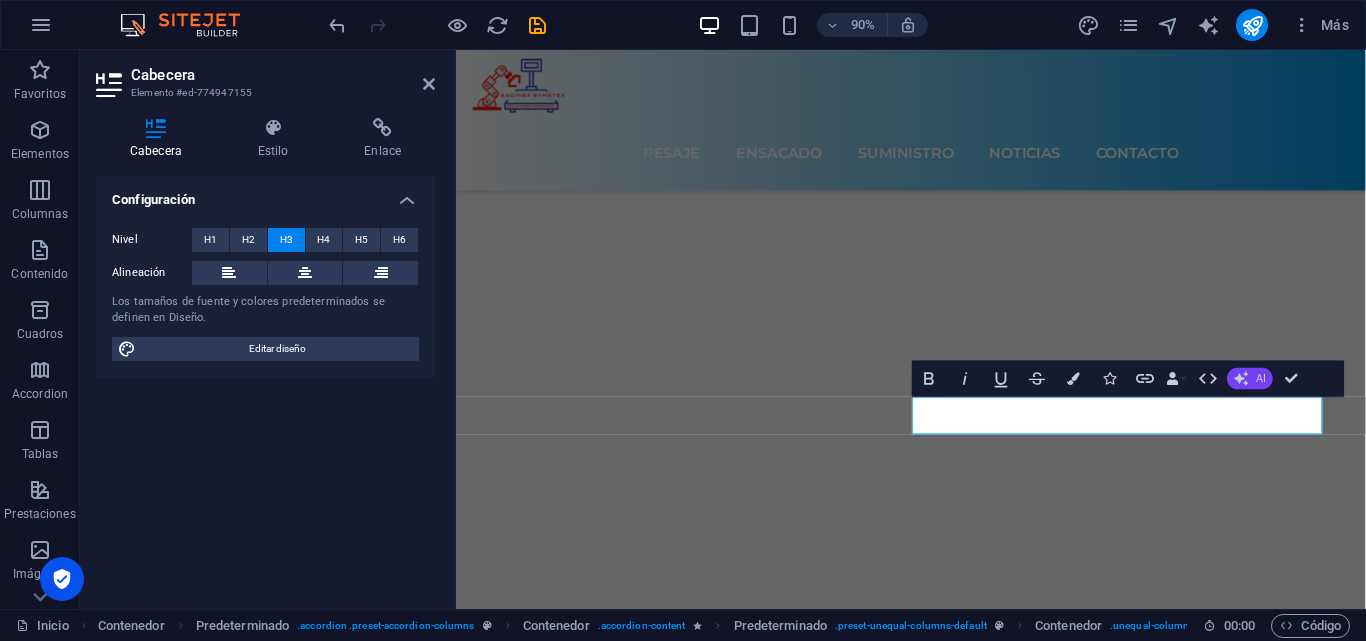 click on "AI" at bounding box center [1261, 378] 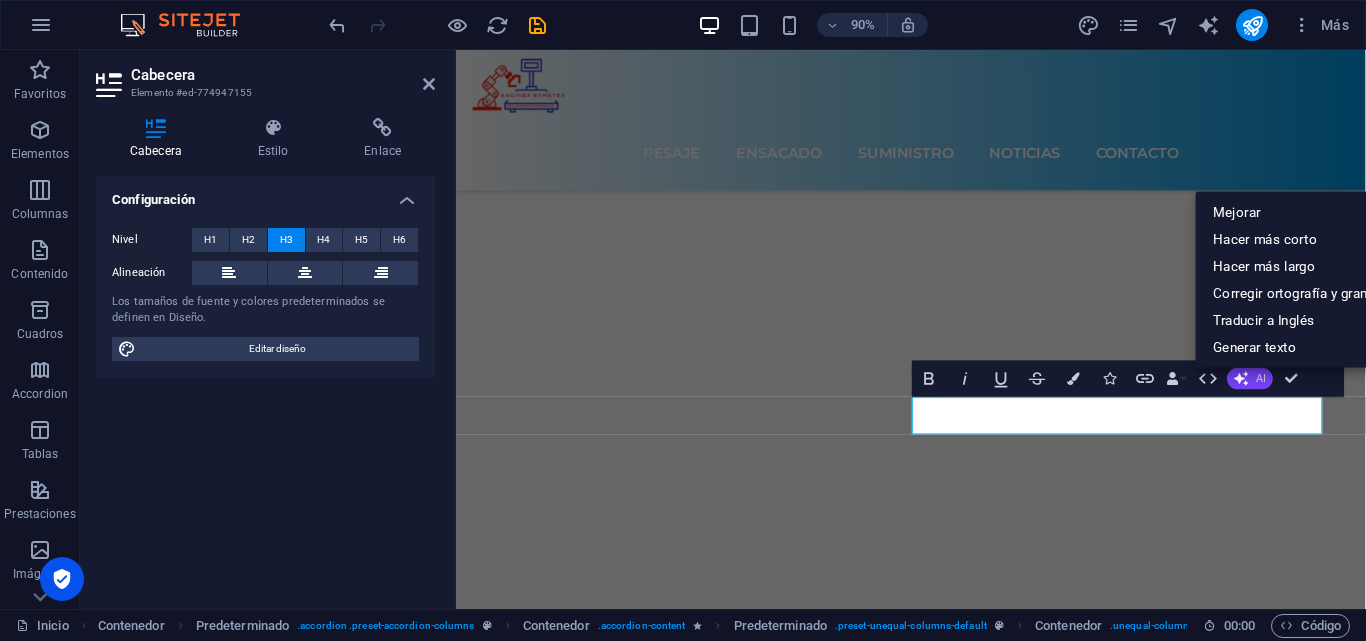 click on "AI" at bounding box center (1261, 378) 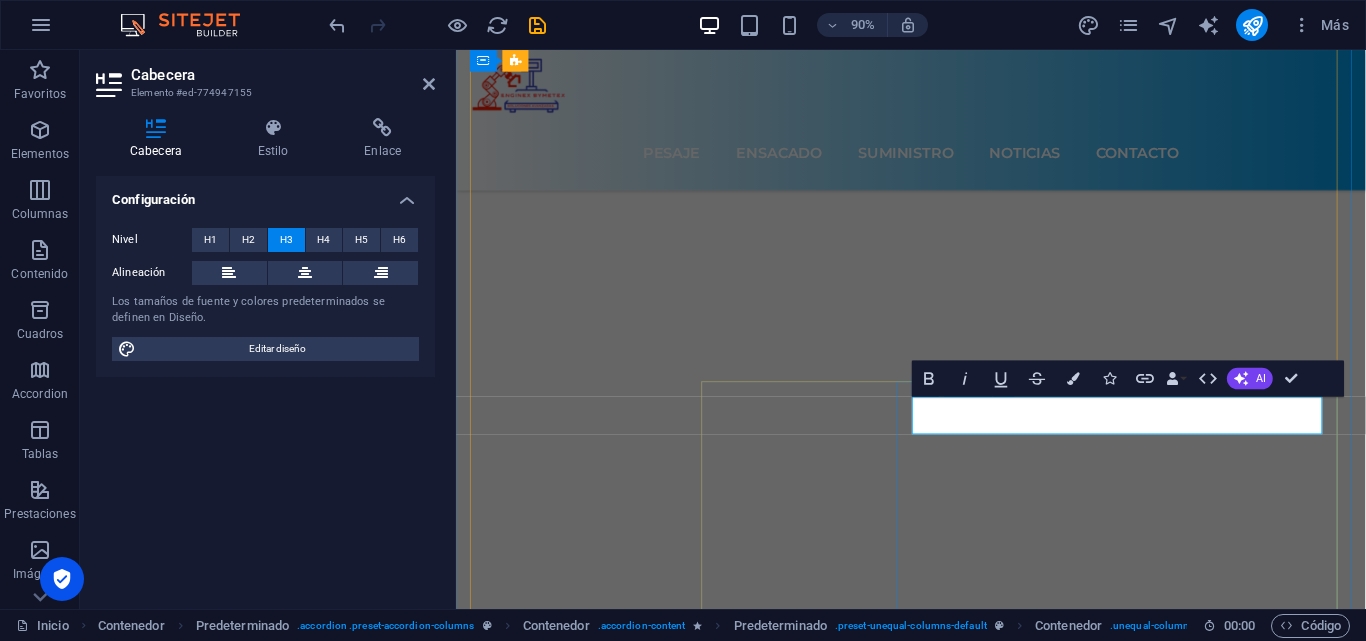 click on "​" at bounding box center (1092, 6820) 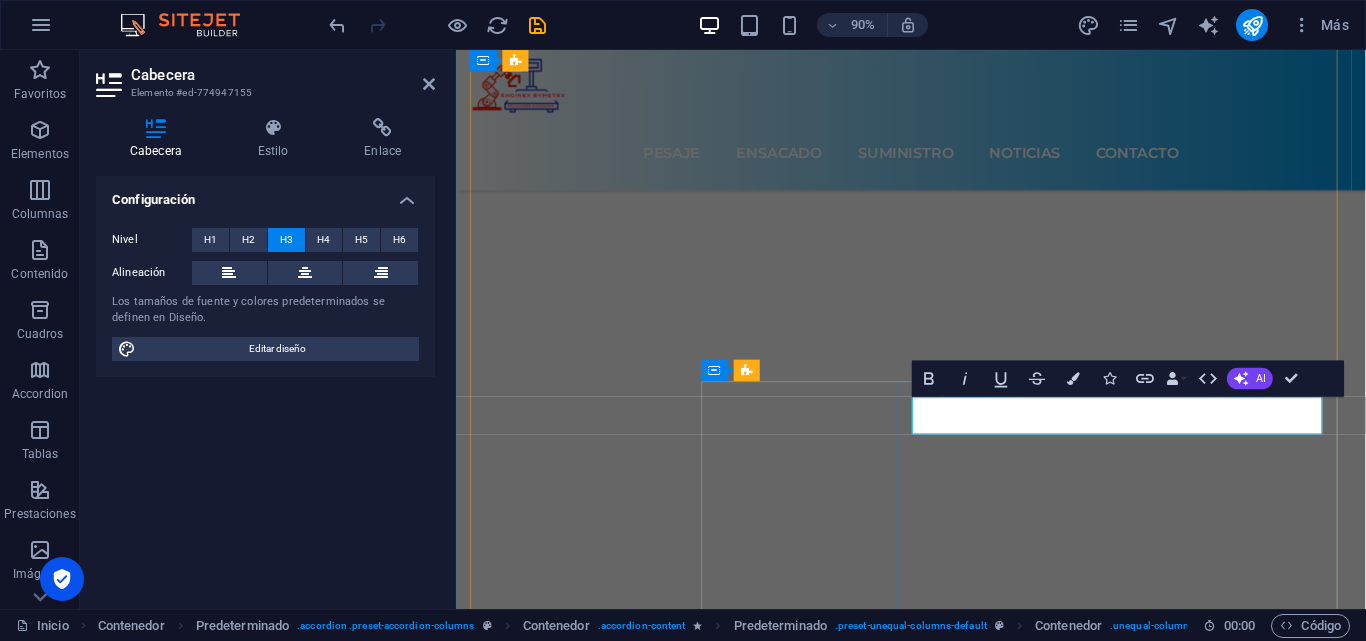 click on "​" at bounding box center (1092, 6820) 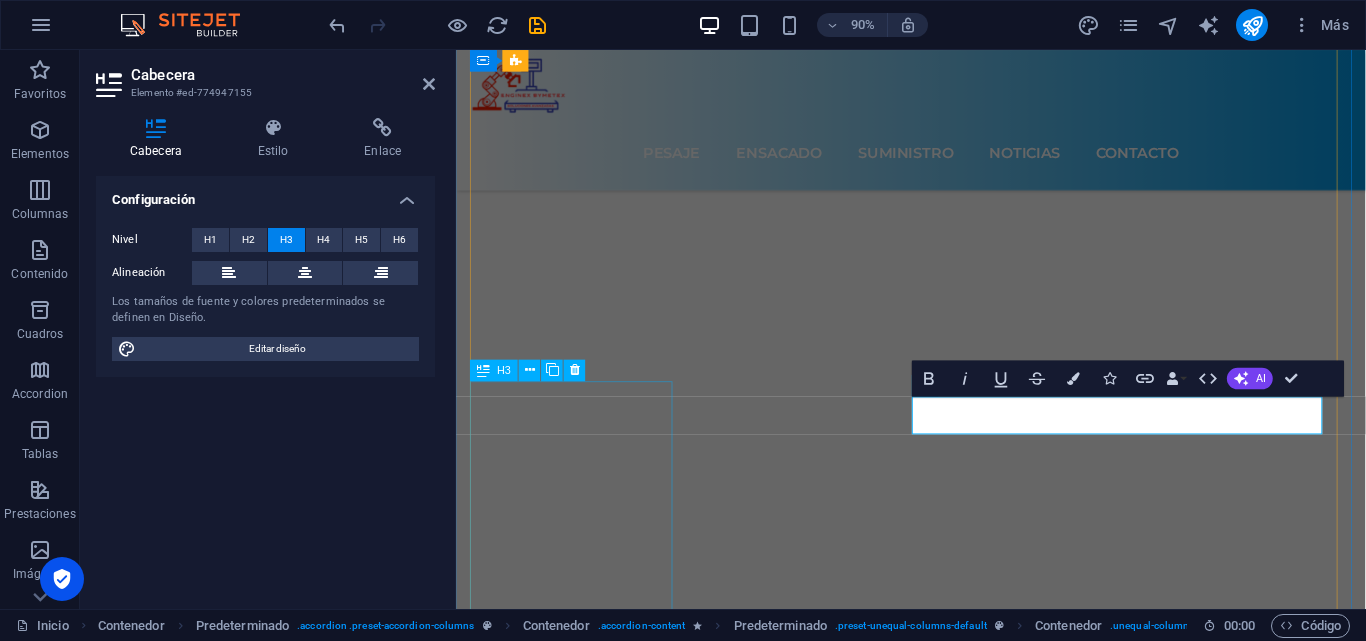click on "Premios de diseño de Apple" at bounding box center (586, 6742) 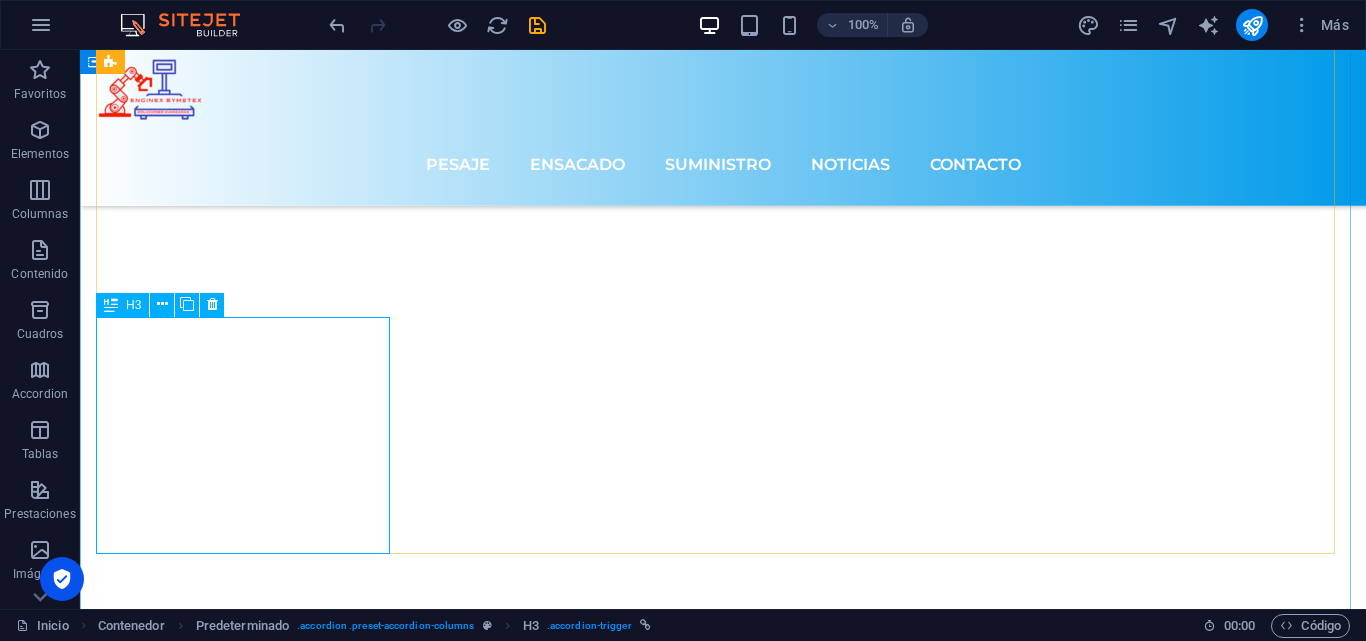 scroll, scrollTop: 6503, scrollLeft: 0, axis: vertical 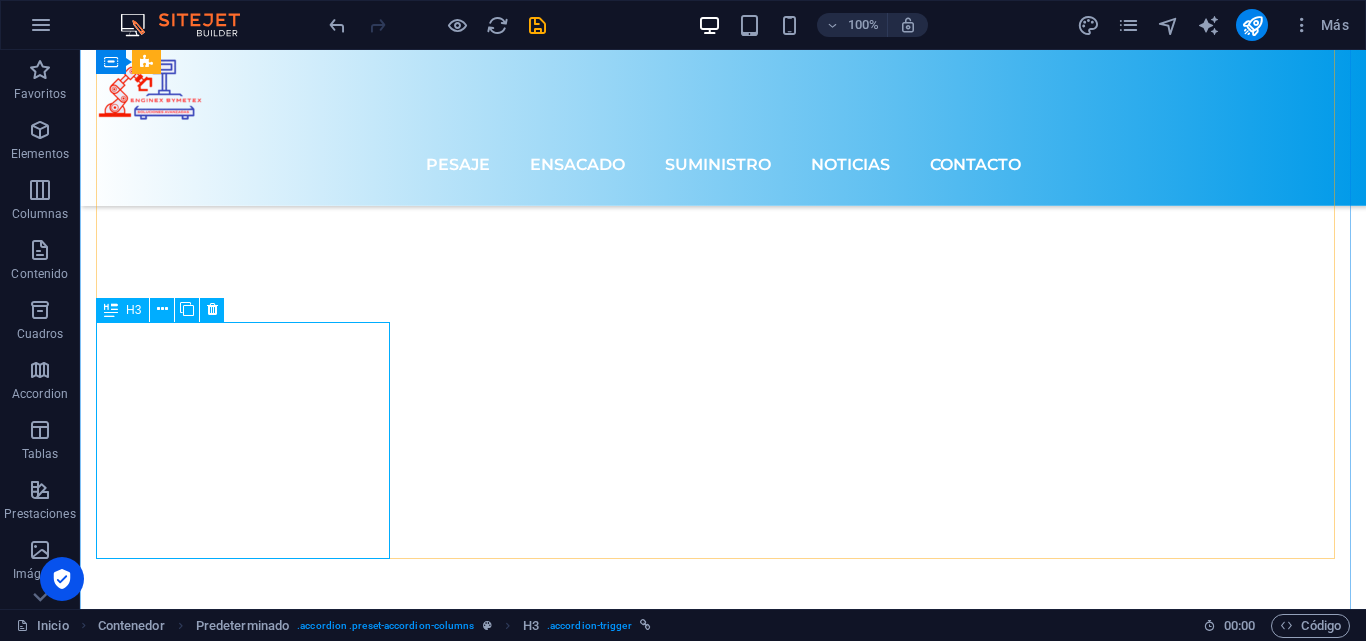 click at bounding box center [111, 310] 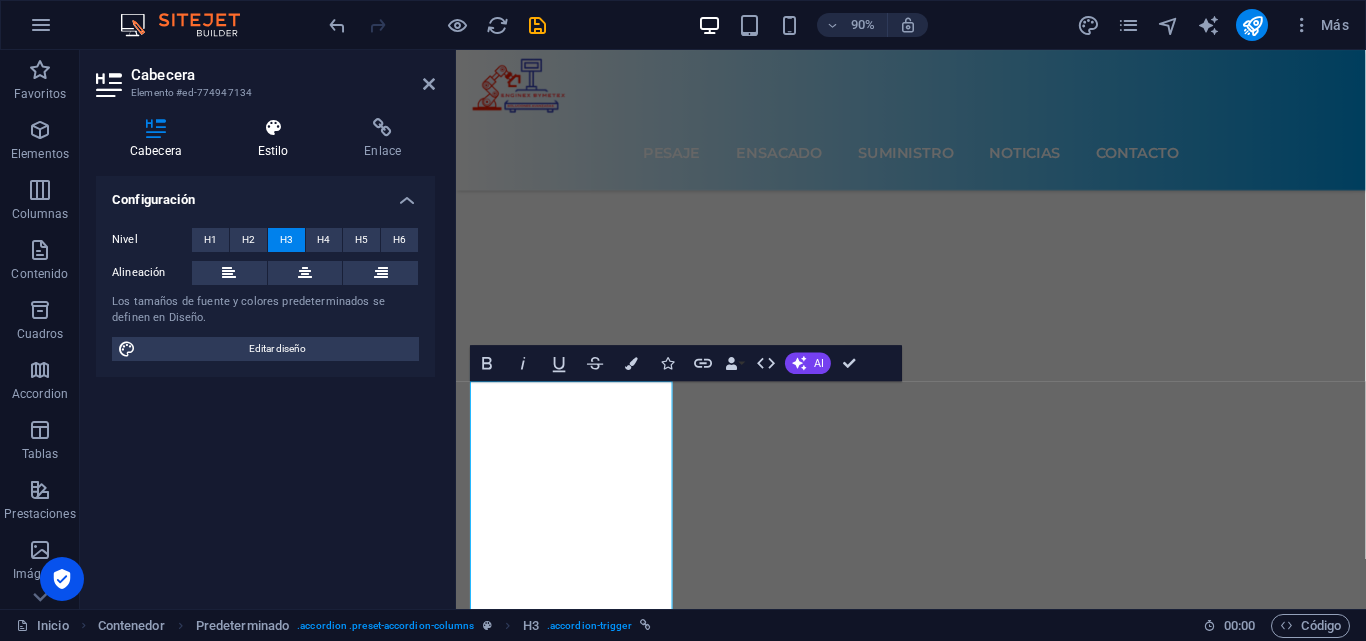 click on "Estilo" at bounding box center [277, 139] 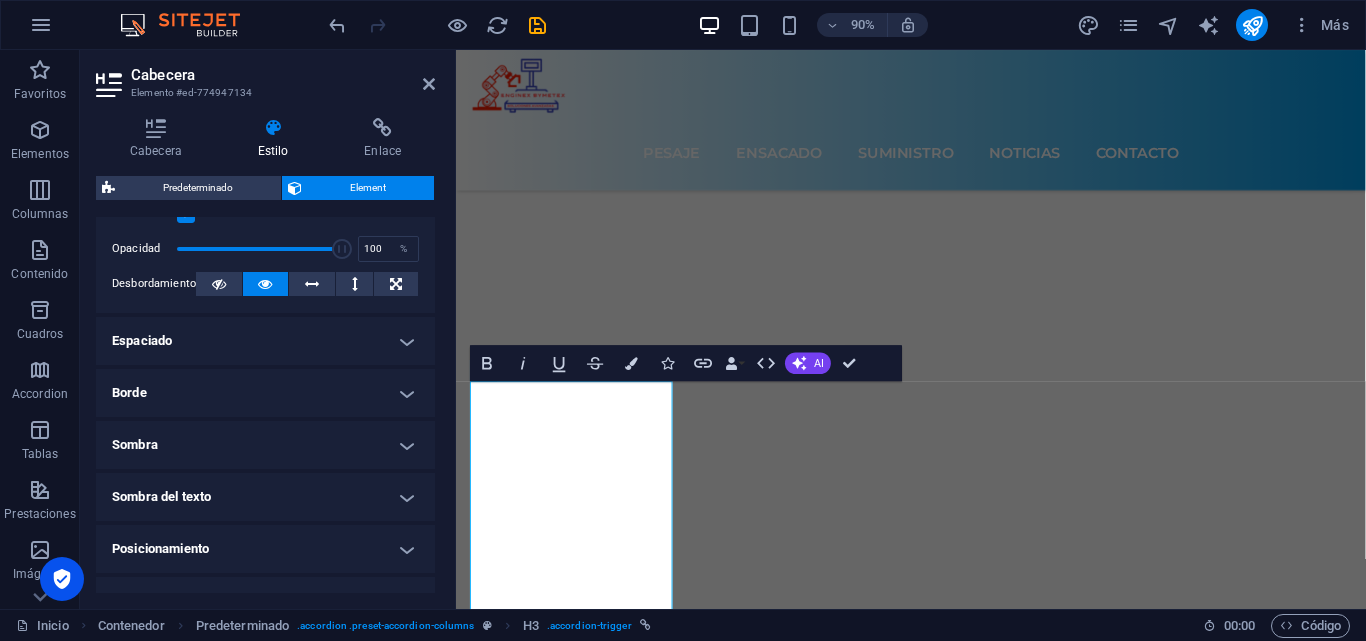 scroll, scrollTop: 286, scrollLeft: 0, axis: vertical 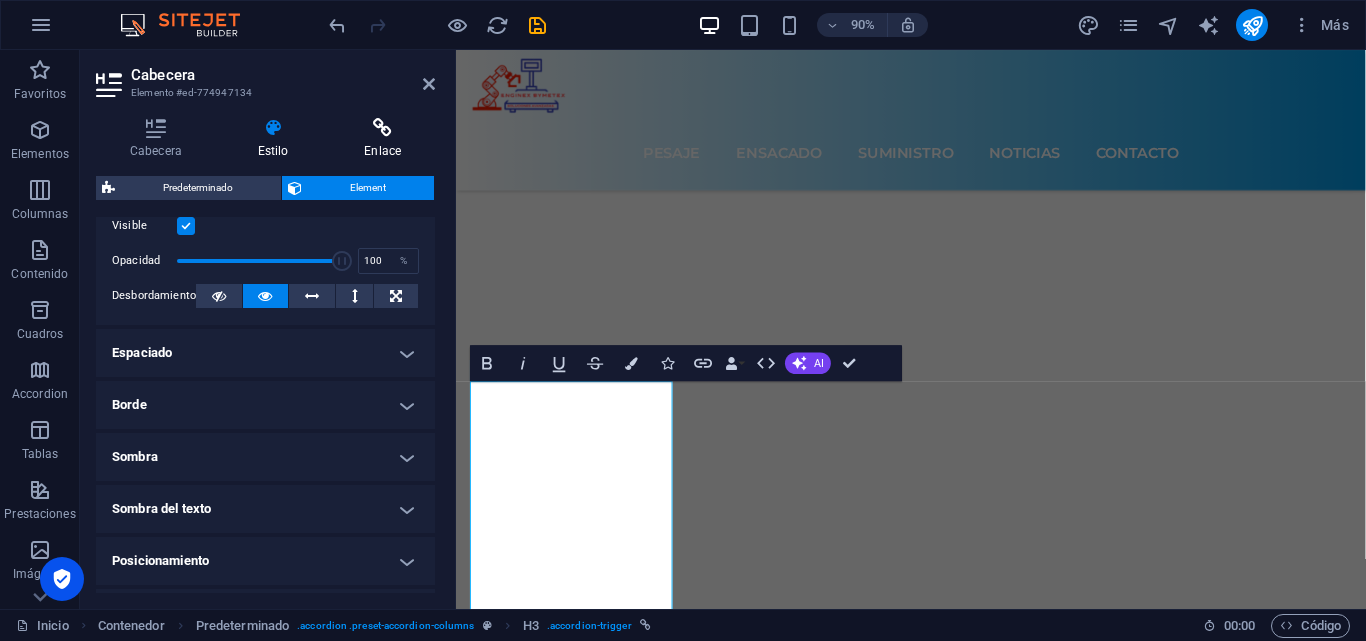click at bounding box center (382, 128) 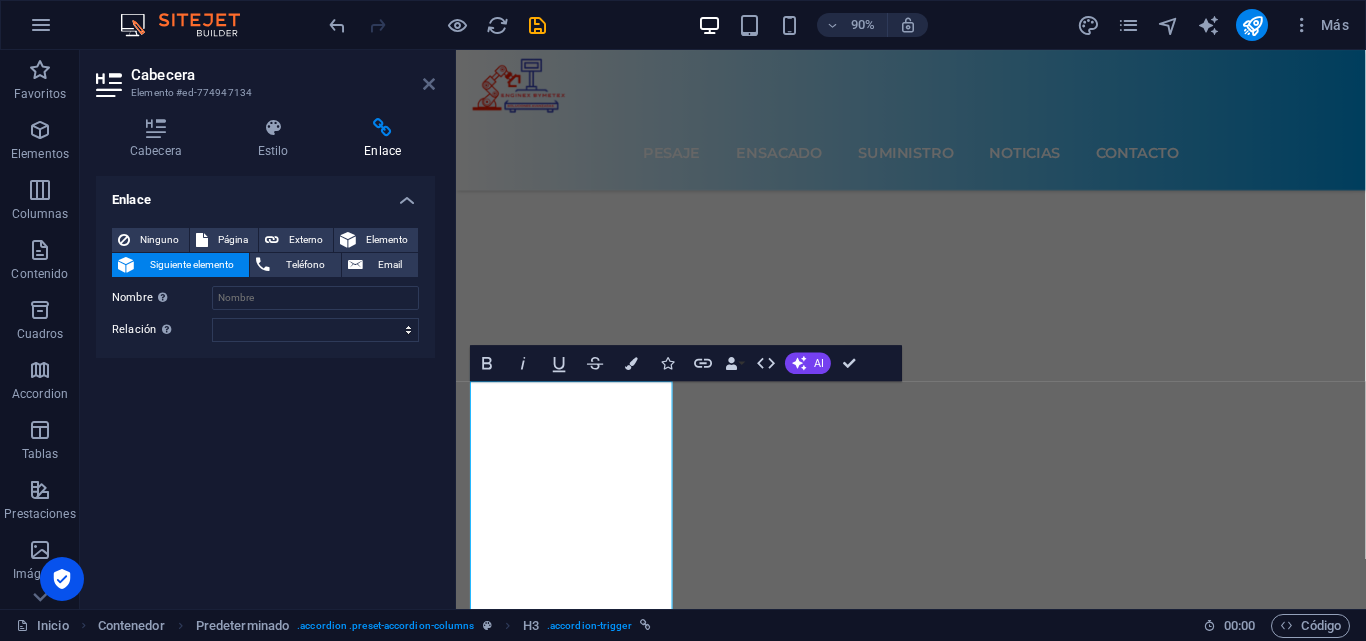 click at bounding box center (429, 84) 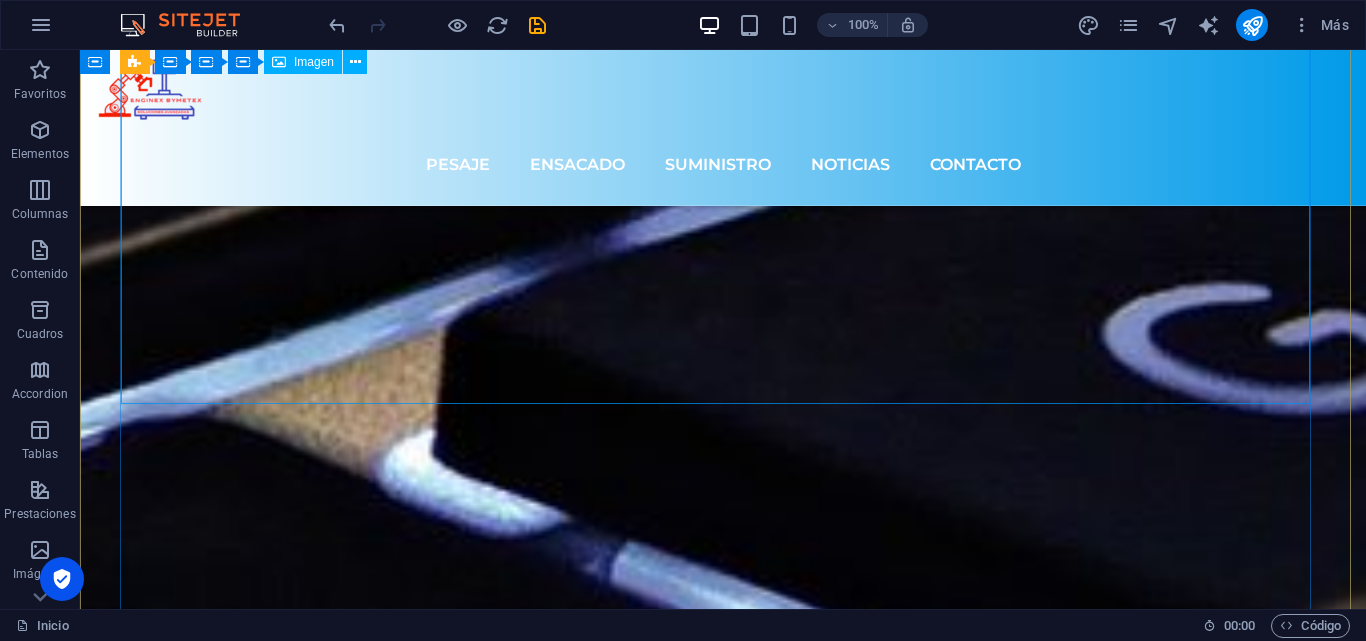scroll, scrollTop: 5503, scrollLeft: 0, axis: vertical 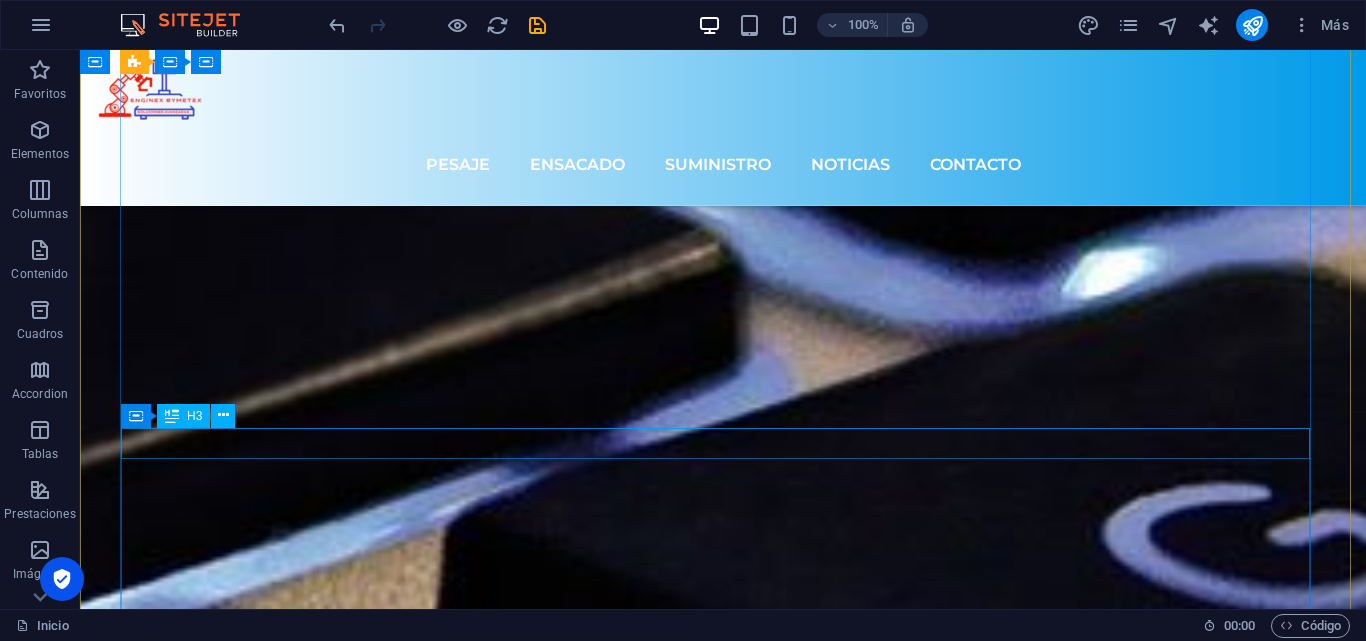 click on "Una página de destino ganadora de Awwward" at bounding box center (723, 6753) 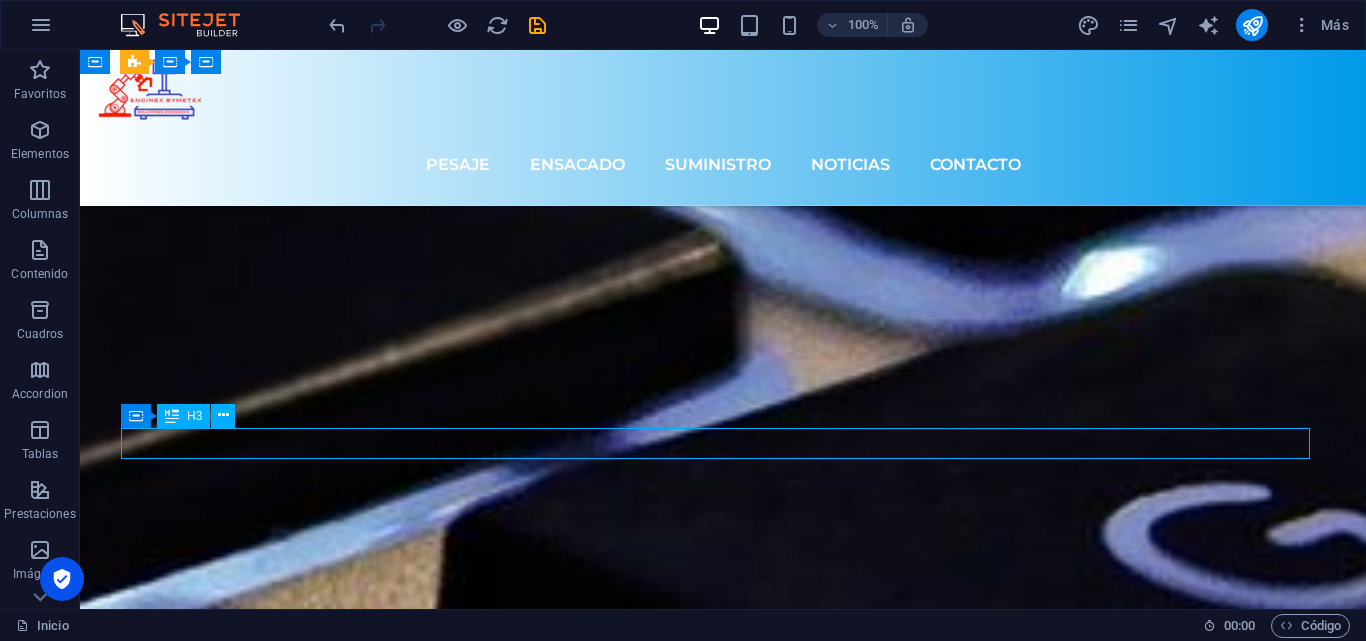 click on "Una página de destino ganadora de Awwward" at bounding box center (723, 6753) 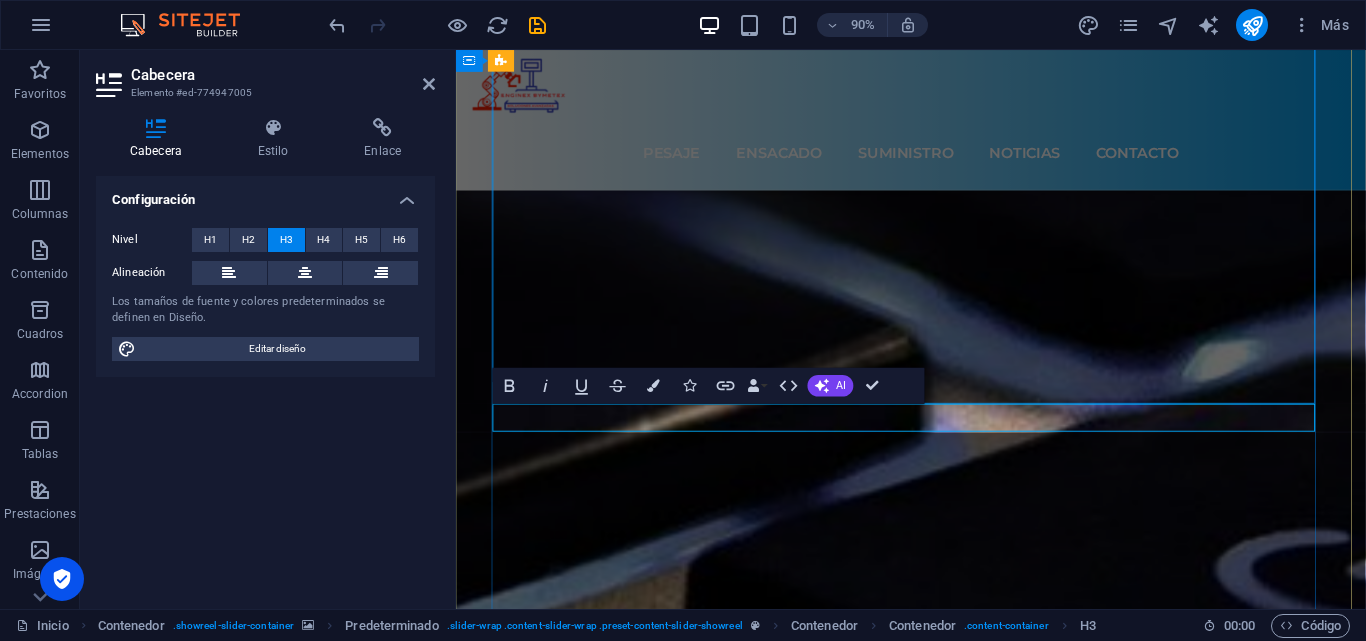 scroll, scrollTop: 4821, scrollLeft: 0, axis: vertical 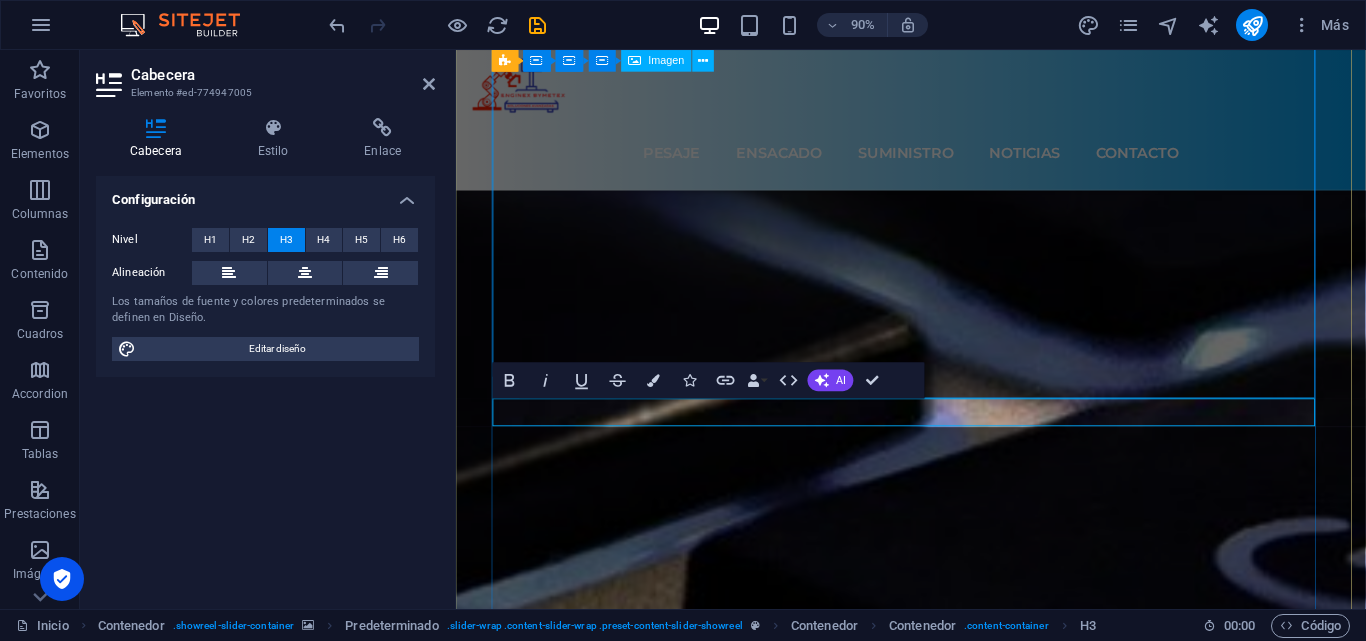type 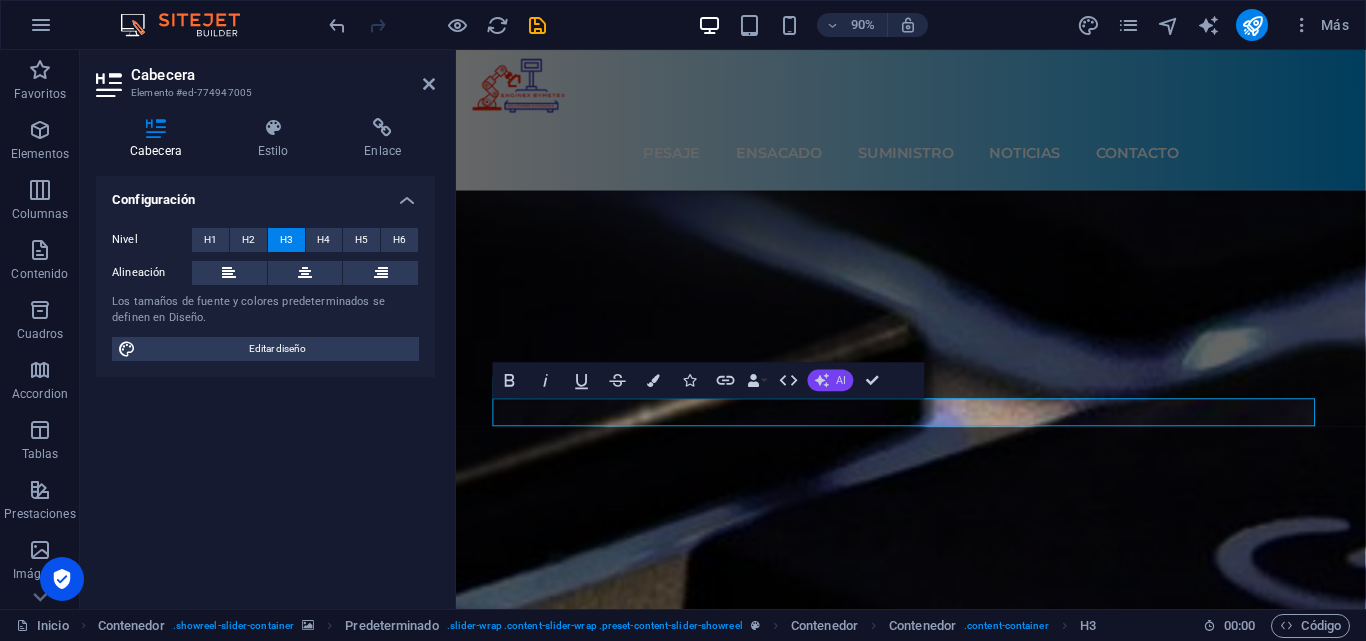 click on "AI" at bounding box center (842, 380) 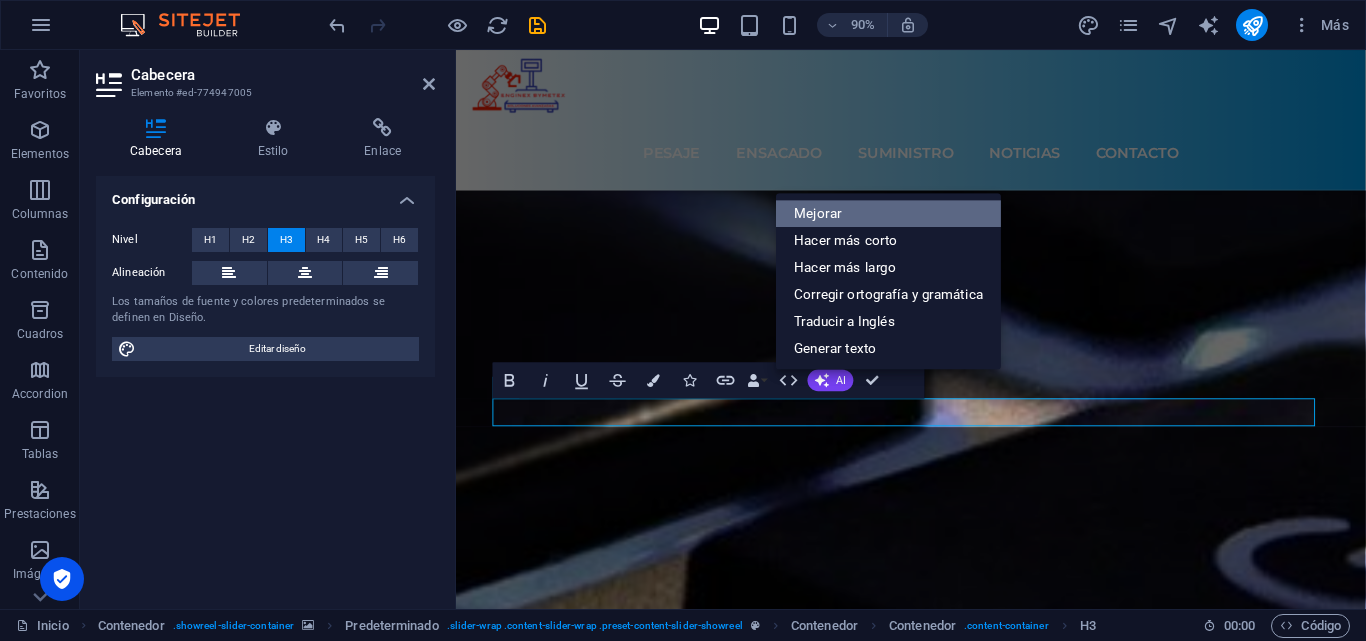 click on "Mejorar" at bounding box center (888, 214) 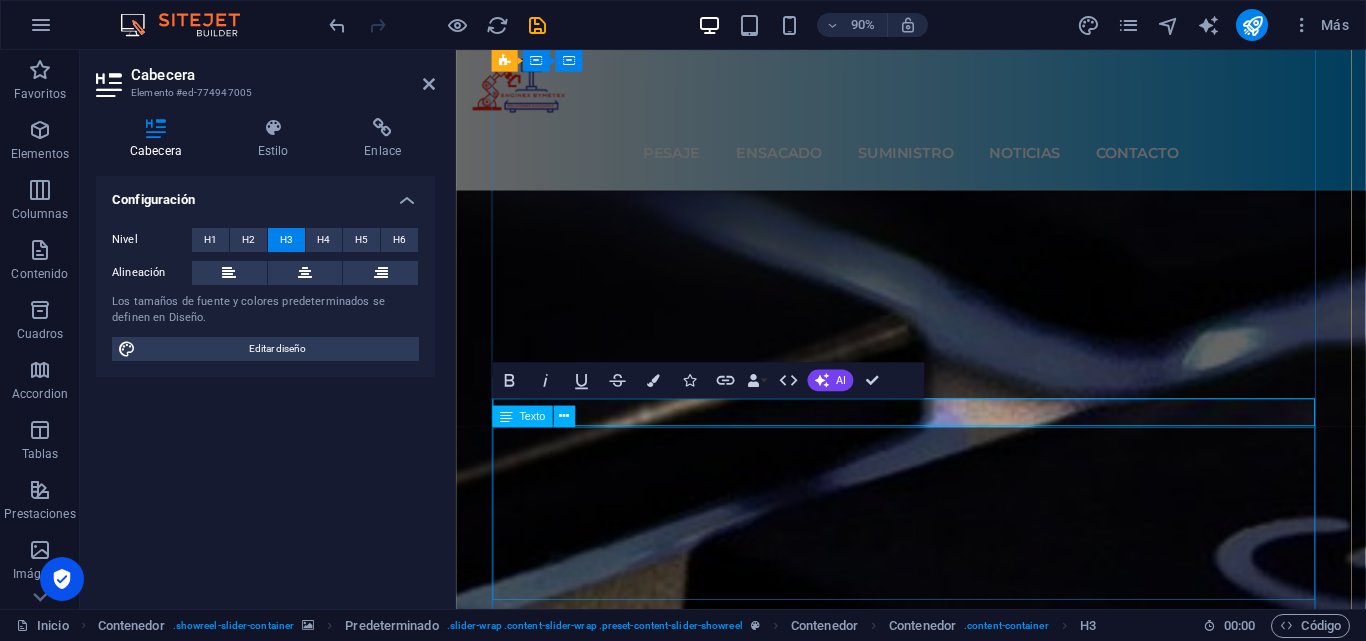 click on "[PERSON_NAME]    es simplemente el texto de relleno de las imprentas y archivos de texto. Lorem Ipsum ha sido el texto de relleno estándar de las industrias desde el siglo XVI, cuando un impresor (anónimo) usó una galera de tipos y los mezcló para crear un libro de muestras tipográficas.  Ha sobrevivido no solo cinco siglos, sino también el salto a la composición tipográfica electrónica, manteniéndose prácticamente inalterado. Se popularizó en la década de 1960 con la publicación de las hojas Letraset que contenían pasajes de Lorem Ipsum, y más recientemente con software de autoedición como Aldus PageMaker, que incluía versiones de Lorem Ipsum." at bounding box center [961, 6194] 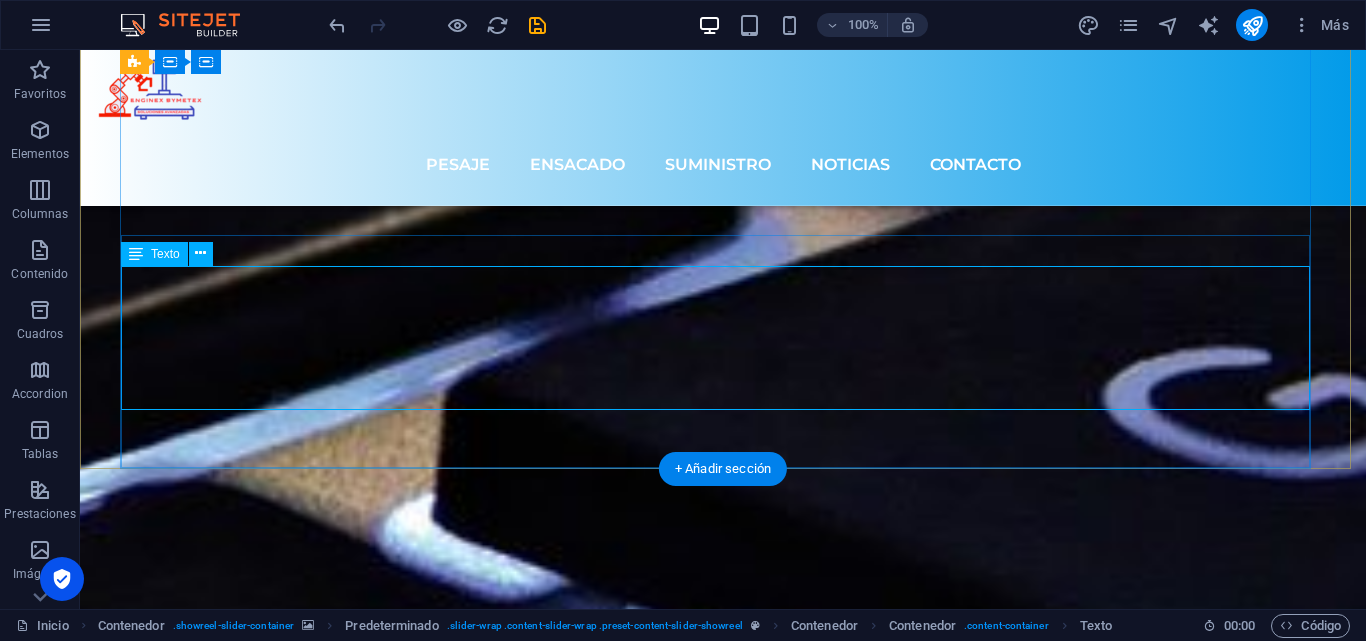 scroll, scrollTop: 5612, scrollLeft: 0, axis: vertical 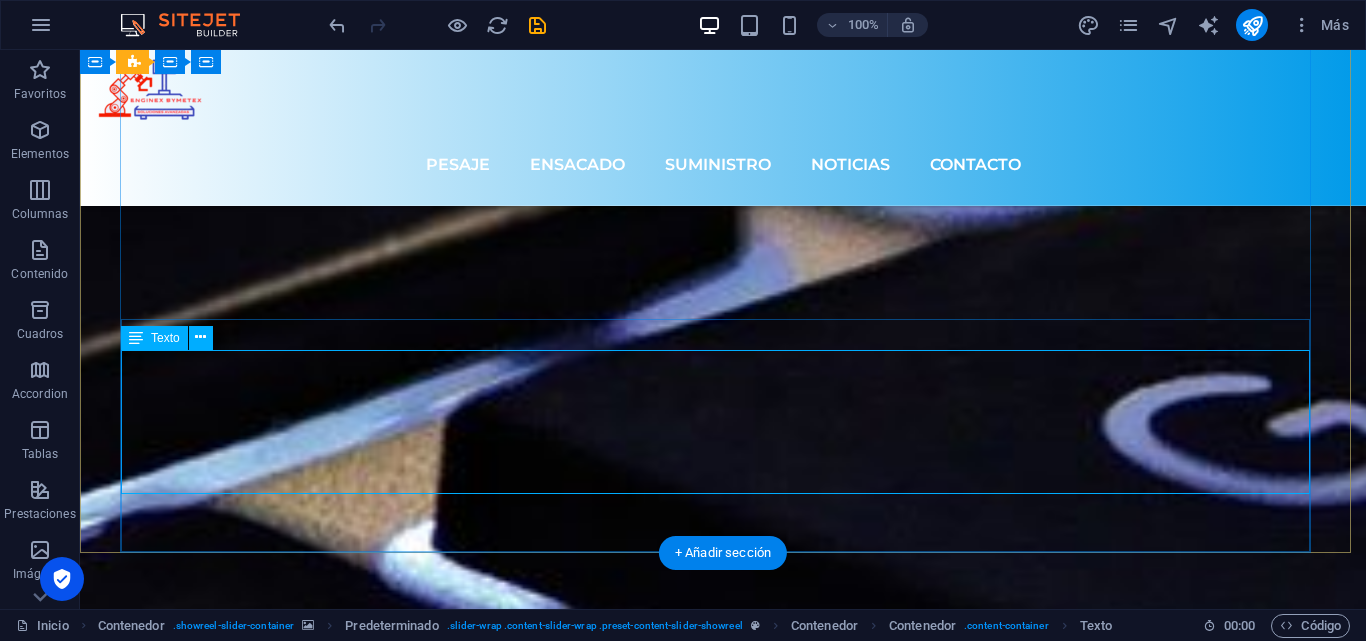 click on "[PERSON_NAME]    es simplemente el texto de relleno de las imprentas y archivos de texto. Lorem Ipsum ha sido el texto de relleno estándar de las industrias desde el siglo XVI, cuando un impresor (anónimo) usó una galera de tipos y los mezcló para crear un libro de muestras tipográficas.  Ha sobrevivido no solo cinco siglos, sino también el salto a la composición tipográfica electrónica, manteniéndose prácticamente inalterado. Se popularizó en la década de 1960 con la publicación de las hojas Letraset que contenían pasajes de Lorem Ipsum, y más recientemente con software de autoedición como Aldus PageMaker, que incluía versiones de Lorem Ipsum." at bounding box center [723, 6732] 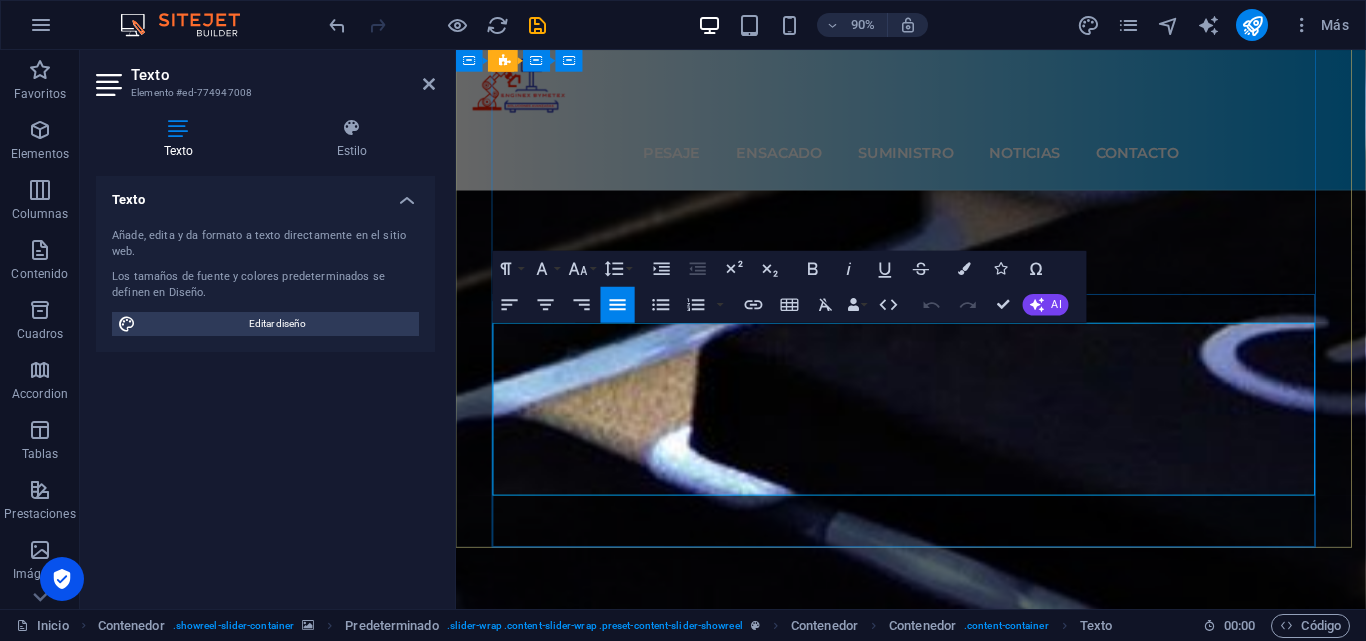 drag, startPoint x: 808, startPoint y: 534, endPoint x: 501, endPoint y: 372, distance: 347.121 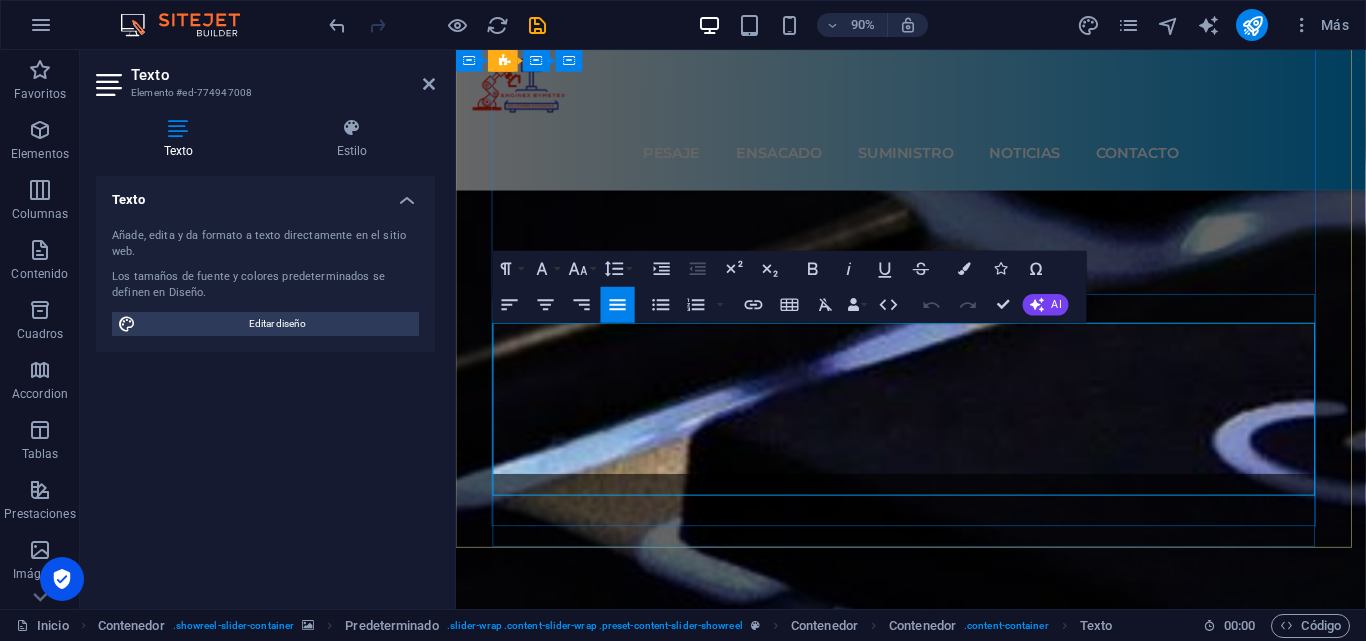 scroll, scrollTop: 8422, scrollLeft: 2, axis: both 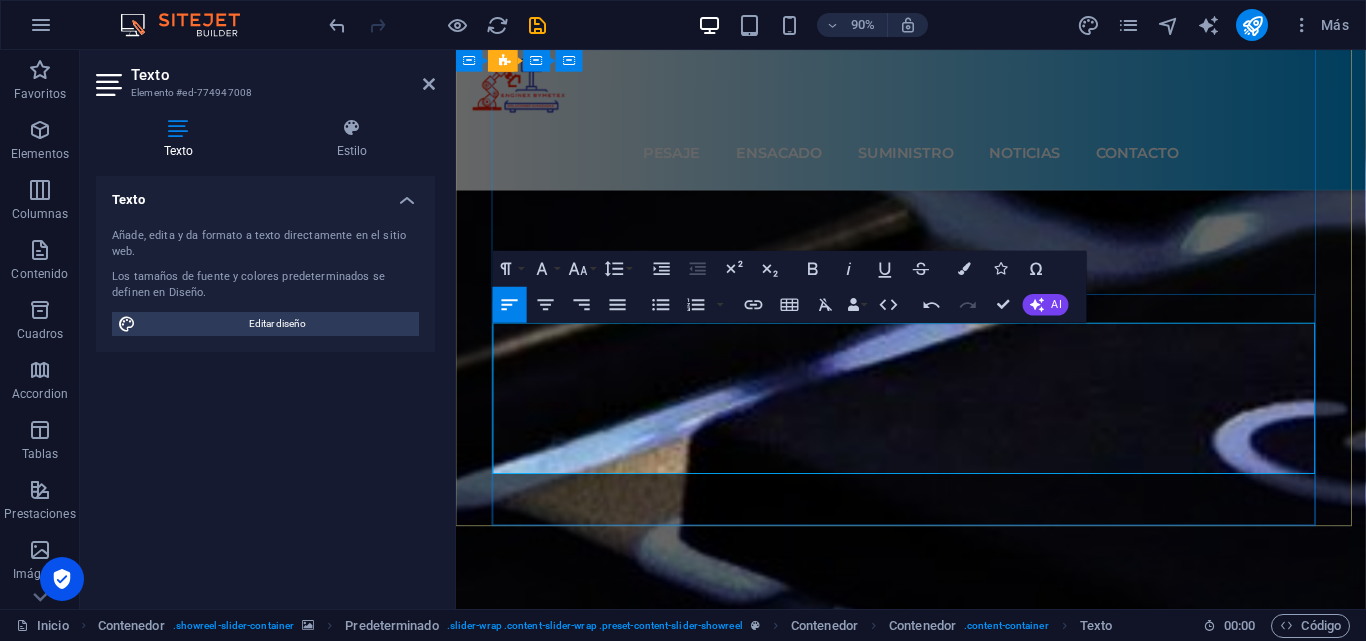 drag, startPoint x: 725, startPoint y: 495, endPoint x: 518, endPoint y: 477, distance: 207.78113 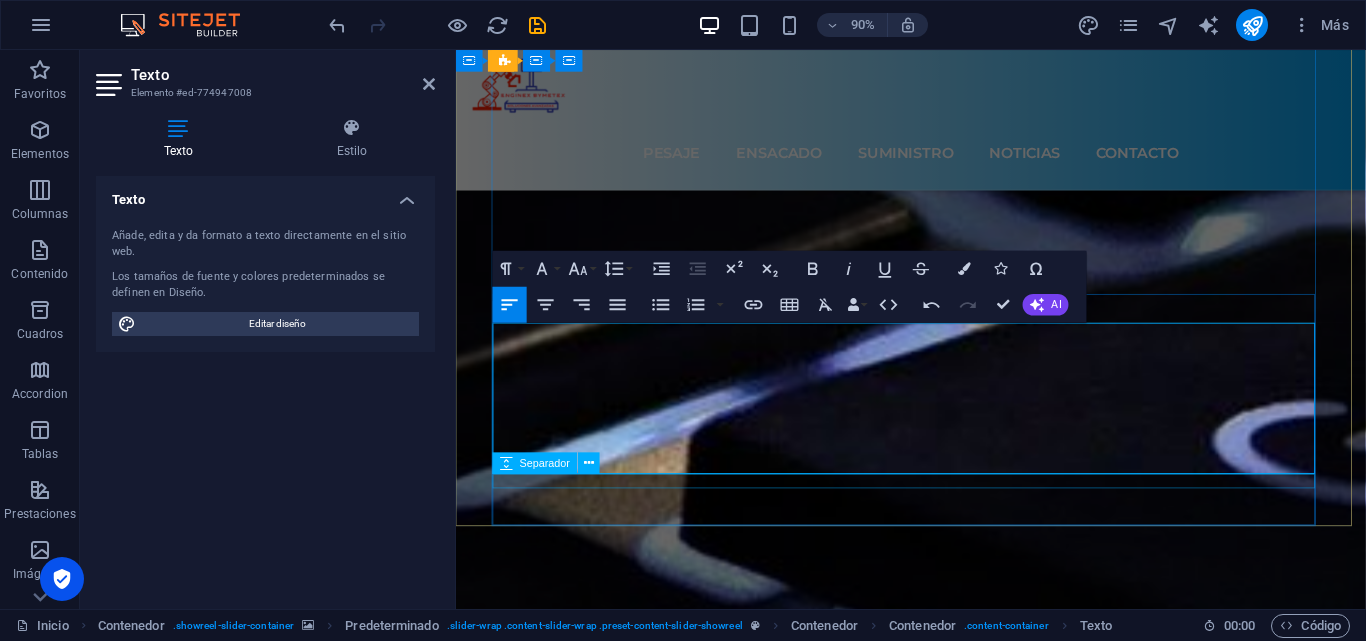 drag, startPoint x: 761, startPoint y: 502, endPoint x: 499, endPoint y: 531, distance: 263.60007 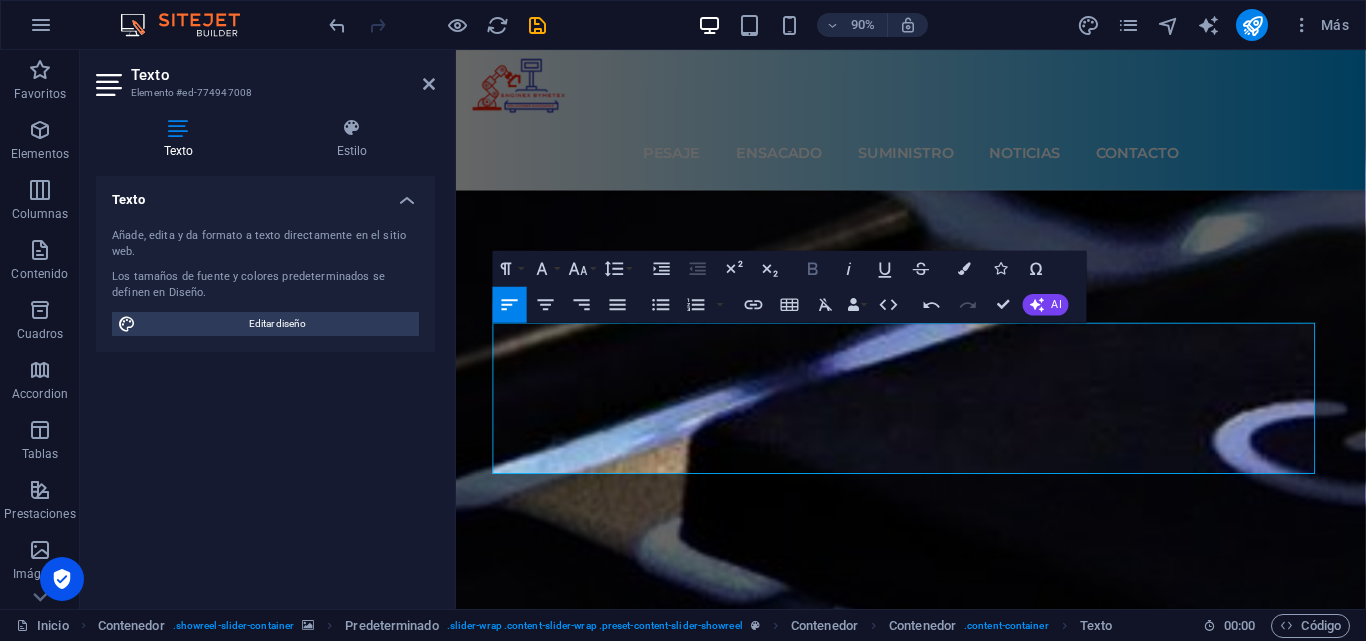 click 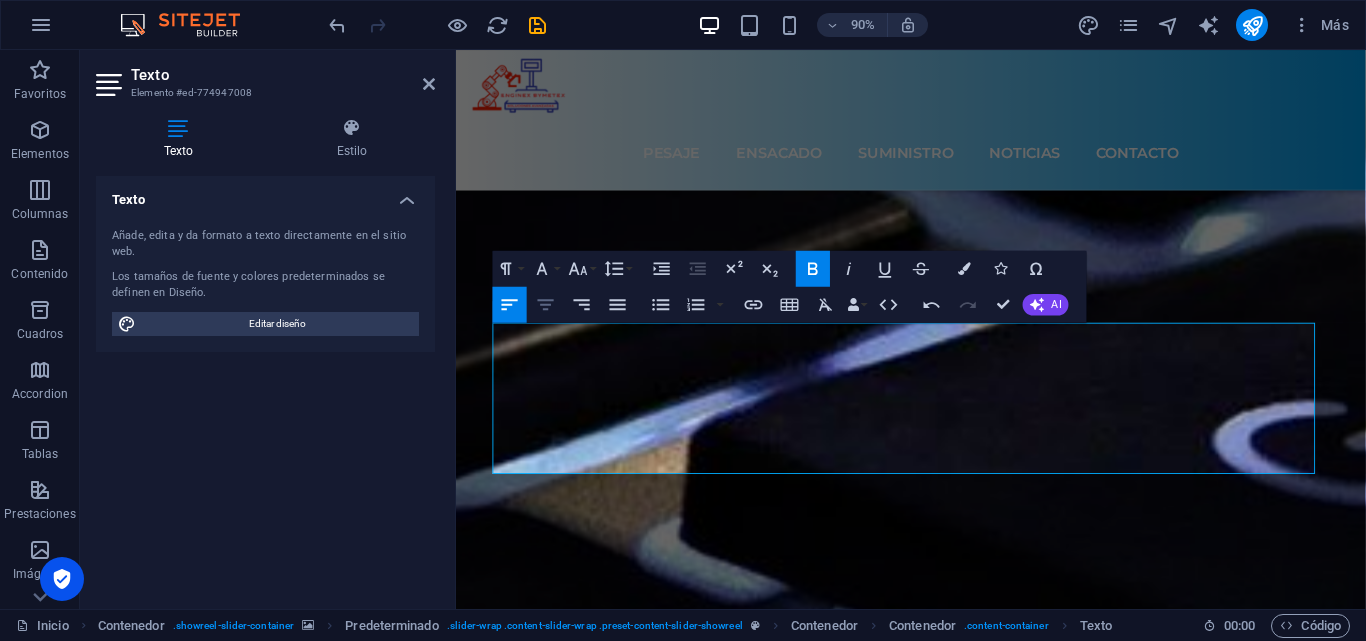 click 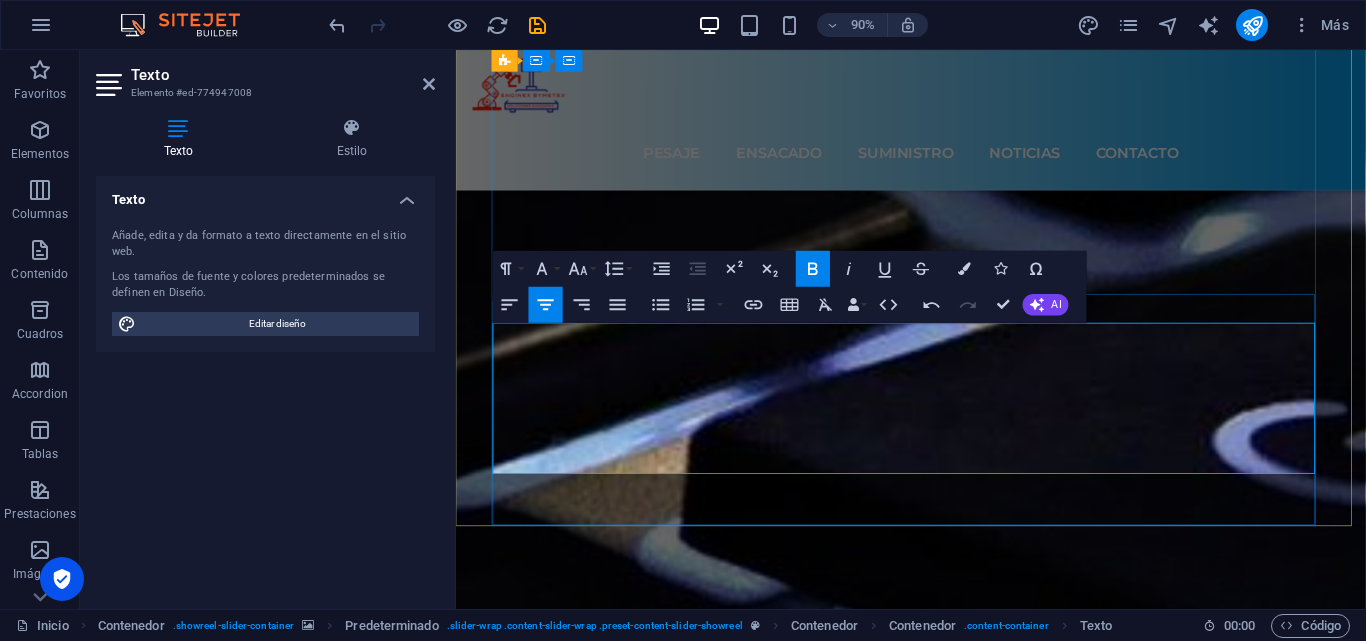 click on "Ya sea que tu empresa esté en el rubro alimenticio, farmacéutico, automotriz, tecnológico, construcción o cualquier otra industria, tenemos soluciones que se ajustan a tus necesidades específicas." at bounding box center [961, 6054] 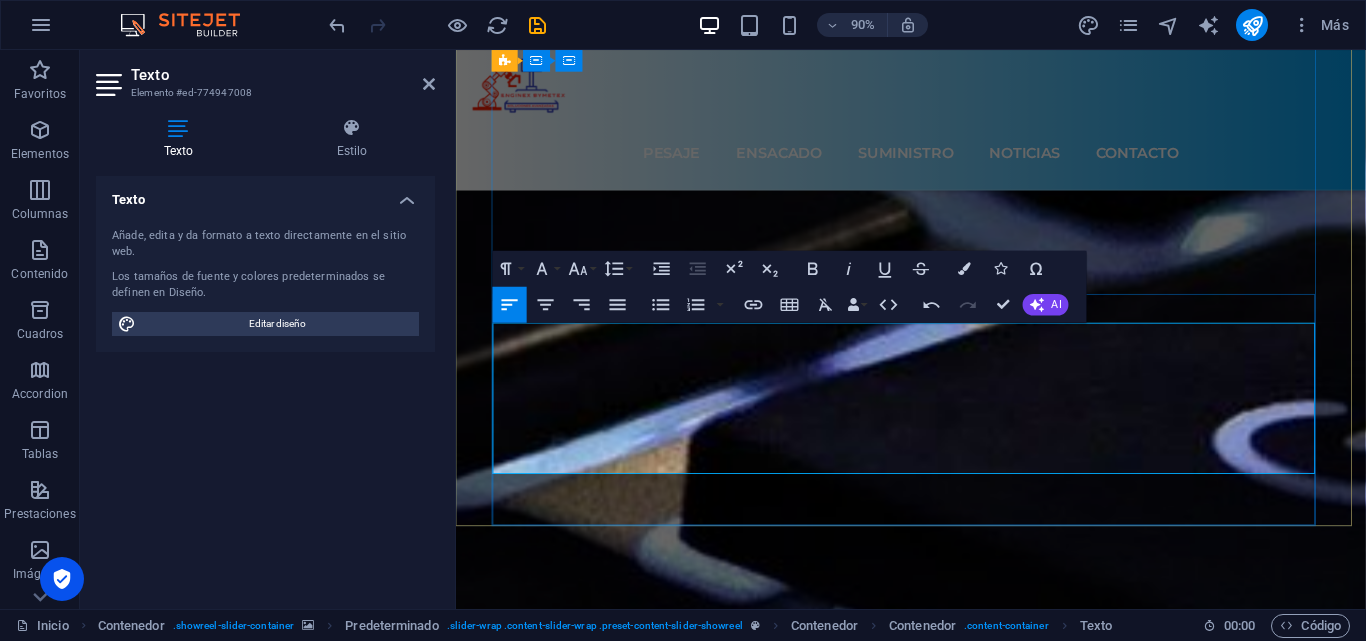 click on "Ya sea que tu empresa esté en el rubro alimenticio, farmacéutico, automotriz, tecnológico, construcción o cualquier otra industria, tenemos soluciones que se ajustan a tus necesidades específicas." at bounding box center (961, 6054) 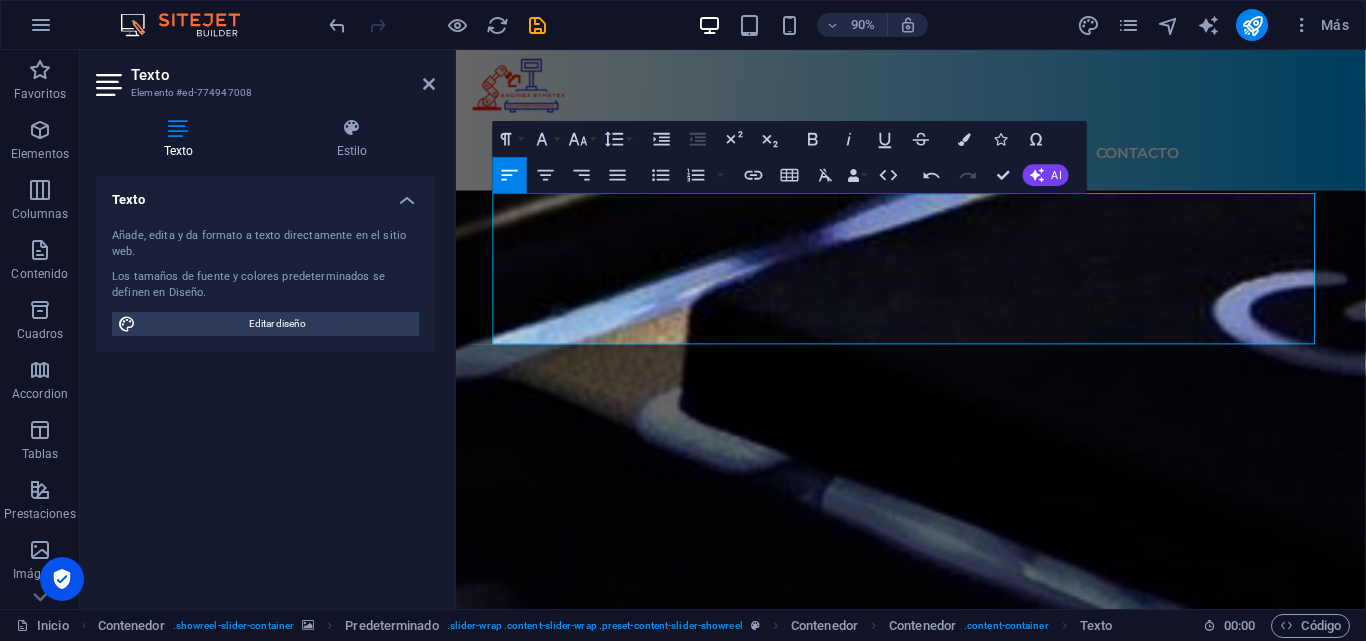 scroll, scrollTop: 5088, scrollLeft: 0, axis: vertical 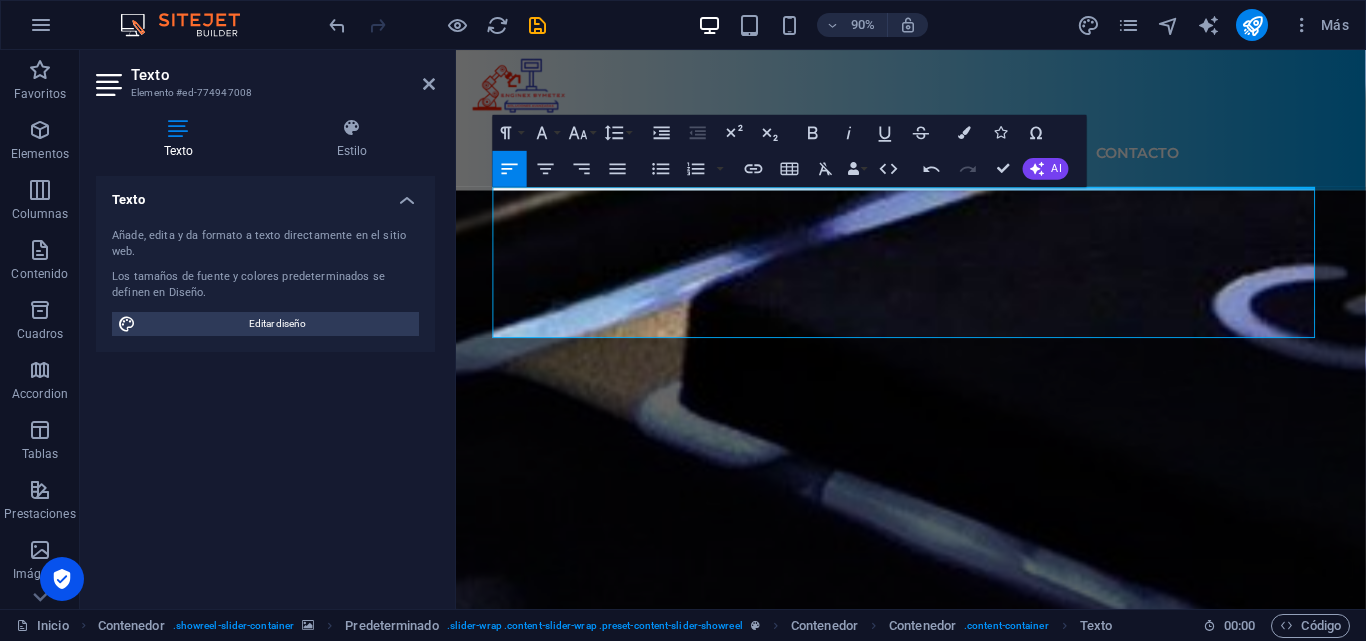 drag, startPoint x: 1140, startPoint y: 307, endPoint x: 893, endPoint y: 251, distance: 253.26863 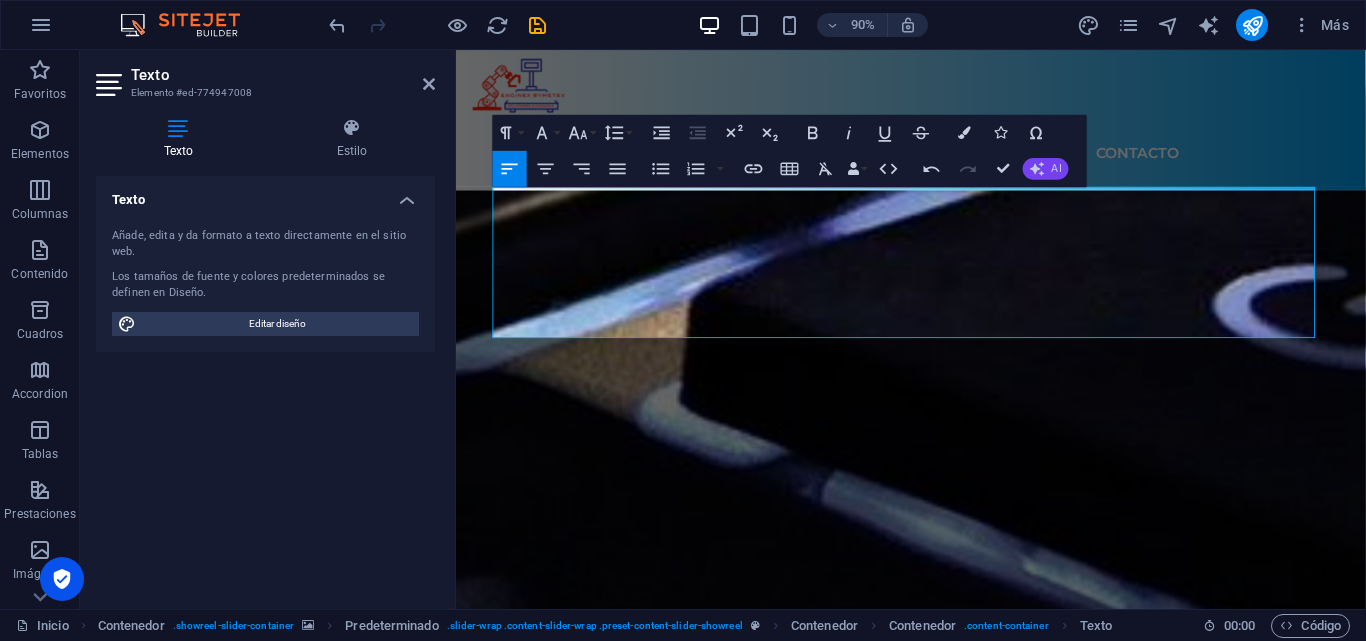 click on "AI" at bounding box center (1046, 169) 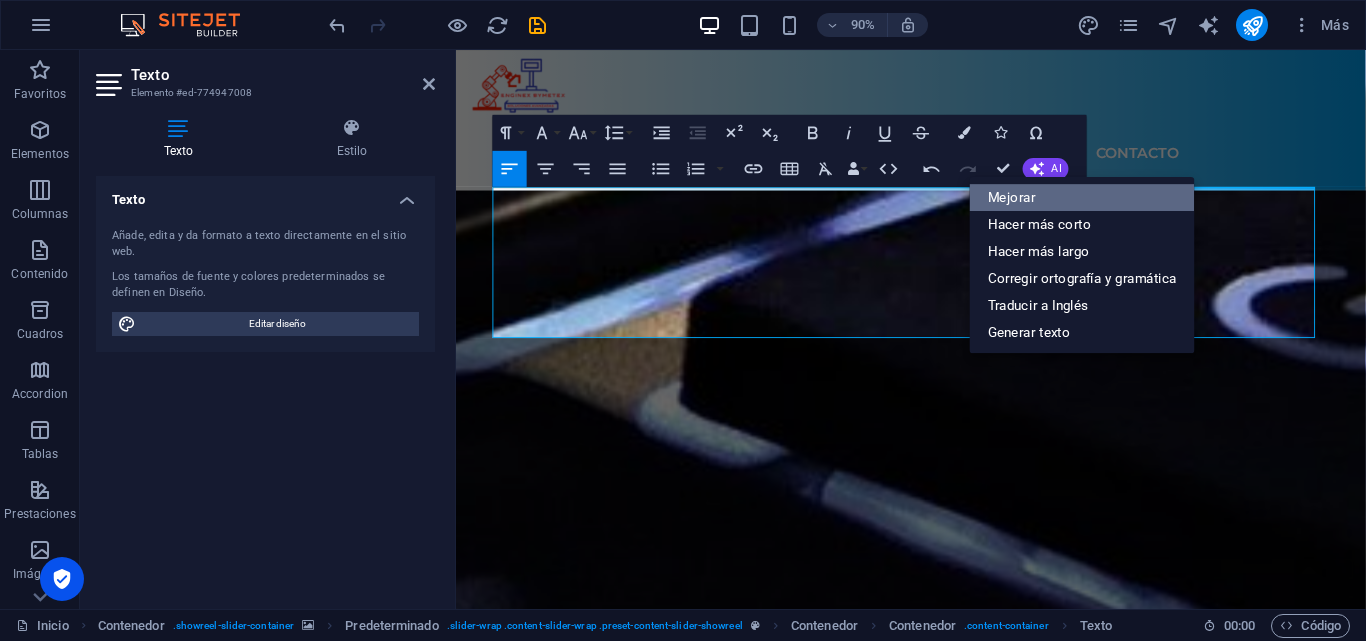 click on "Mejorar" at bounding box center (1082, 197) 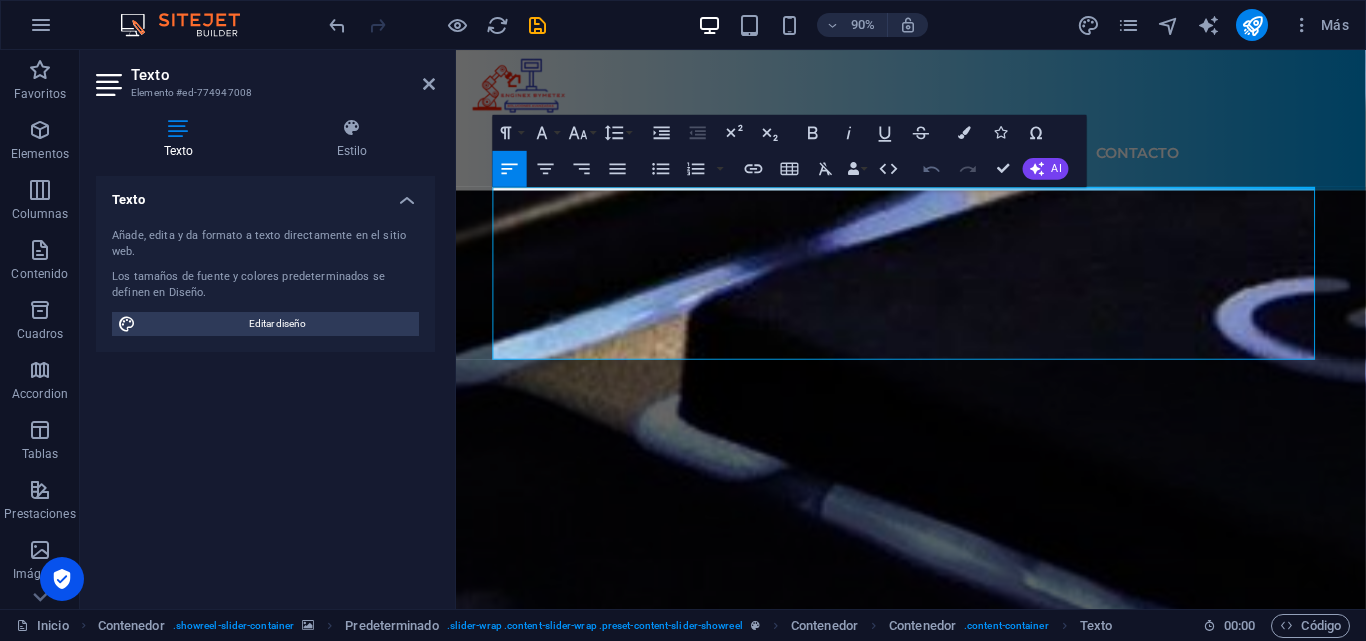 click 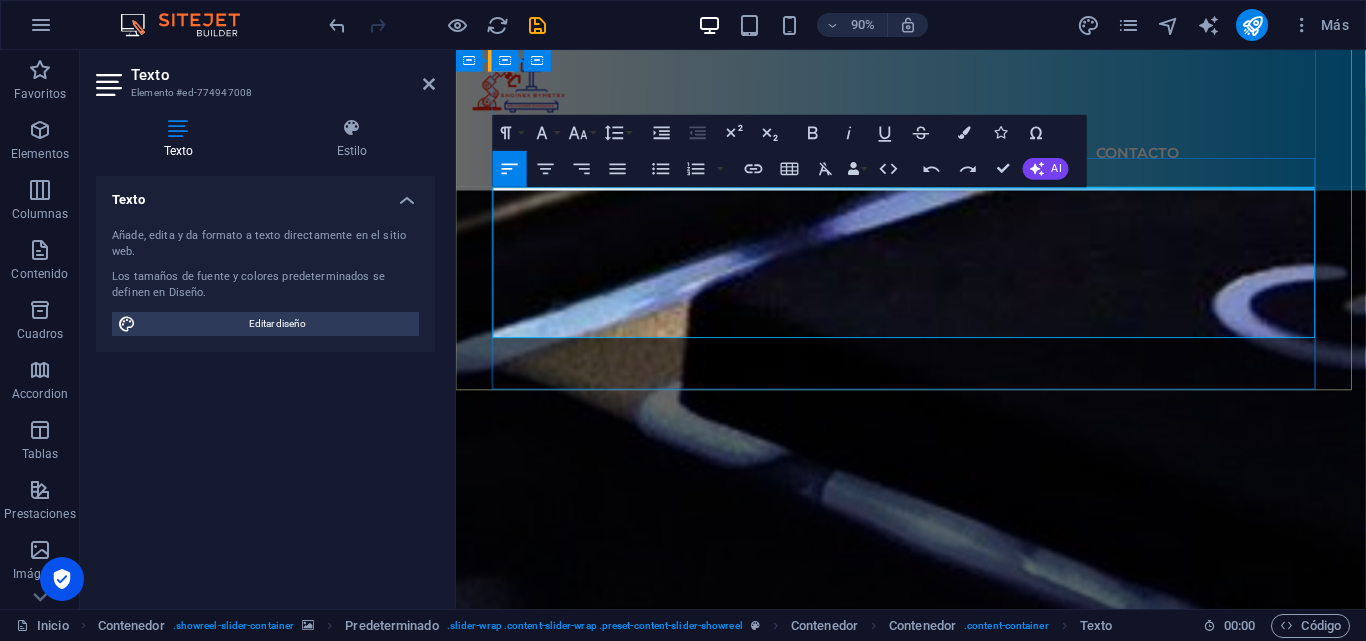 click on "Ya sea que tu empresa esté en el rubro alimenticio, farmacéutico, químico, empaque,agricultura o cualquier otra industria, tenemos soluciones que se ajustan a tus necesidades específicas." at bounding box center [961, 5903] 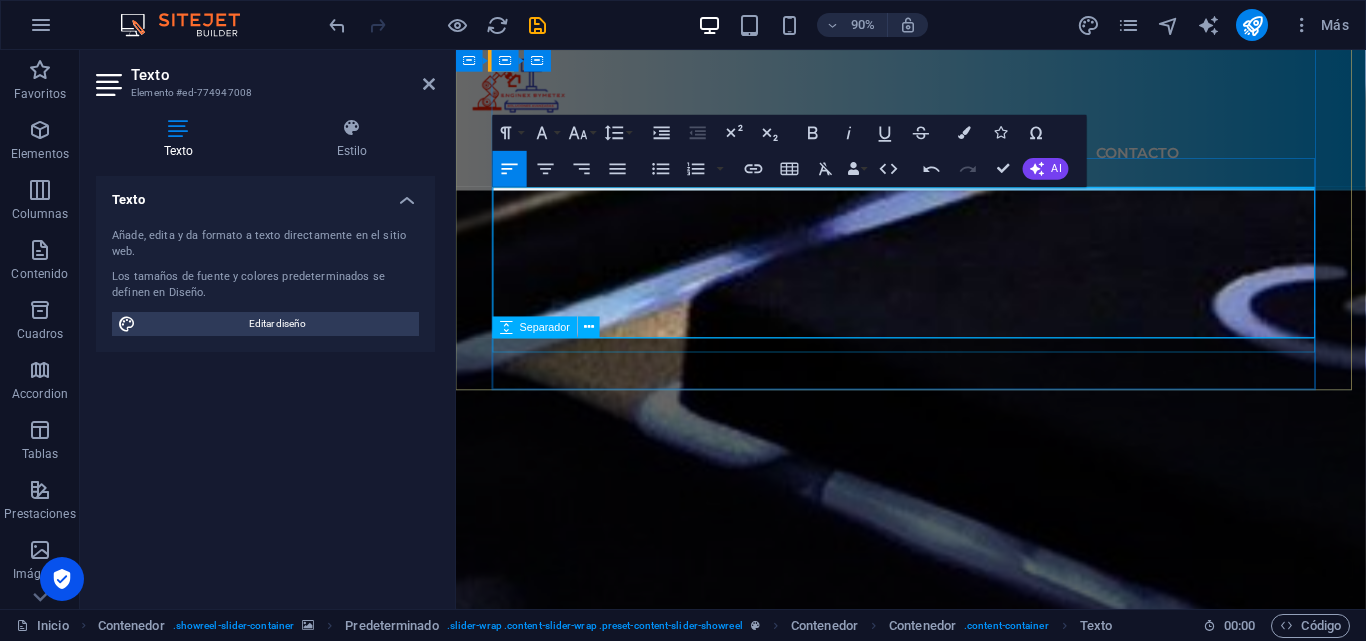 click at bounding box center [961, 5983] 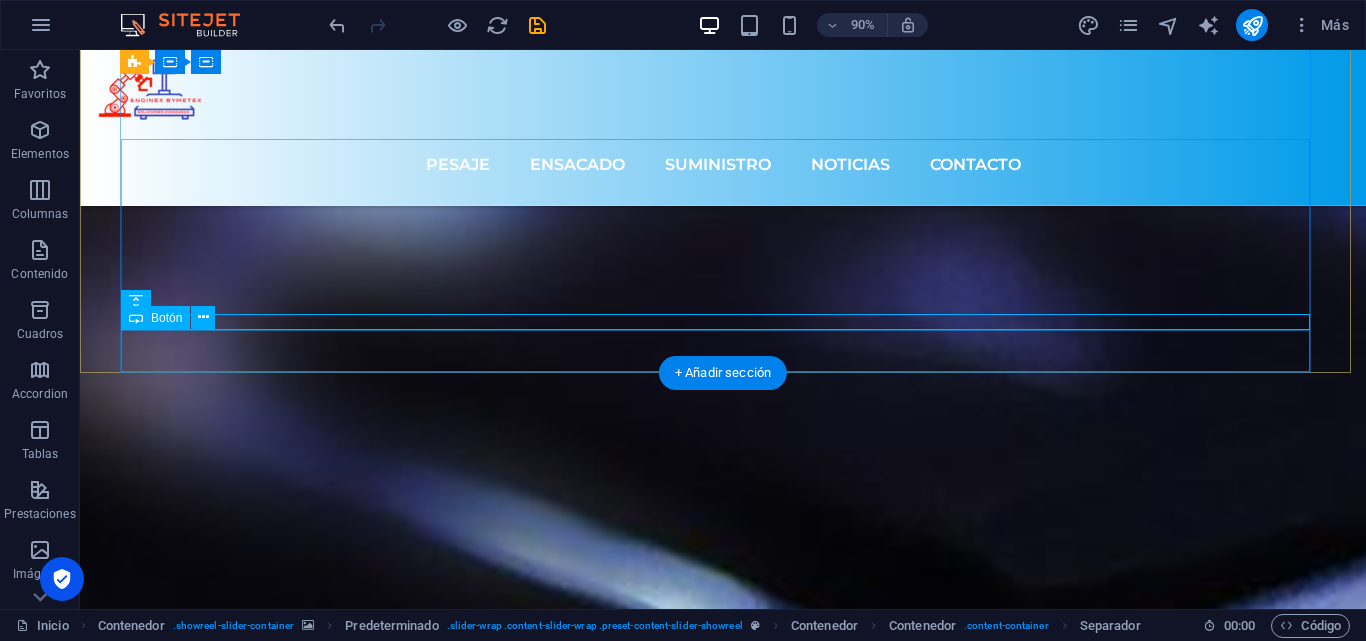 scroll, scrollTop: 5792, scrollLeft: 0, axis: vertical 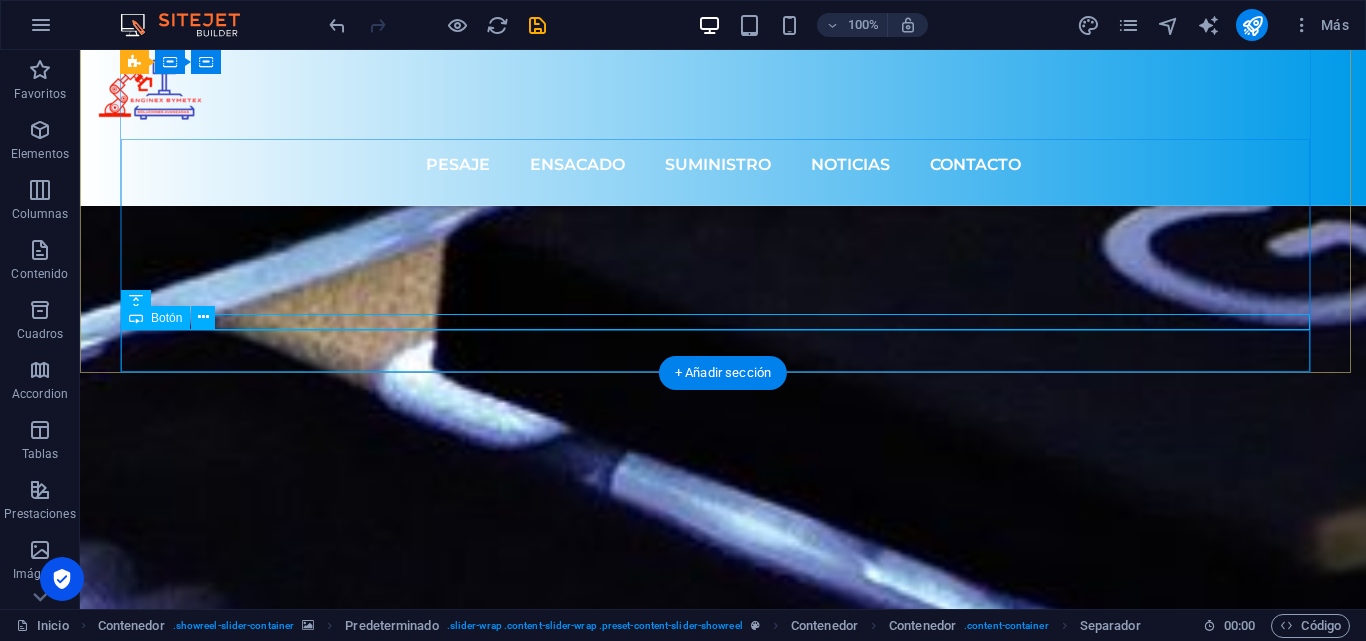 click on "¡Descubre más!" at bounding box center (723, 6661) 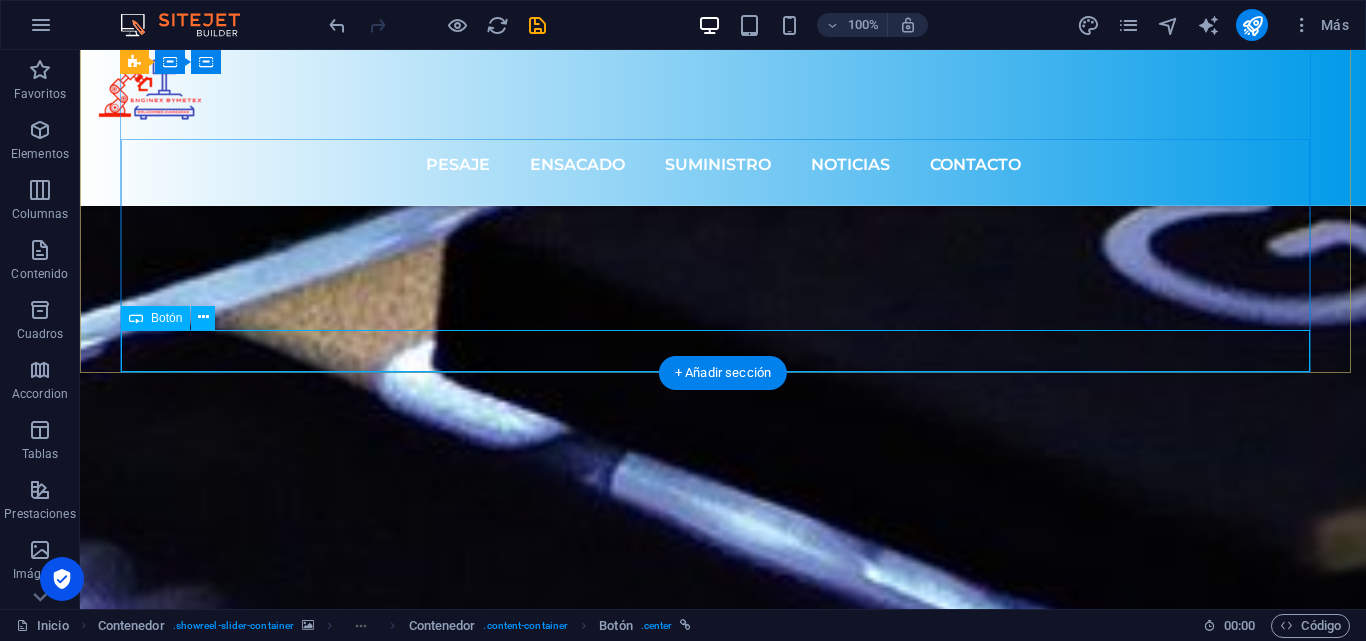 click on "¡Descubre más!" at bounding box center (723, 6661) 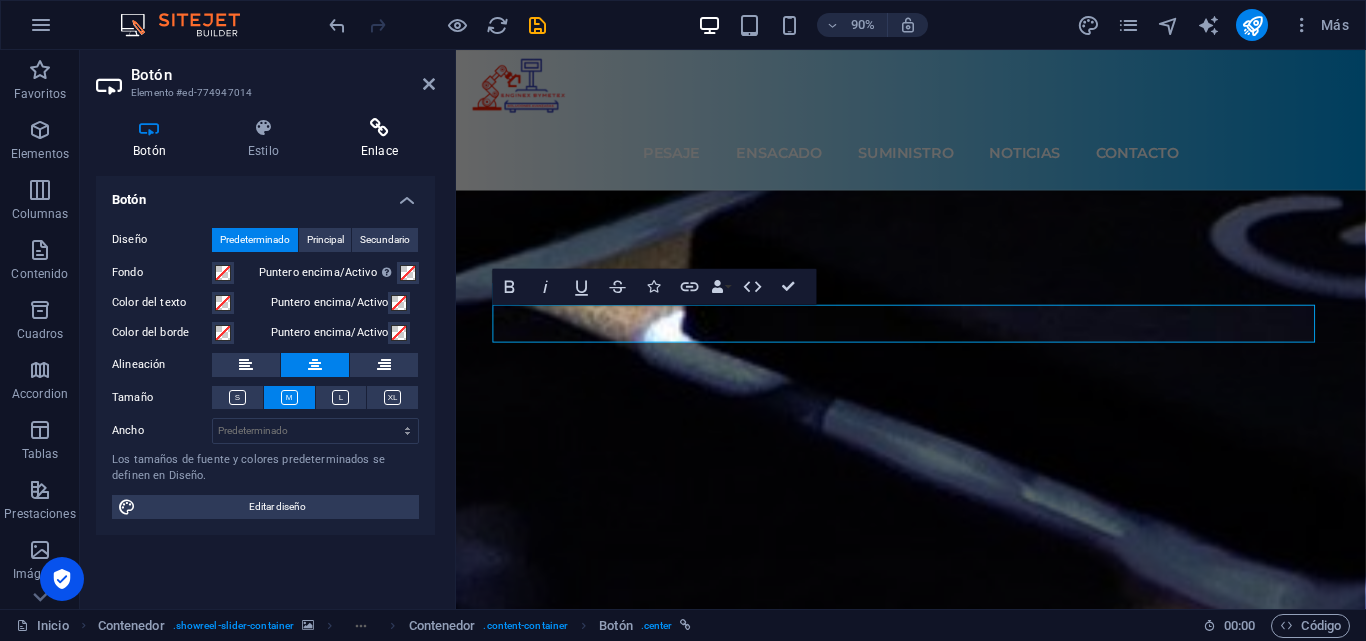 click at bounding box center [379, 128] 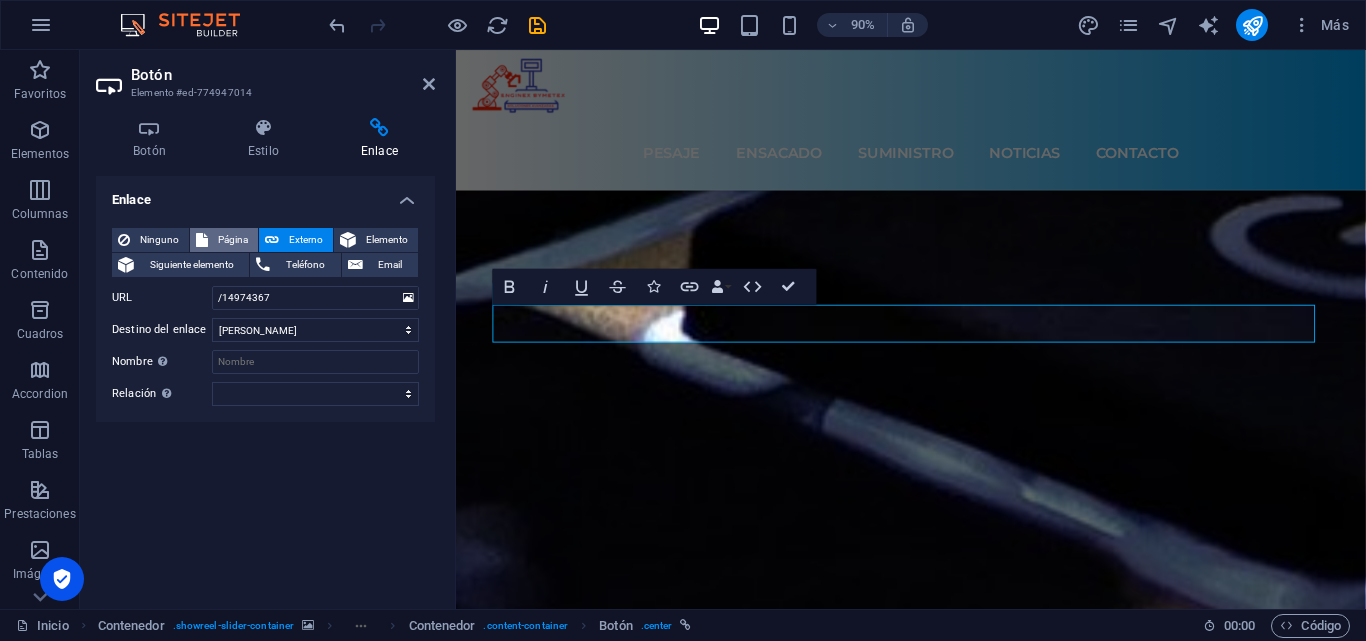 click on "Página" at bounding box center (233, 240) 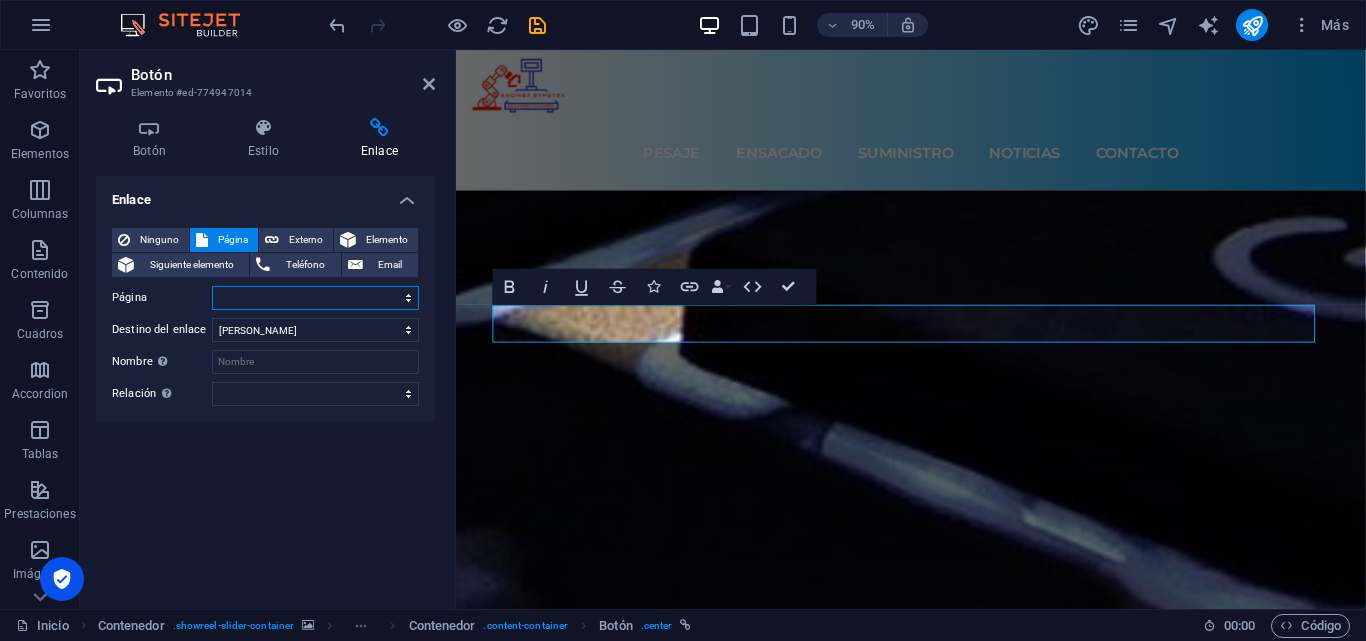 click on "Inicio Pesaje Ensacado Suministros Contacto" at bounding box center [315, 298] 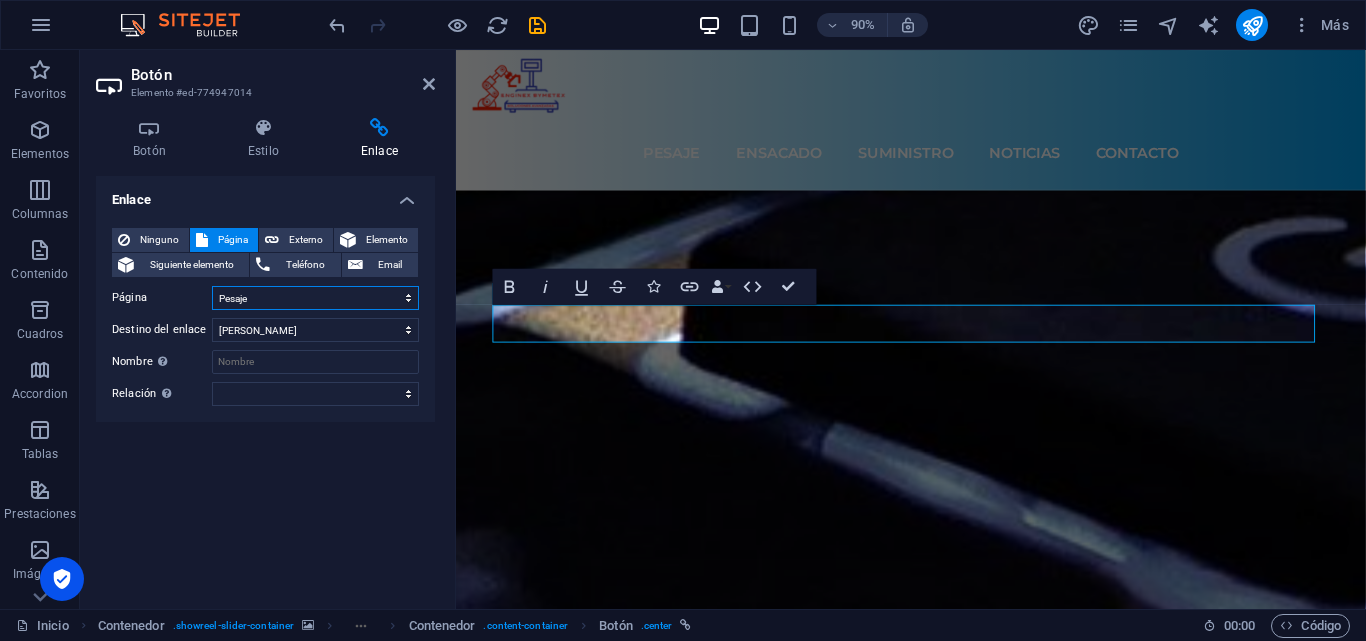 click on "Inicio Pesaje Ensacado Suministros Contacto" at bounding box center [315, 298] 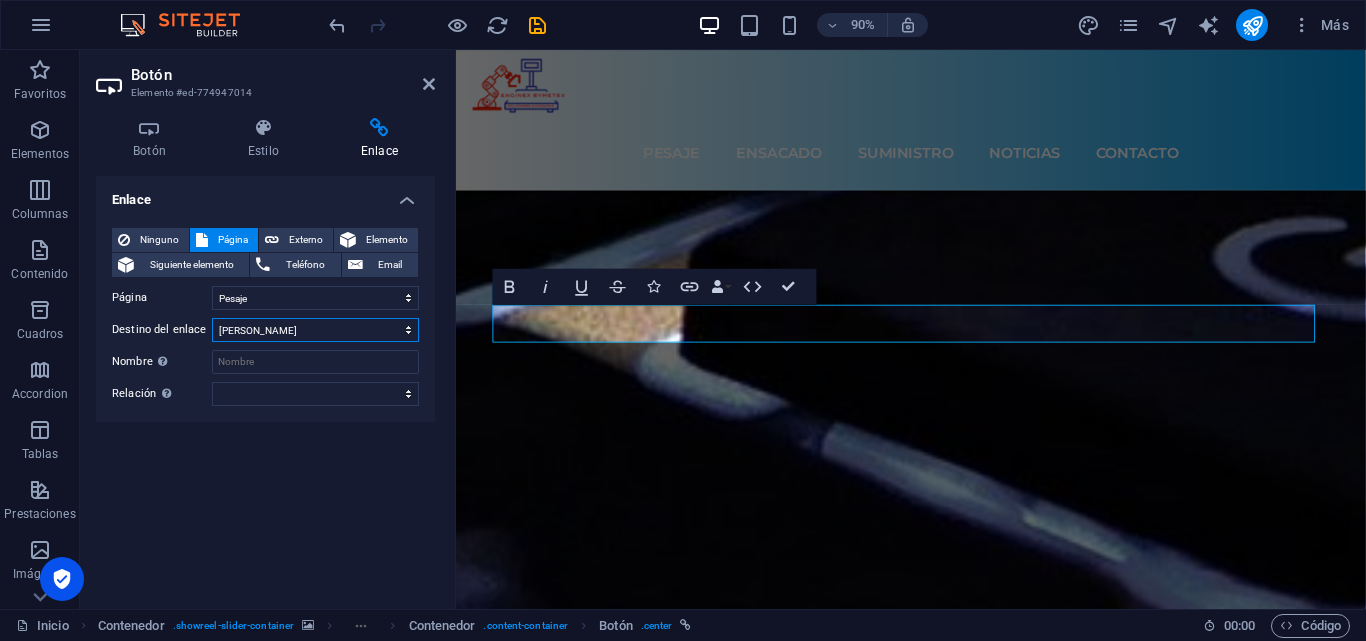 click on "Nueva pestaña Misma pestaña Superposición" at bounding box center (315, 330) 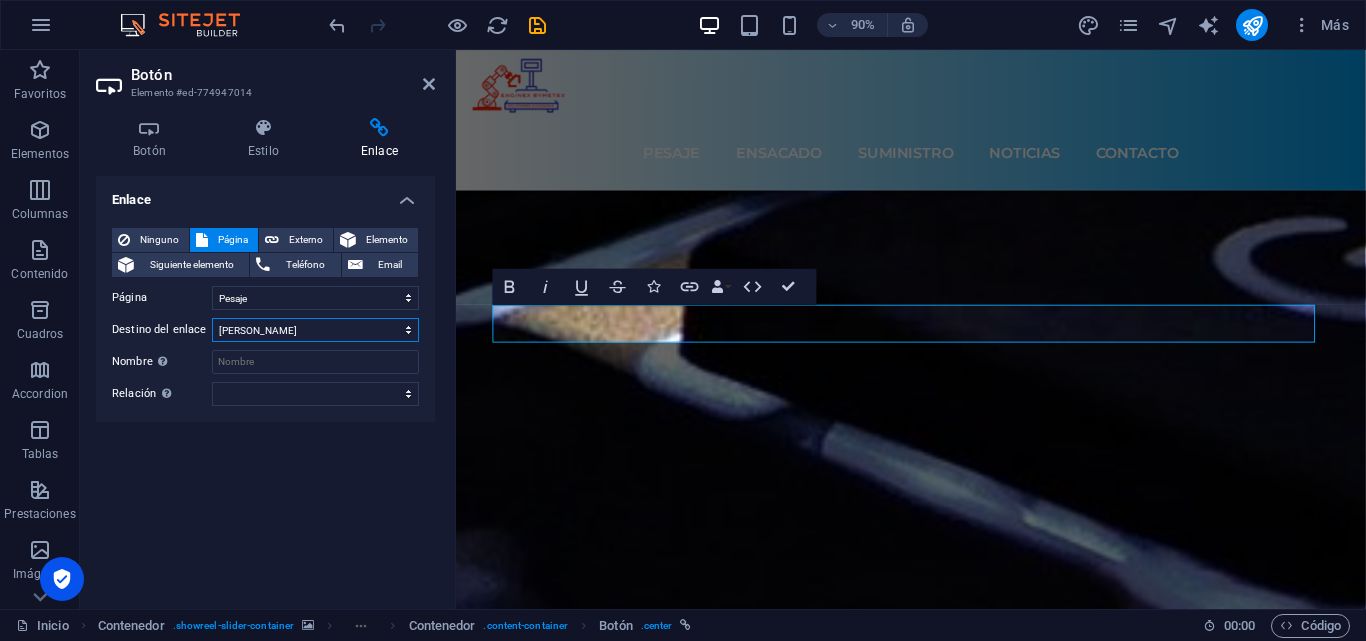 click on "Nueva pestaña Misma pestaña Superposición" at bounding box center [315, 330] 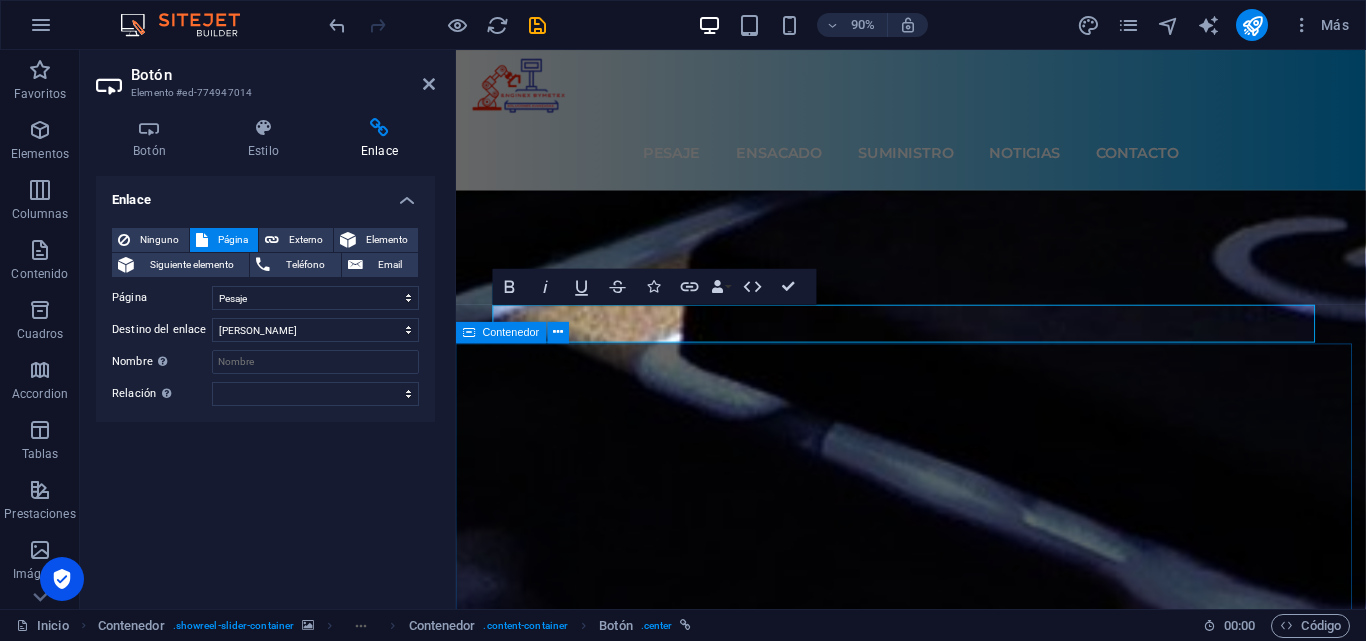 click on "“Pesamos más que kilos, pesamos realidades” Soluciones [PERSON_NAME]
Innovación y Tecnología Lorem ipsum dolor sit amet, consectetur adipisicing elit. Maiores ipsum repellat minus nihil. [PERSON_NAME], [PERSON_NAME], nam dignissimos ea repudiandae minima voluptatum magni pariatur possimus quia accusamus harum facilis corporis animi nisi. Enim, pariatur, impedit quia repellat harum ipsam laboriosam voluptas dicta illum nisi obcaecati reprehenderit quis placeat recusandae tenetur aperiam. PESA PACK
ENSACADO MULTINACIONAL Lorem ipsum dolor sit amet, consectetur adipisicing elit. Maiores ipsum repellat minus nihil. [PERSON_NAME], [PERSON_NAME], nam dignissimos ea repudiandae minima voluptatum magni pariatur possimus quia accusamus harum facilis corporis animi nisi. Enim, pariatur, impedit quia repellat harum ipsam laboriosam voluptas dicta illum nisi obcaecati reprehenderit quis placeat recusandae tenetur aperiam. Premios de diseño de Apple
PPPP" at bounding box center (961, 6873) 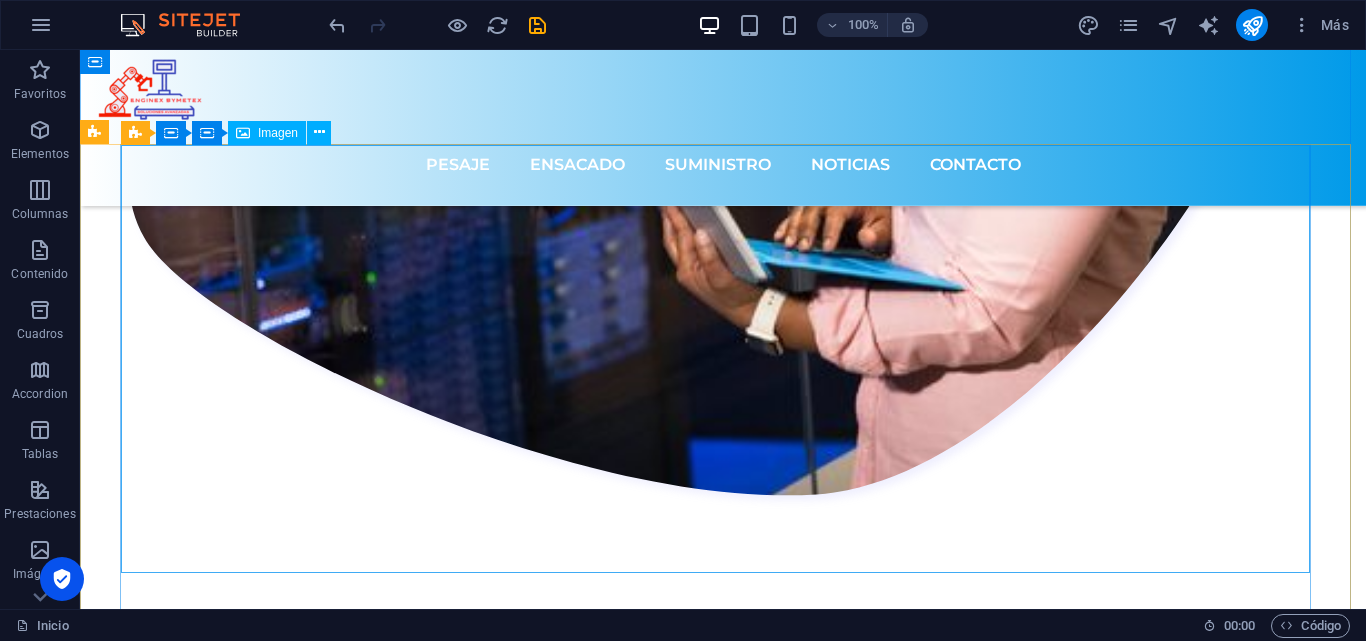 scroll, scrollTop: 1660, scrollLeft: 0, axis: vertical 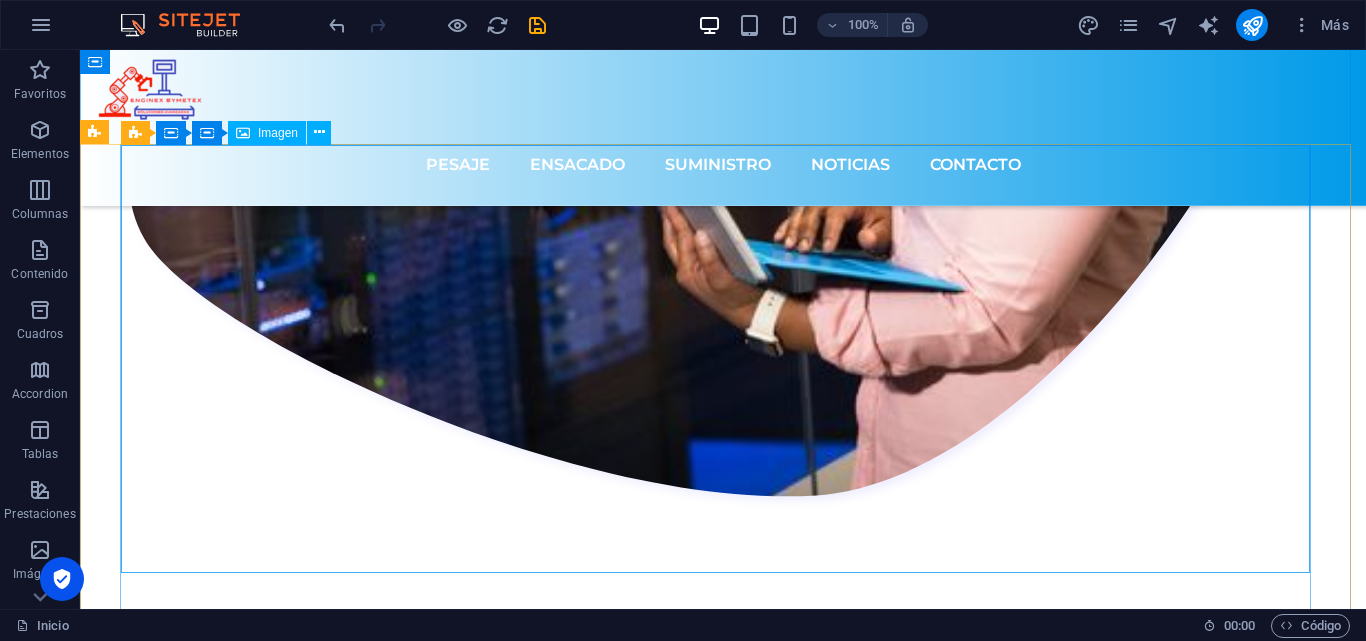 click at bounding box center (723, 6632) 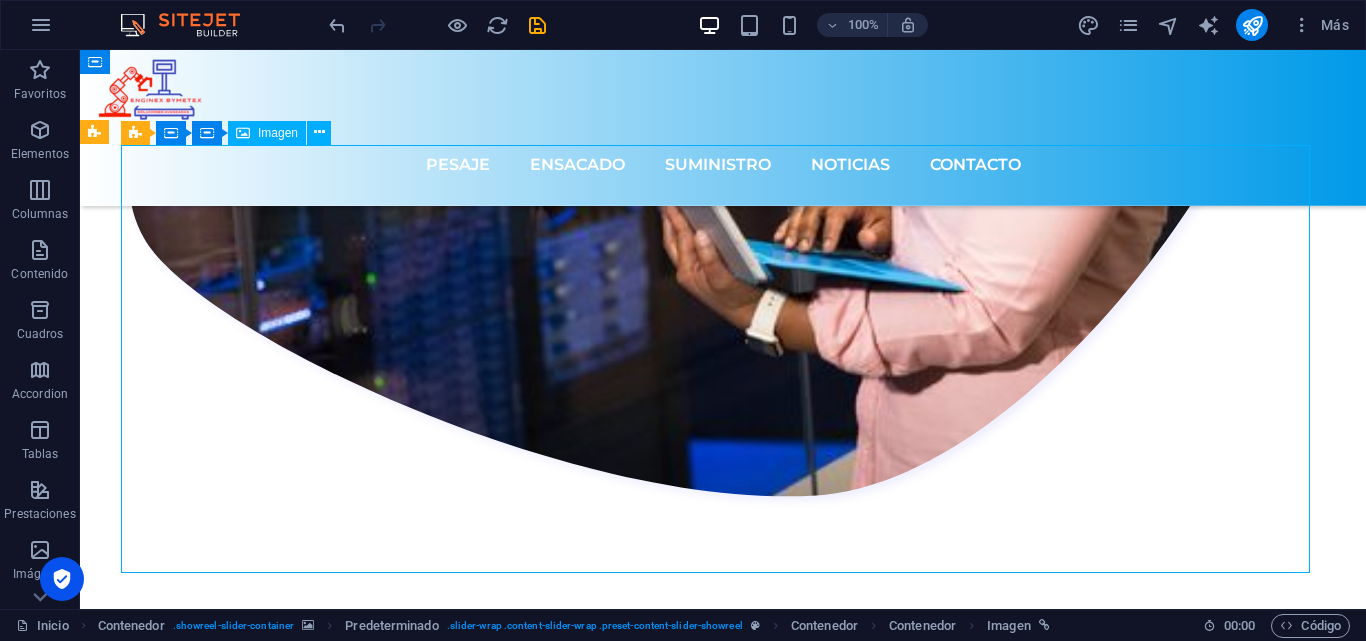 click at bounding box center (723, 6632) 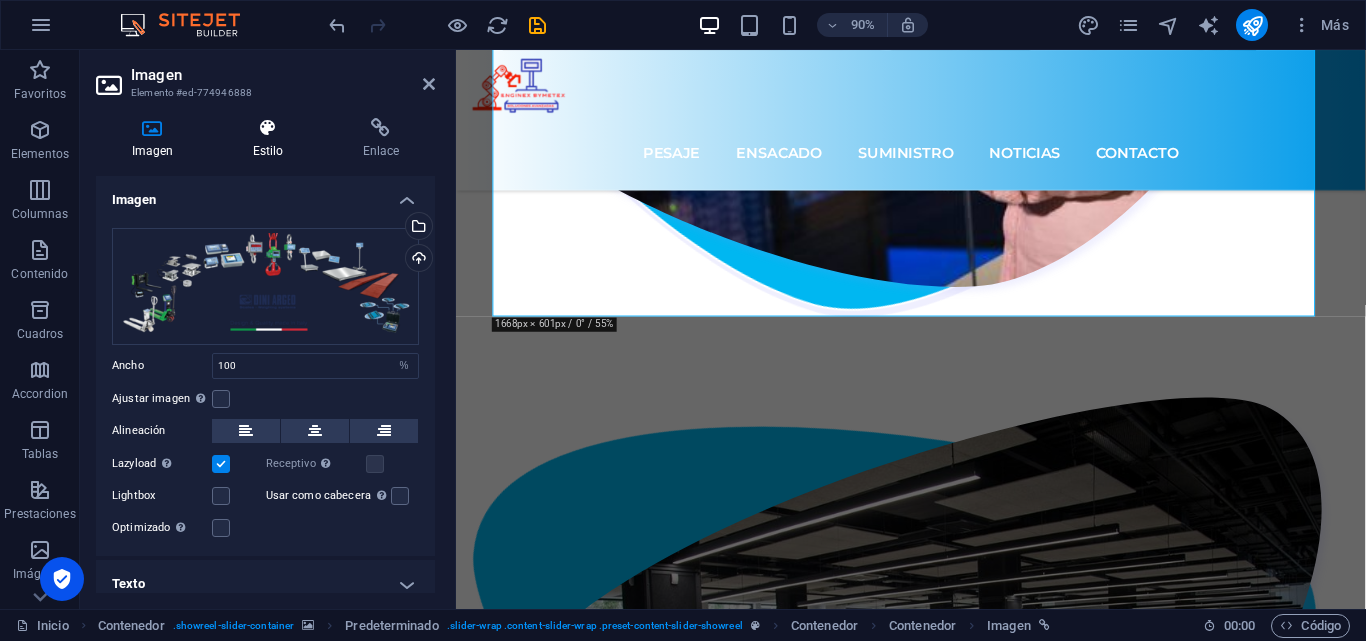 click on "Estilo" at bounding box center (272, 139) 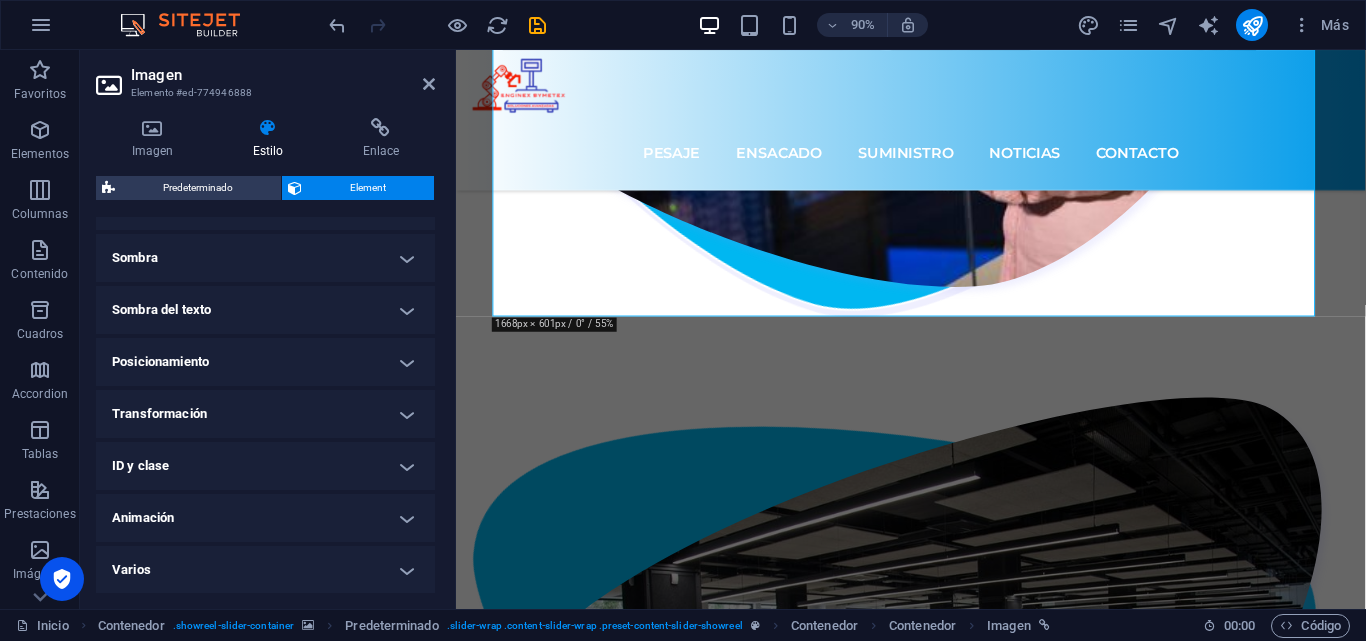 scroll, scrollTop: 486, scrollLeft: 0, axis: vertical 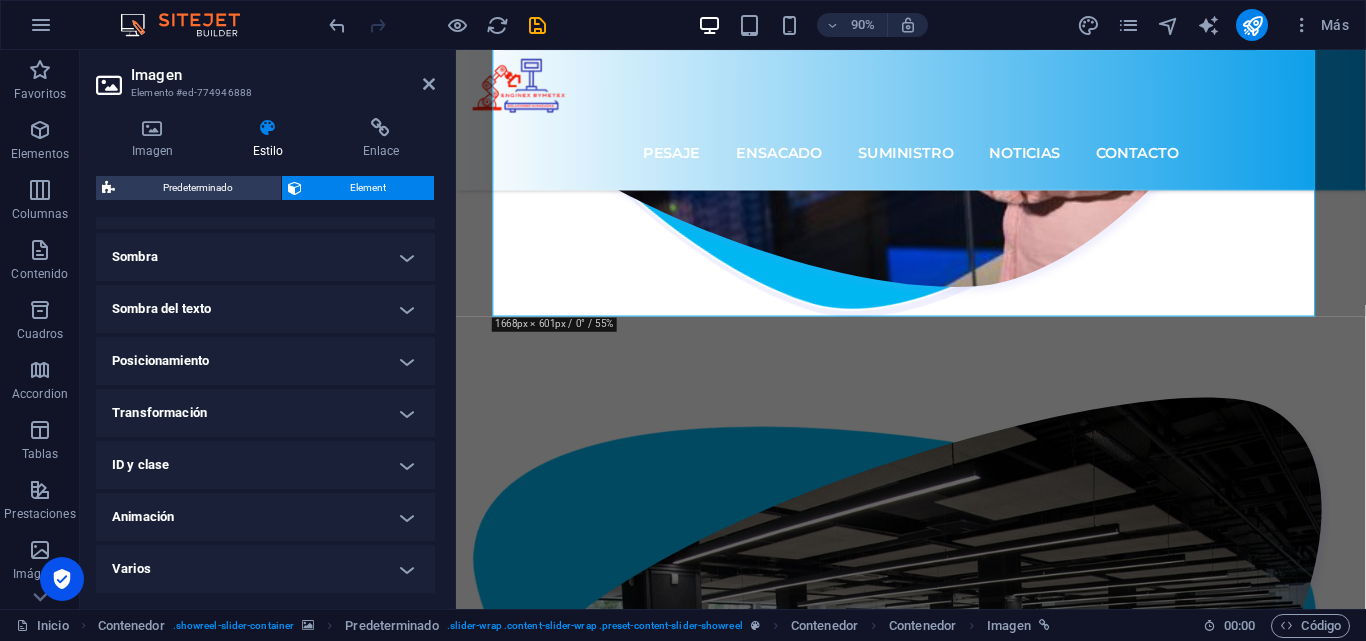 click on "Animación" at bounding box center (265, 517) 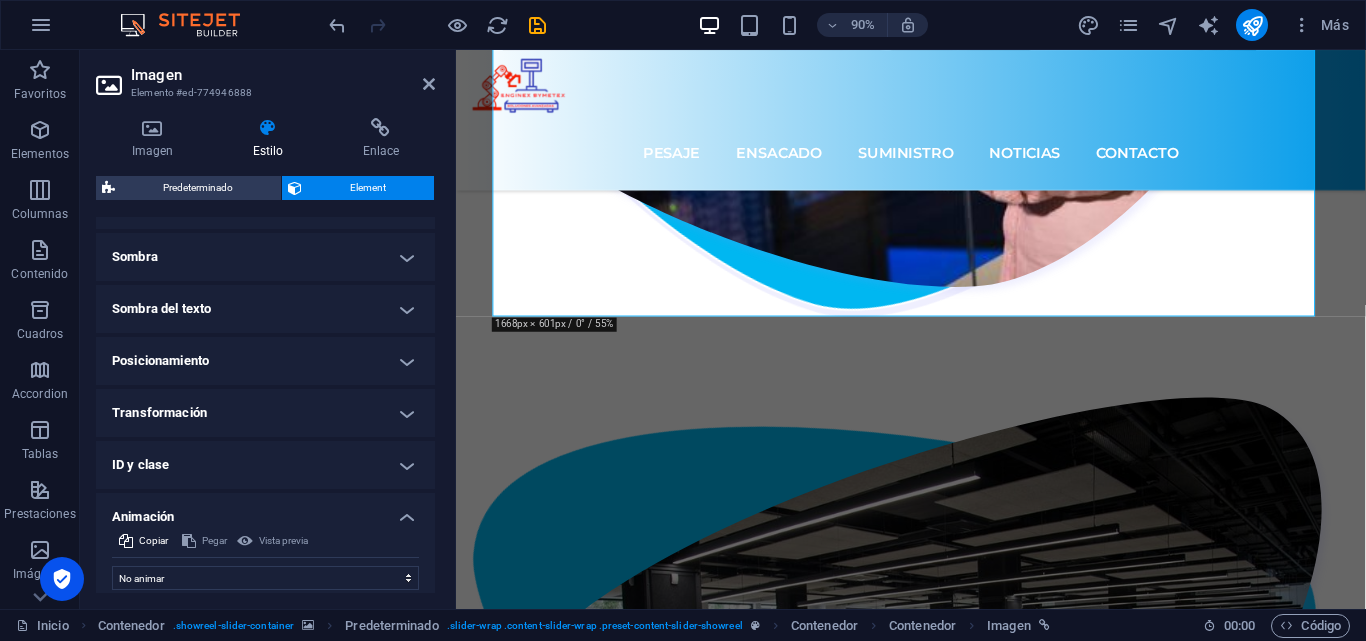 scroll, scrollTop: 551, scrollLeft: 0, axis: vertical 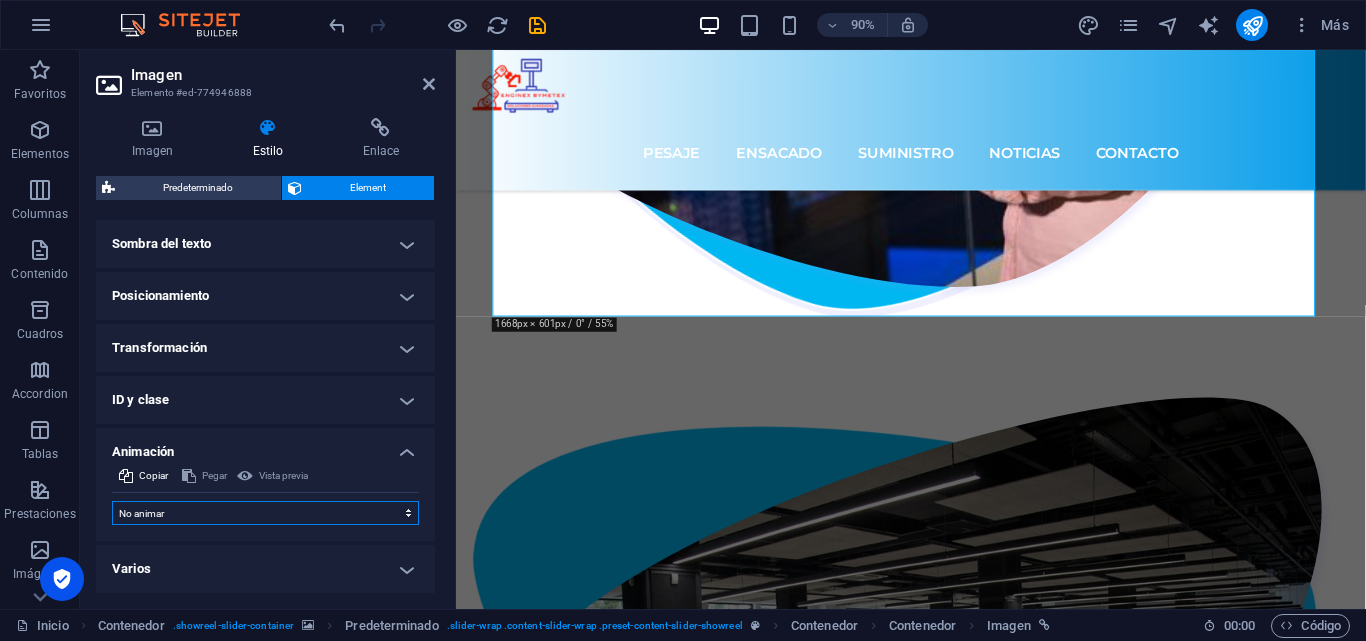 click on "No animar Mostrar / Ocultar Subir/bajar Acercar/alejar Deslizar de izquierda a derecha Deslizar de derecha a izquierda Deslizar de arriba a abajo Deslizar de abajo a arriba Pulsación Parpadeo Abrir como superposición" at bounding box center (265, 513) 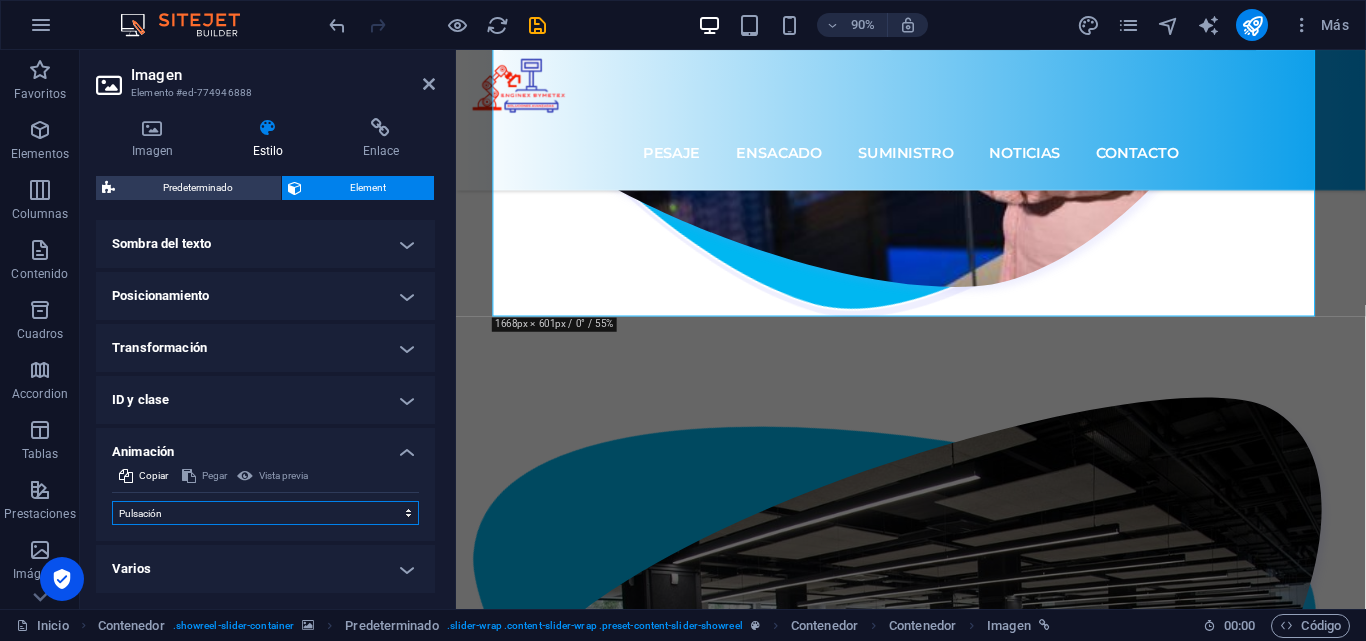 click on "No animar Mostrar / Ocultar Subir/bajar Acercar/alejar Deslizar de izquierda a derecha Deslizar de derecha a izquierda Deslizar de arriba a abajo Deslizar de abajo a arriba Pulsación Parpadeo Abrir como superposición" at bounding box center (265, 513) 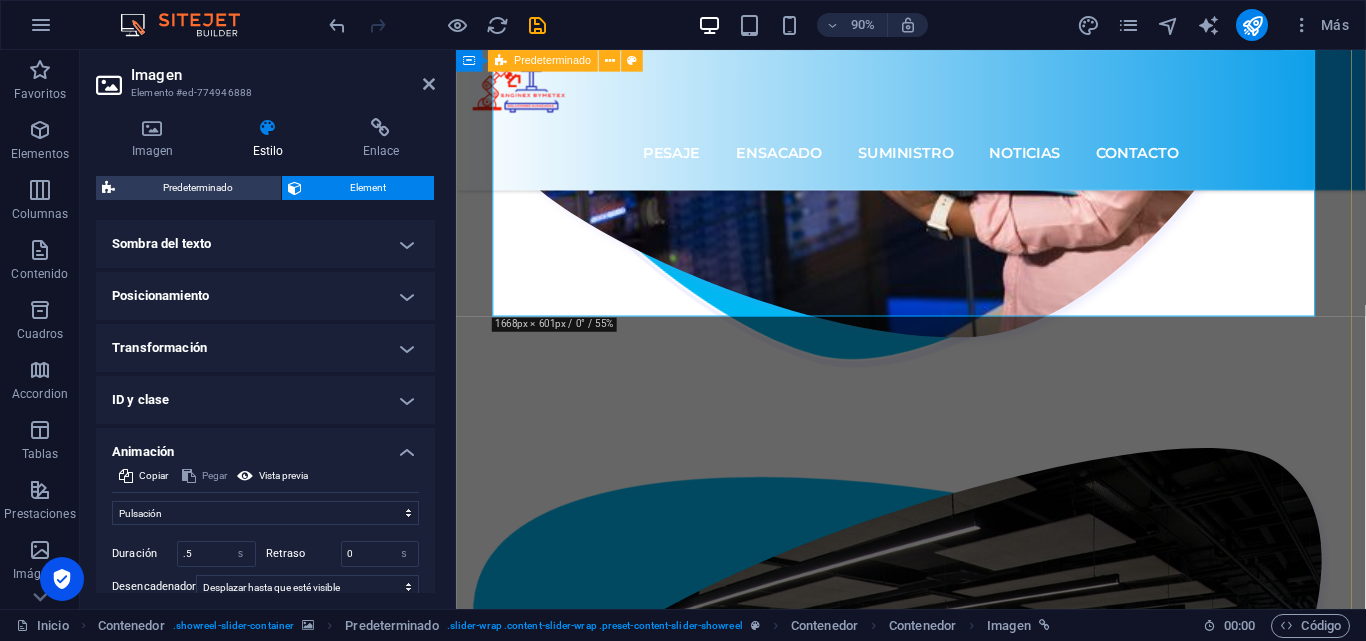 click on "Innovación e ingeniería Lorem Ipsum    es simplemente el texto de relleno de las imprentas y archivos de texto. Lorem Ipsum ha sido el texto de relleno estándar de las industrias desde el siglo XVI, cuando un impresor (anónimo) usó una galera de tipos y los mezcló para crear un libro de muestras tipográficas.  Ha sobrevivido no solo cinco siglos, sino también el salto a la composición tipográfica electrónica, manteniéndose prácticamente inalterado. Se popularizó en la década de 1960 con la publicación de las hojas Letraset que contenían pasajes de Lorem Ipsum, y más recientemente con software de autoedición como Aldus PageMaker, que incluía versiones de Lorem Ipsum. ¡Descubre más!
Múltiple tipo de ensacado Lorem Ipsum    ¡Descubre más!
¡Frustrantemente divertido y gratuito, todo en uno! Lorem Ipsum    ¡Descubre más!
Controlador de red de Linux Lorem Ipsum    ¡Descubre más!
Industrias a nivel global Tu industria. Nuestra solución." at bounding box center [961, 7521] 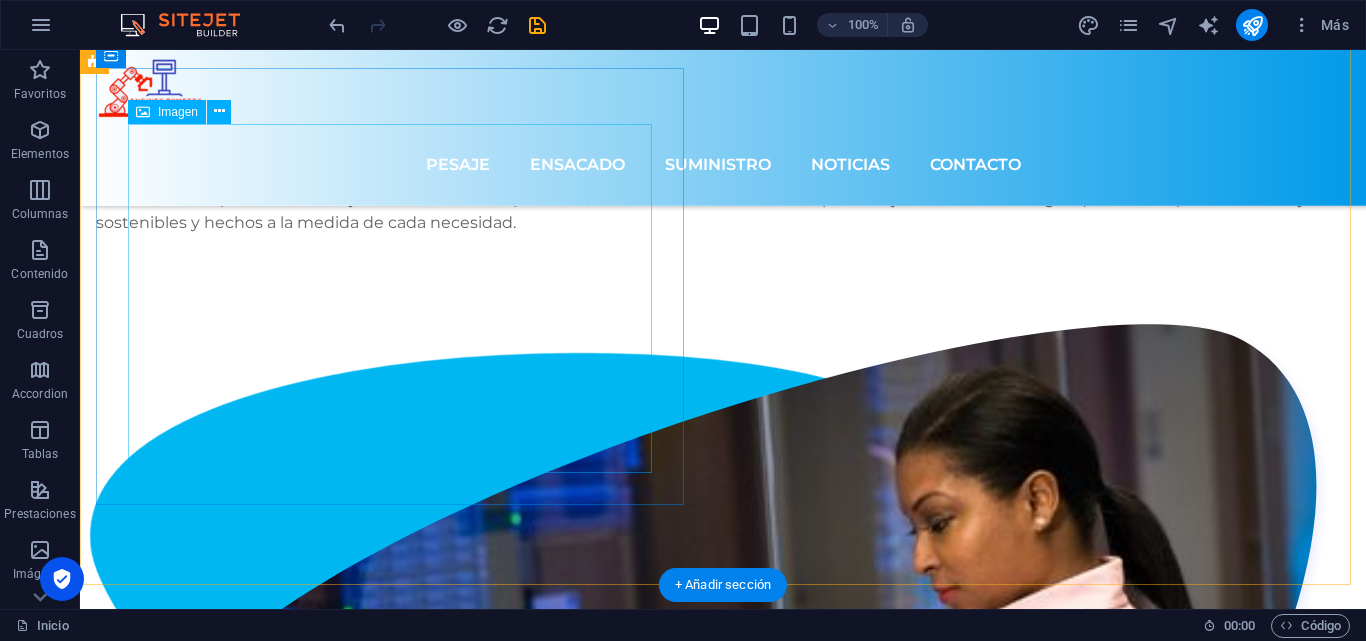 scroll, scrollTop: 1436, scrollLeft: 0, axis: vertical 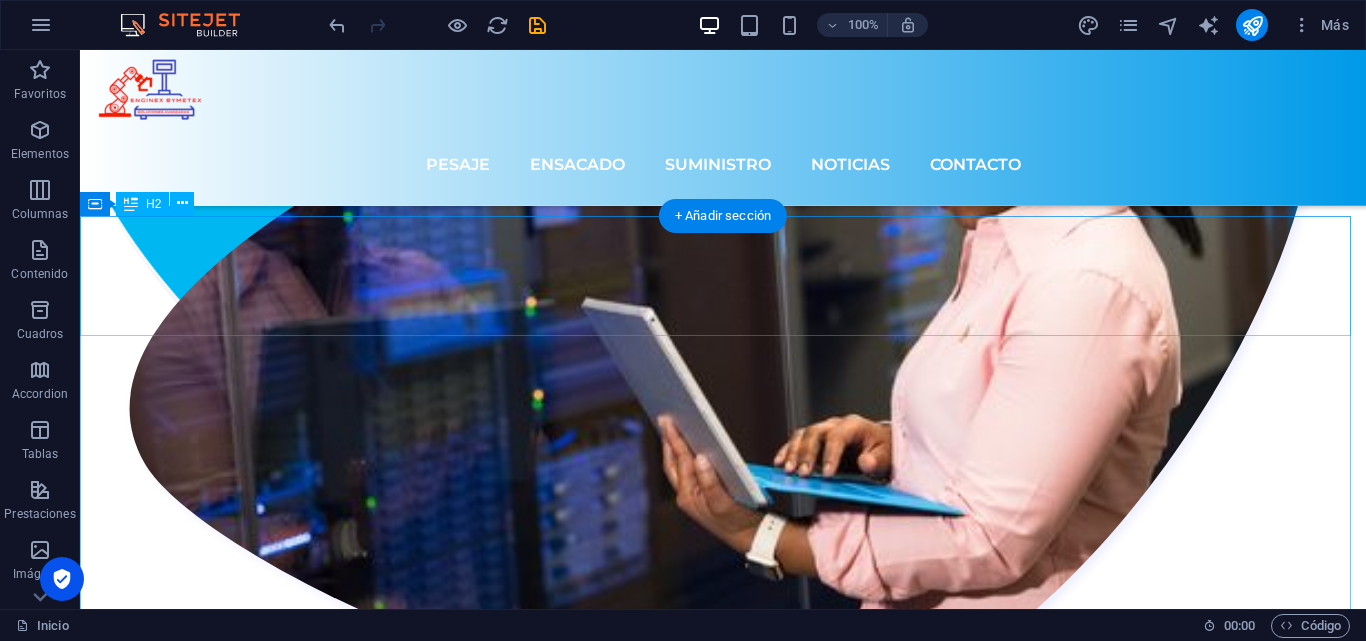 click on "Nosotros" at bounding box center [723, 6546] 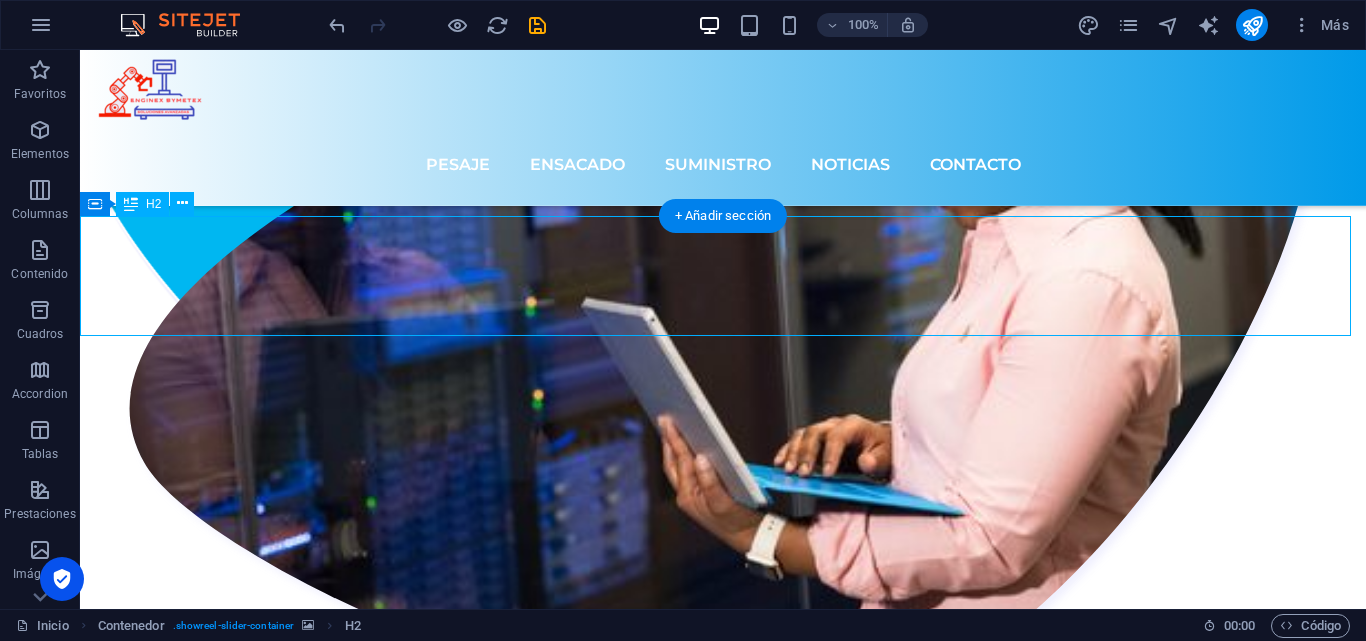 click on "Nosotros" at bounding box center (723, 6546) 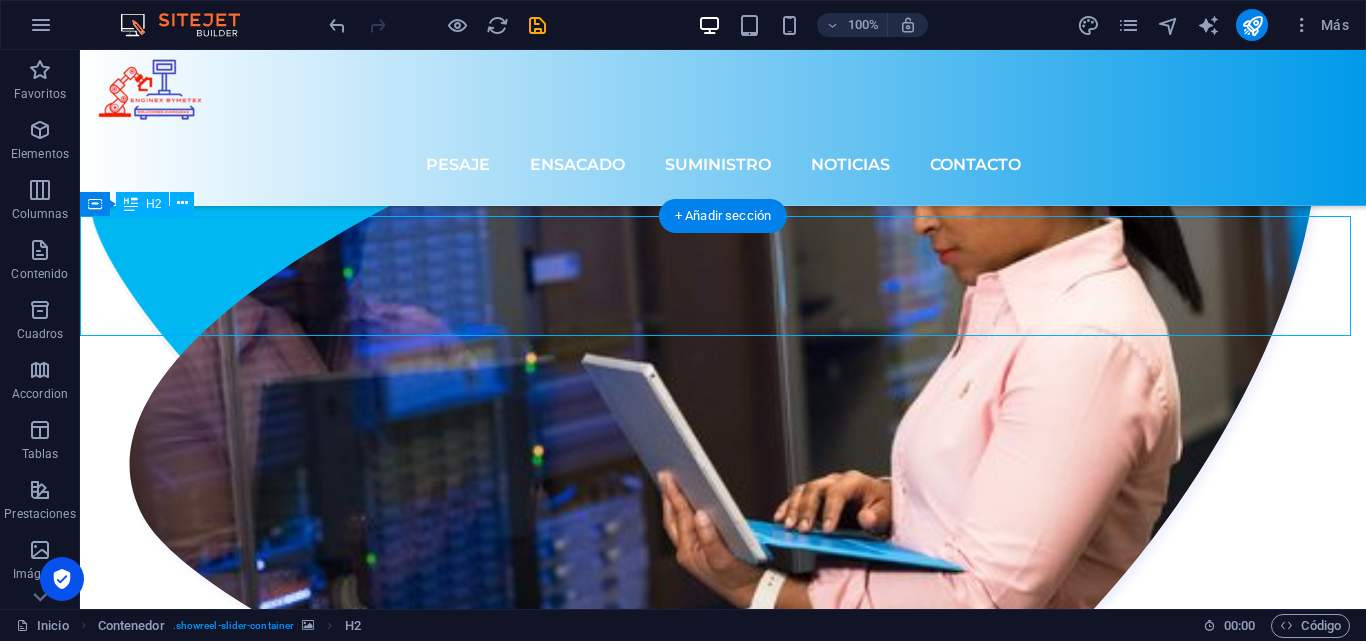scroll, scrollTop: 1400, scrollLeft: 0, axis: vertical 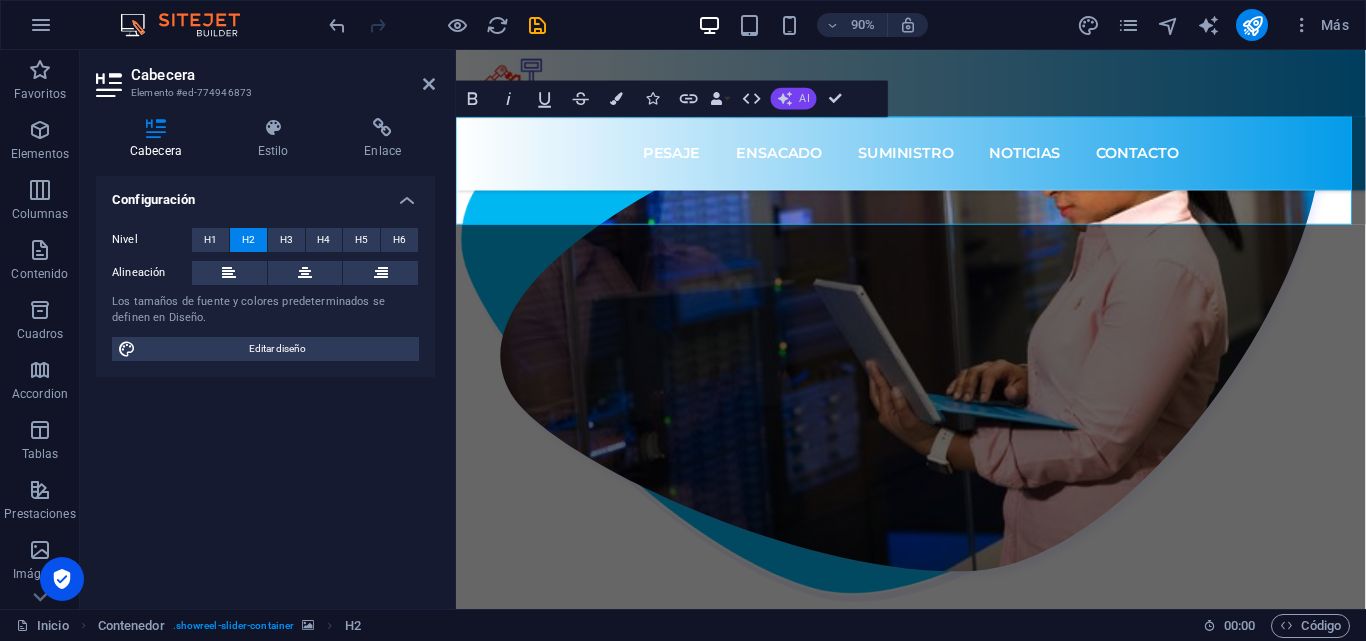click on "AI" at bounding box center (805, 98) 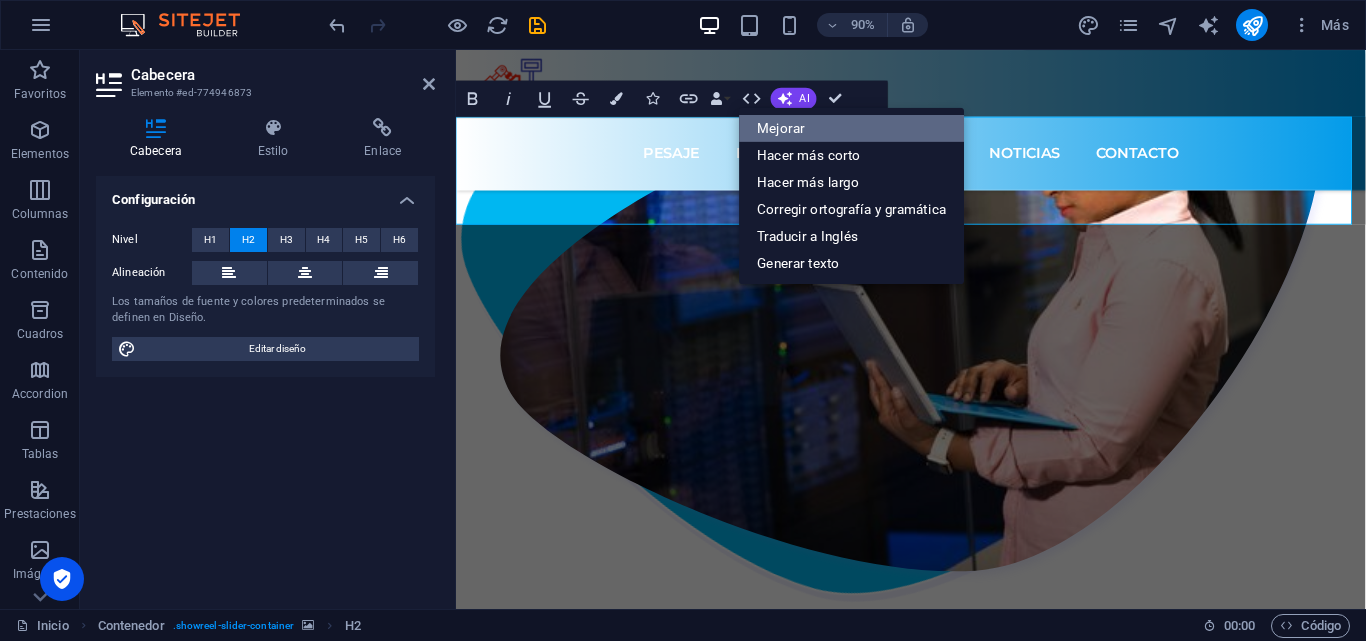 click on "Mejorar" at bounding box center (852, 128) 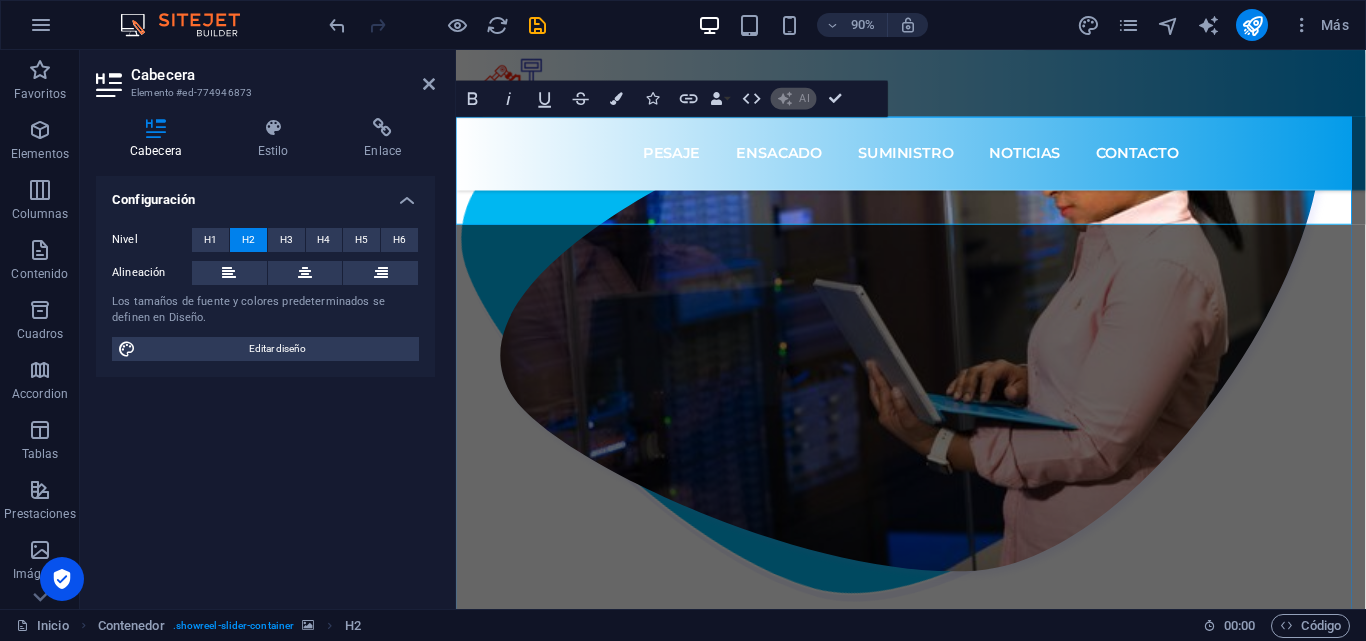 type 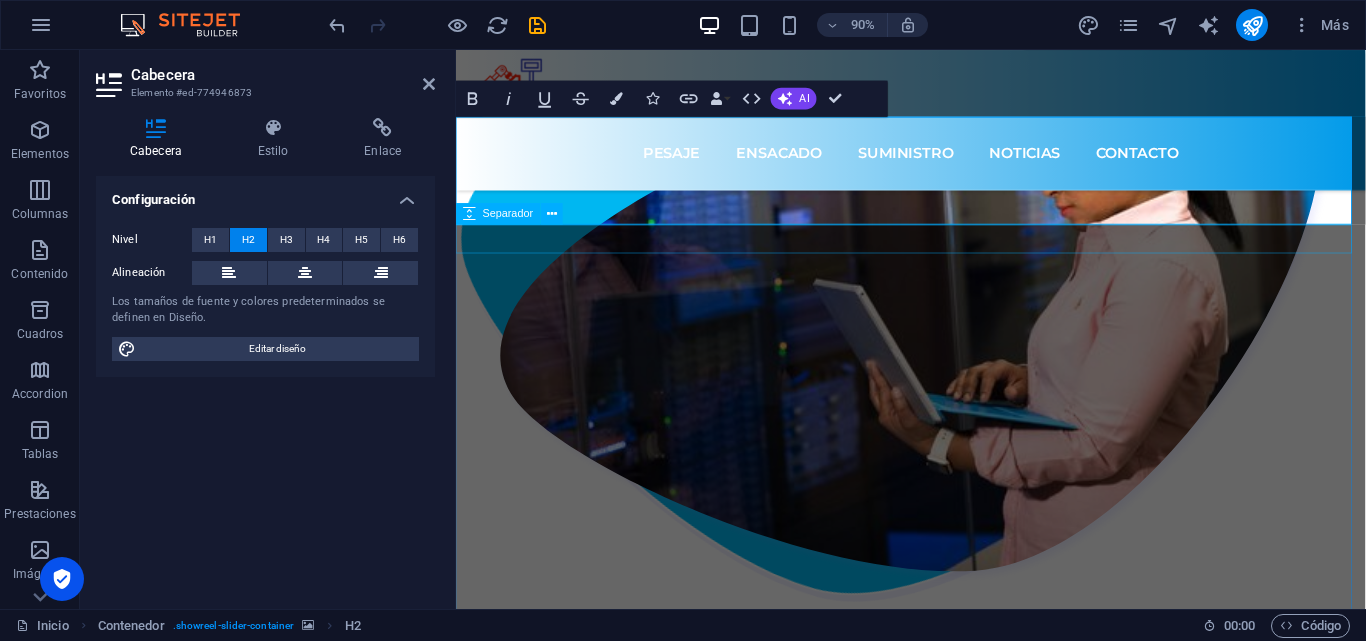 click at bounding box center (961, 5825) 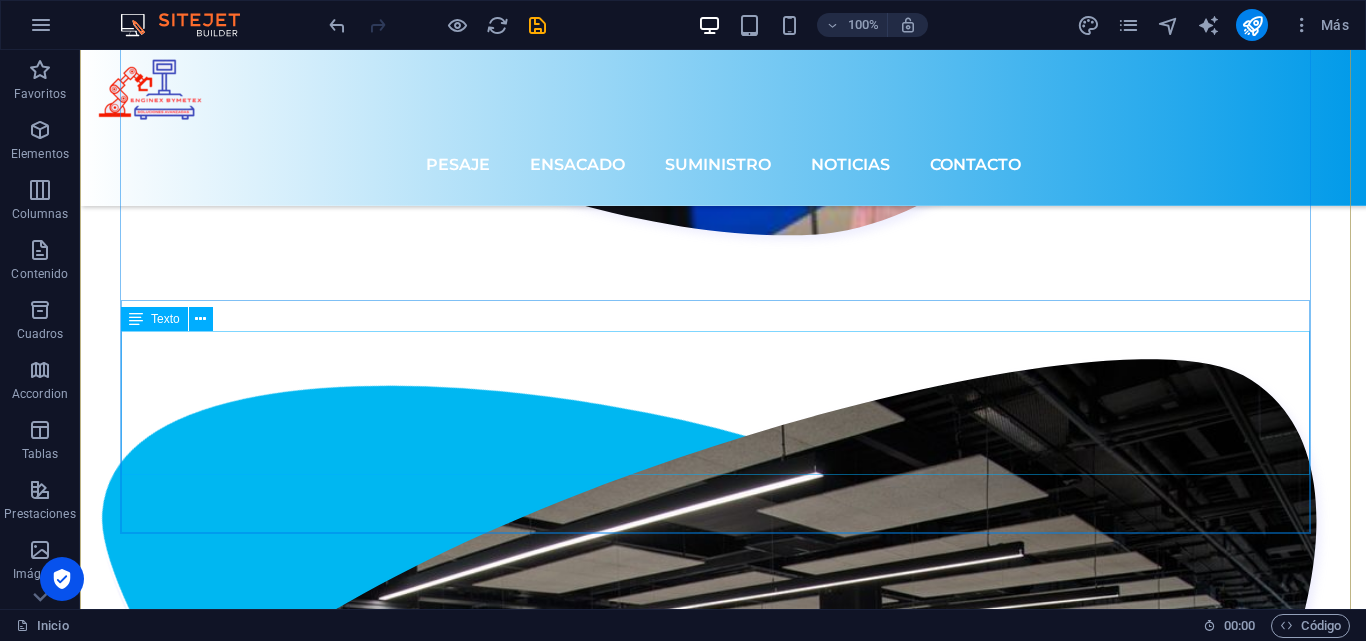 scroll, scrollTop: 1920, scrollLeft: 0, axis: vertical 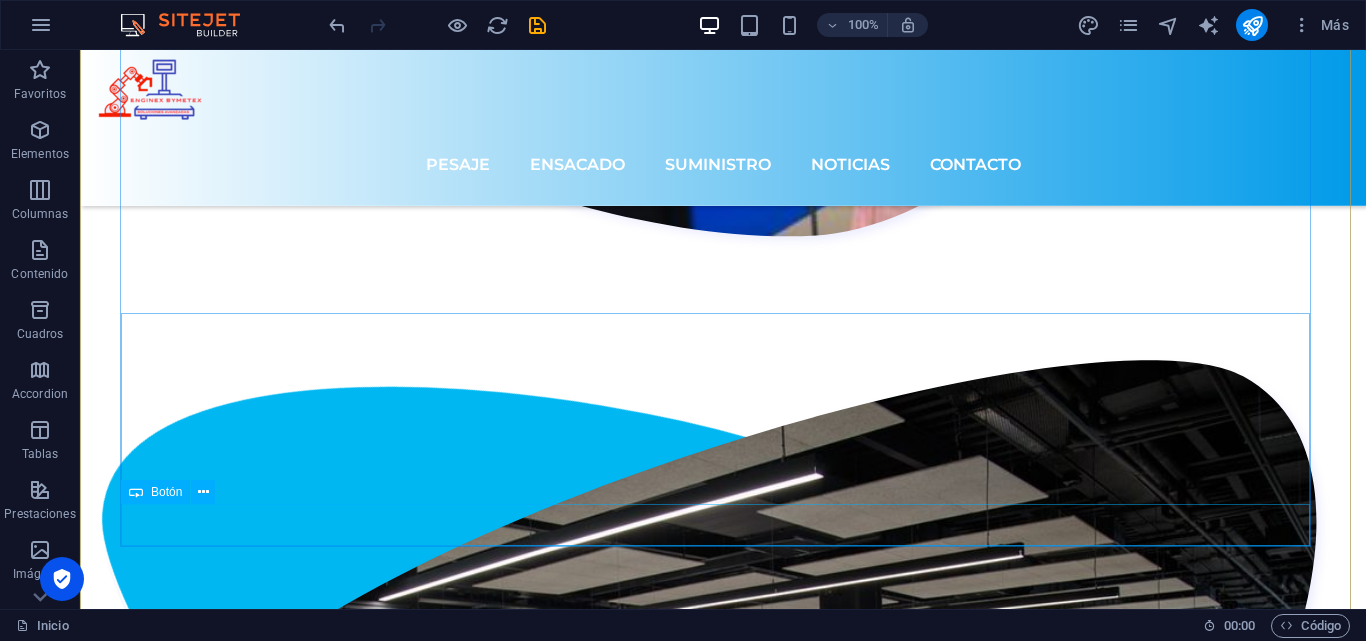 click on "¡Descubre más!" at bounding box center (723, 6801) 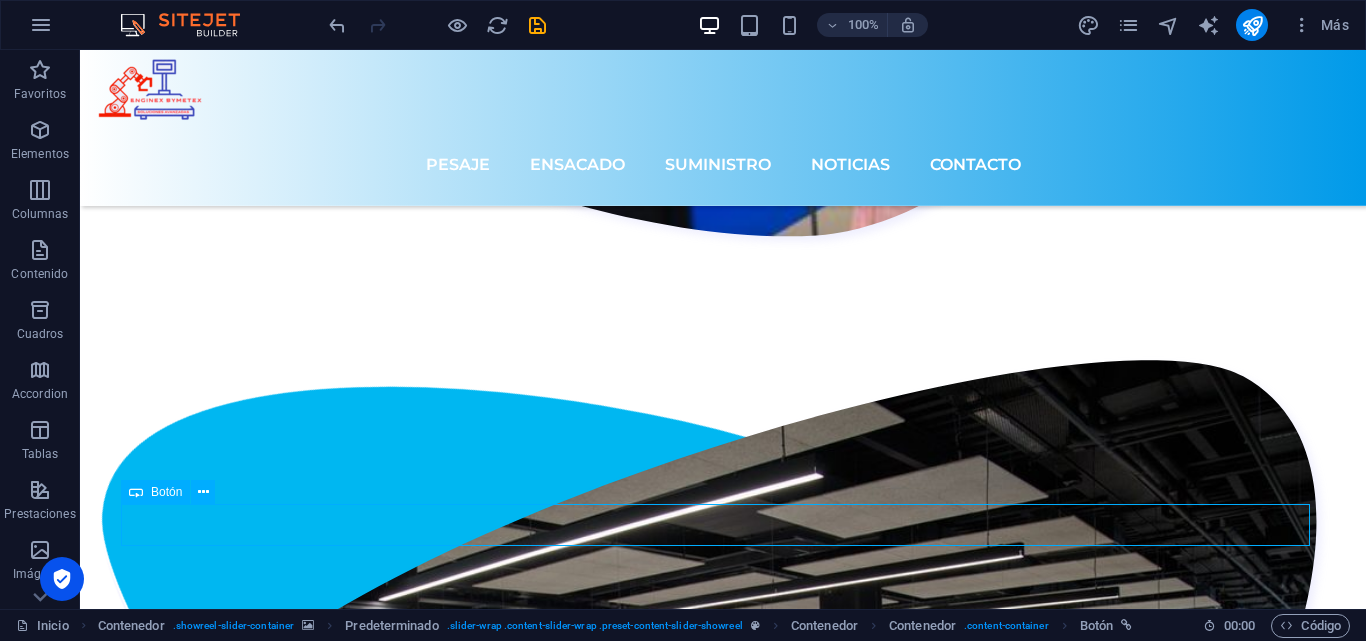 click on "¡Descubre más!" at bounding box center (723, 6801) 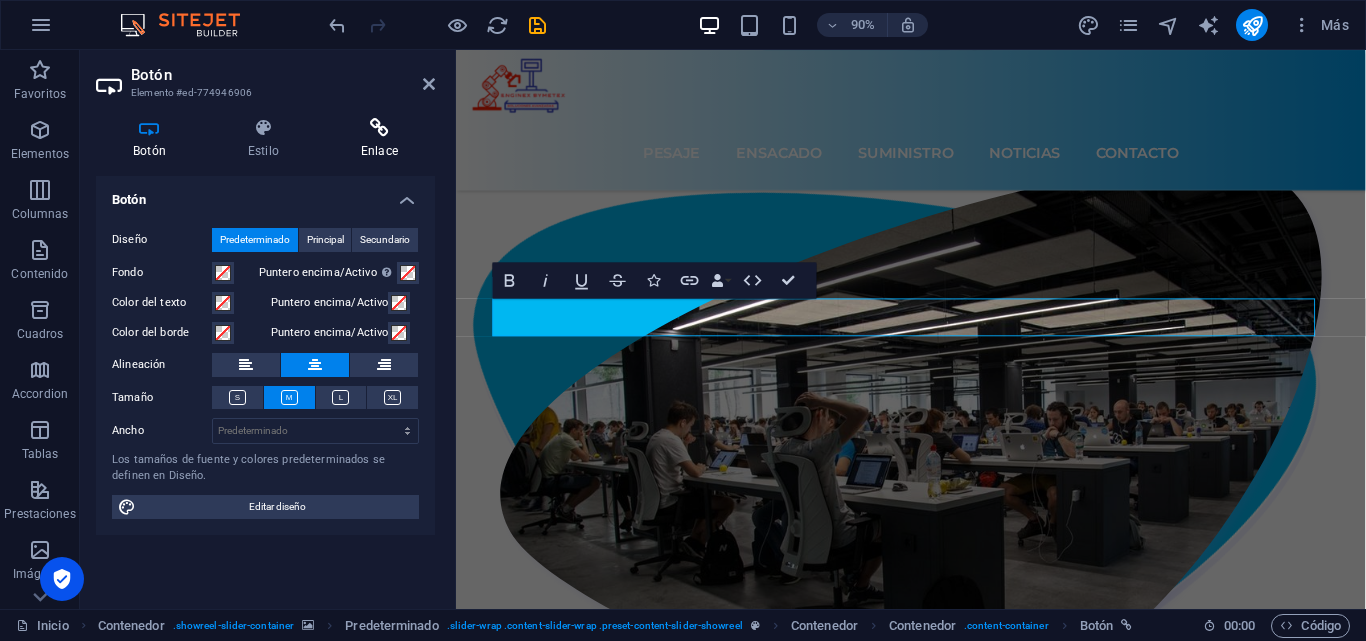 click on "Enlace" at bounding box center [379, 139] 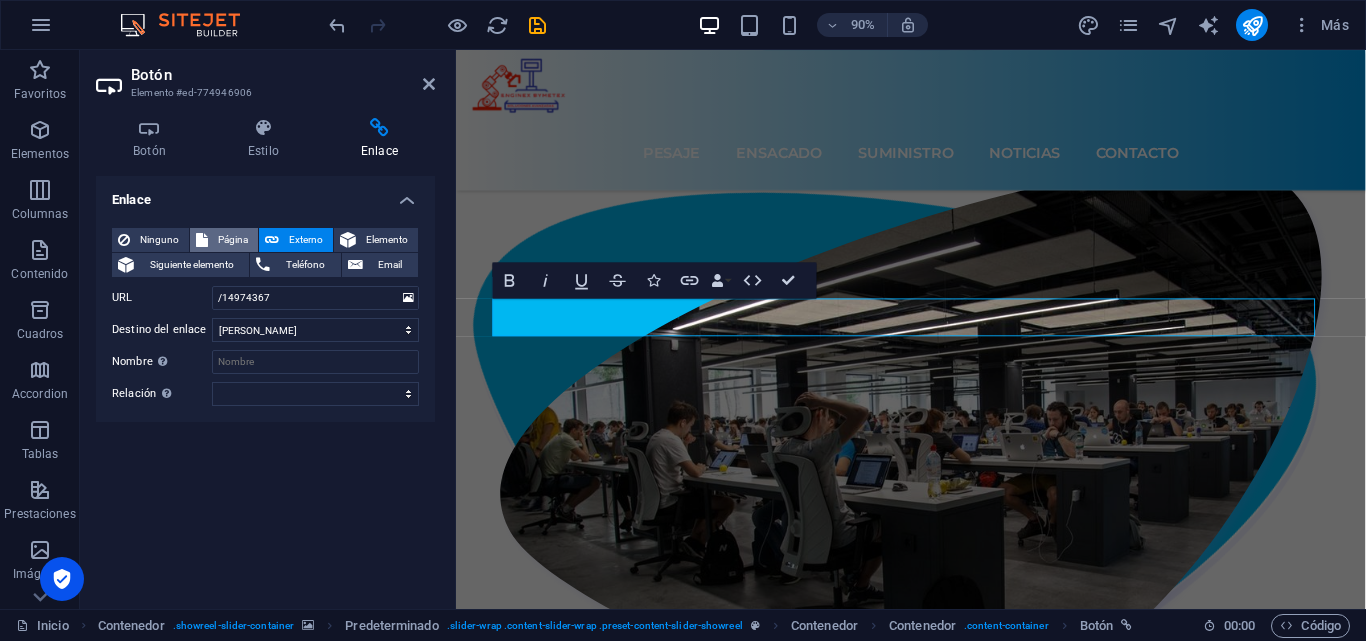 click on "Página" at bounding box center (233, 240) 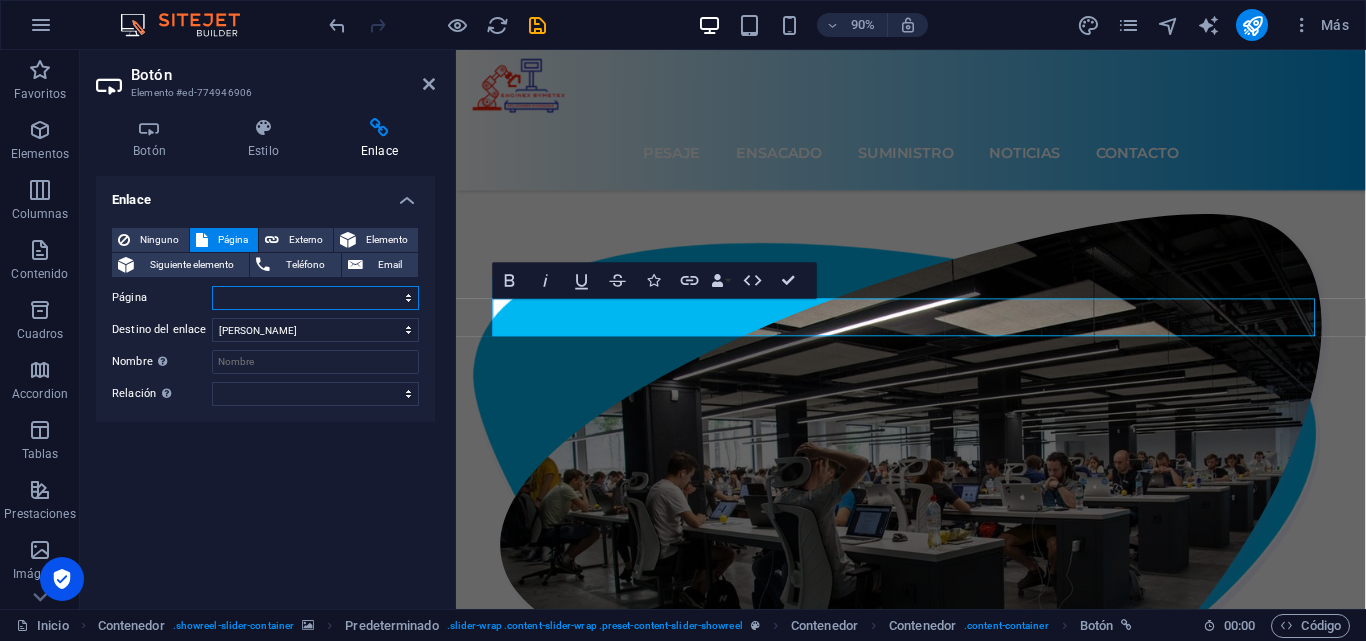 click on "Inicio Pesaje Ensacado Suministros Contacto" at bounding box center [315, 298] 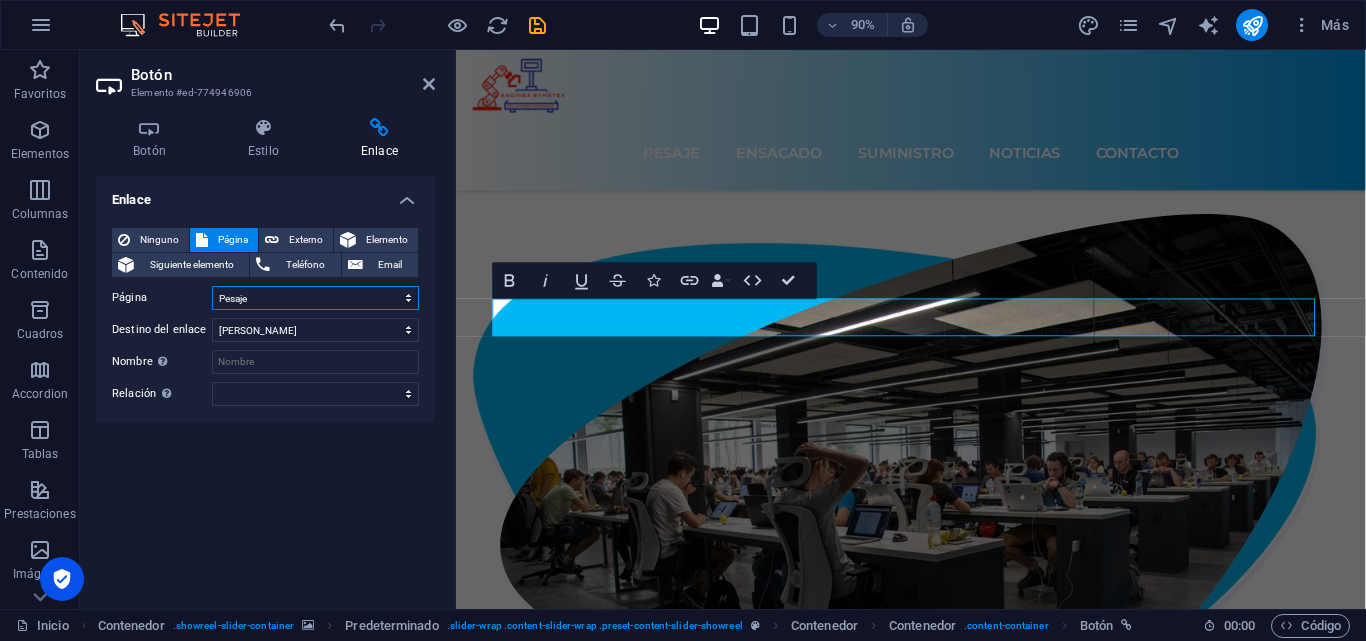 click on "Inicio Pesaje Ensacado Suministros Contacto" at bounding box center [315, 298] 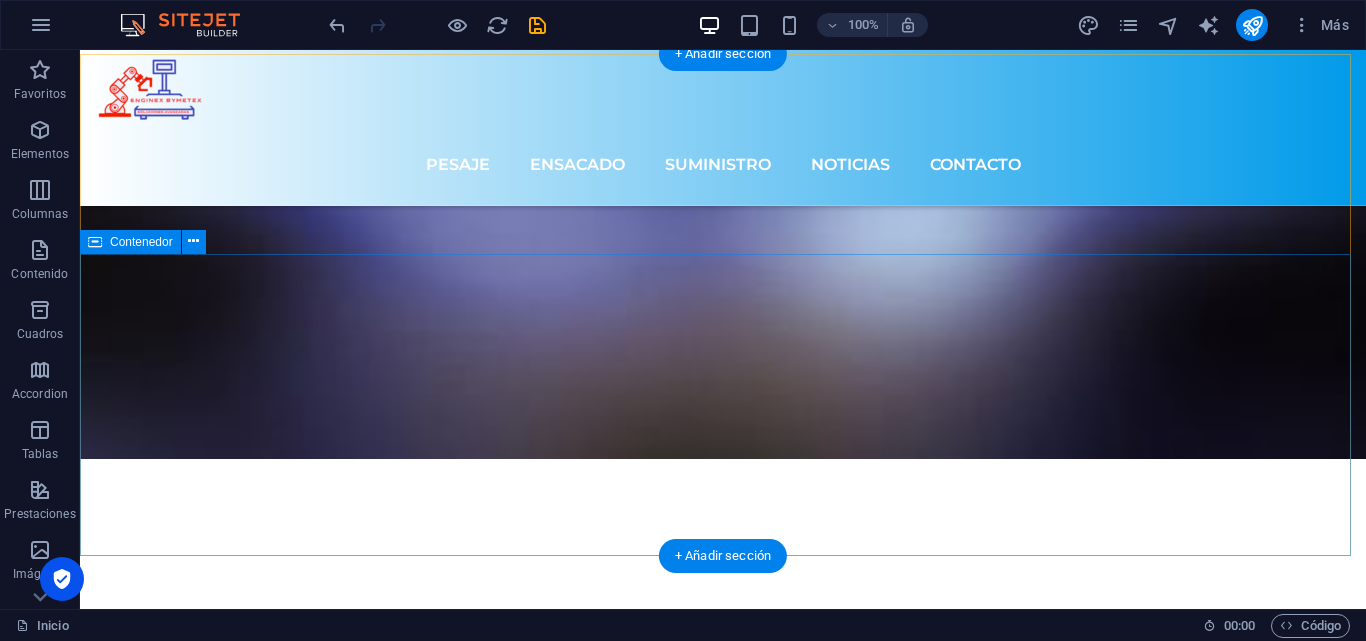 scroll, scrollTop: 7564, scrollLeft: 0, axis: vertical 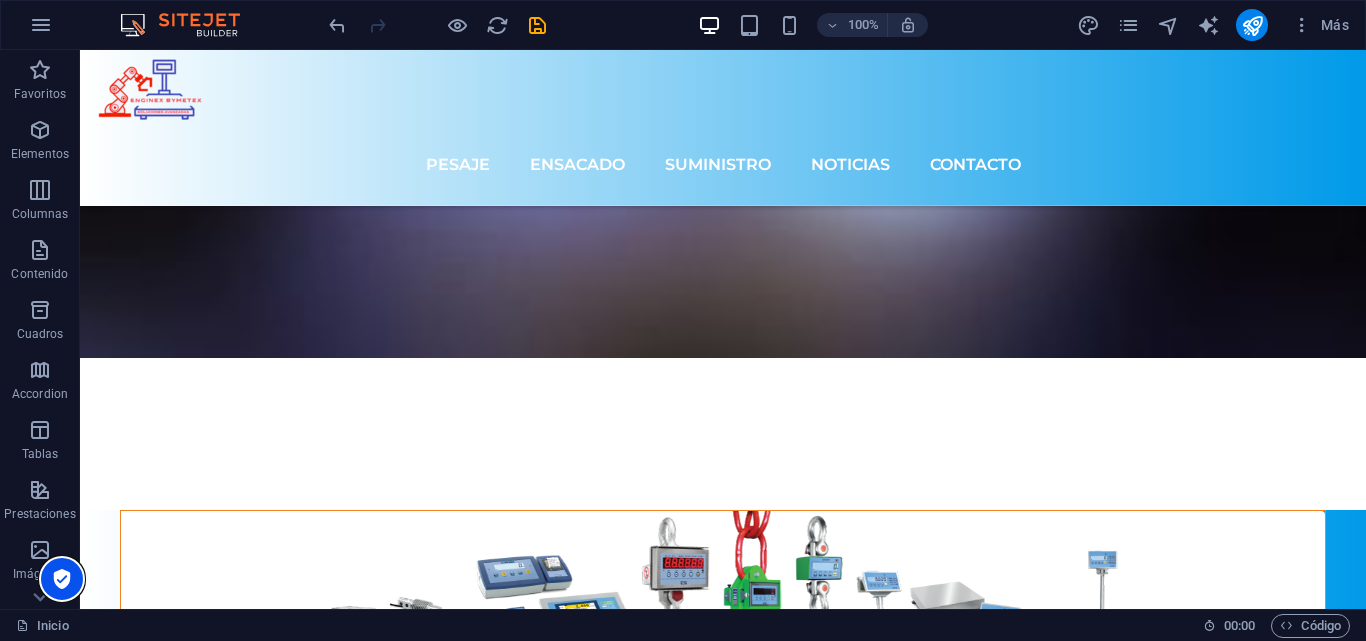 click at bounding box center [62, 579] 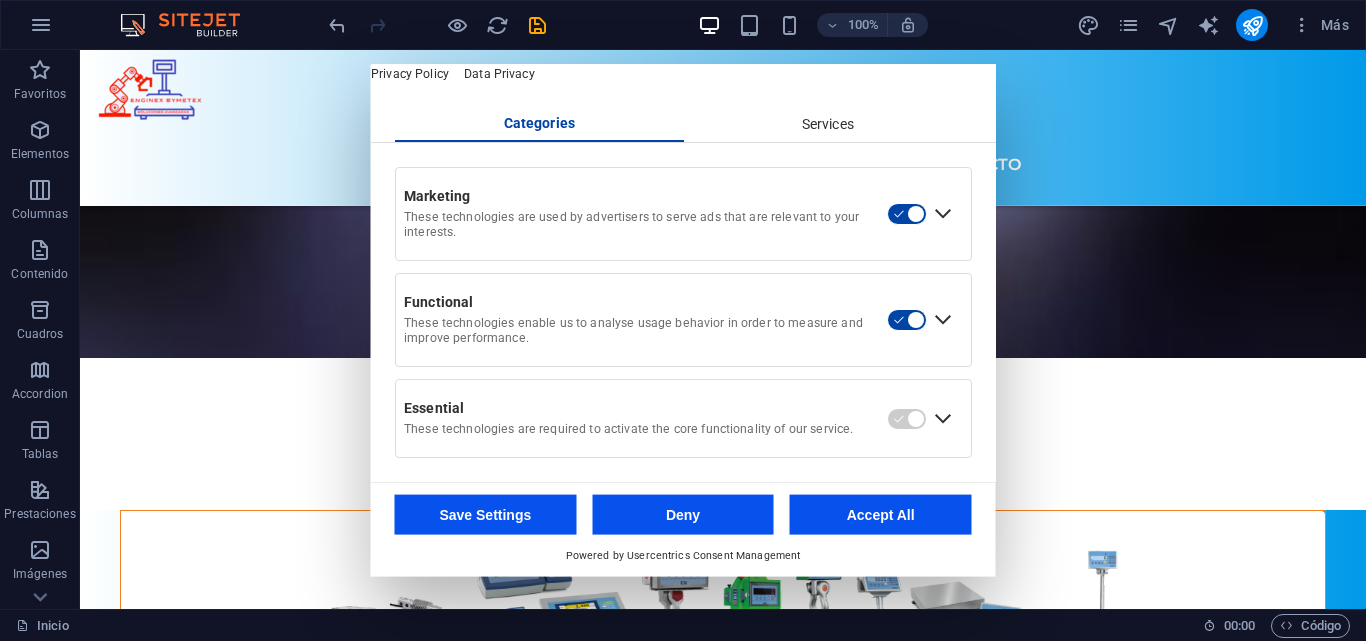 scroll, scrollTop: 0, scrollLeft: 0, axis: both 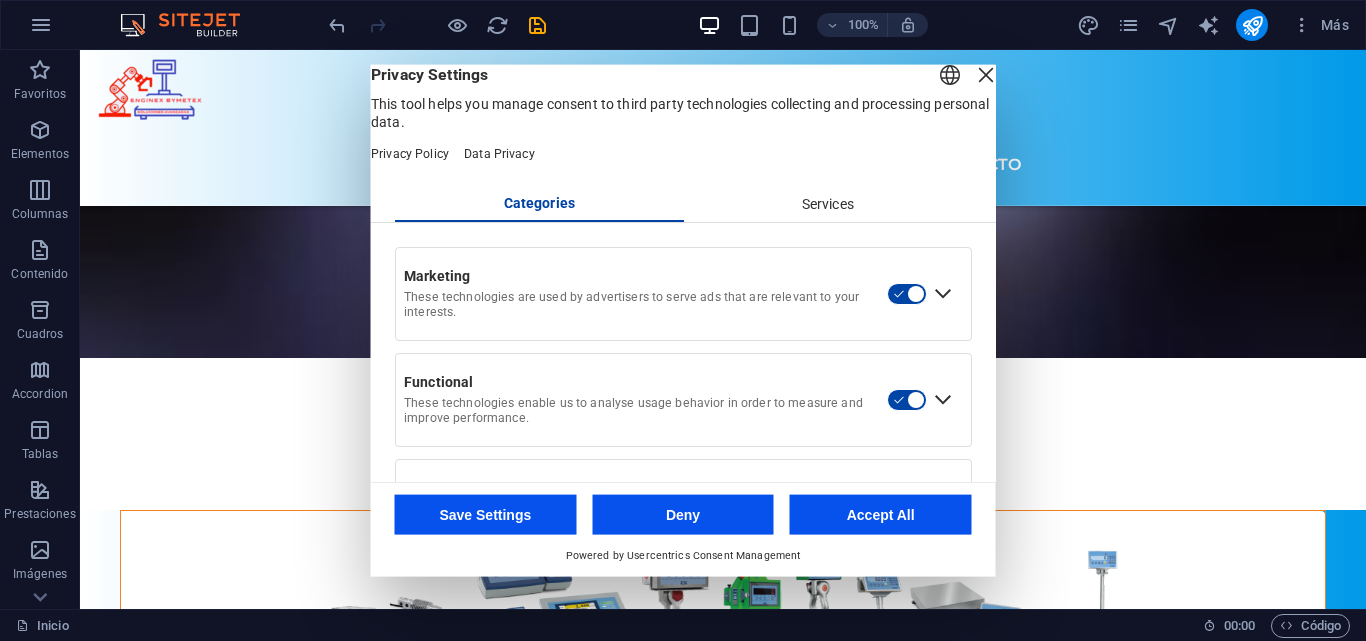 click on "Services" at bounding box center [827, 204] 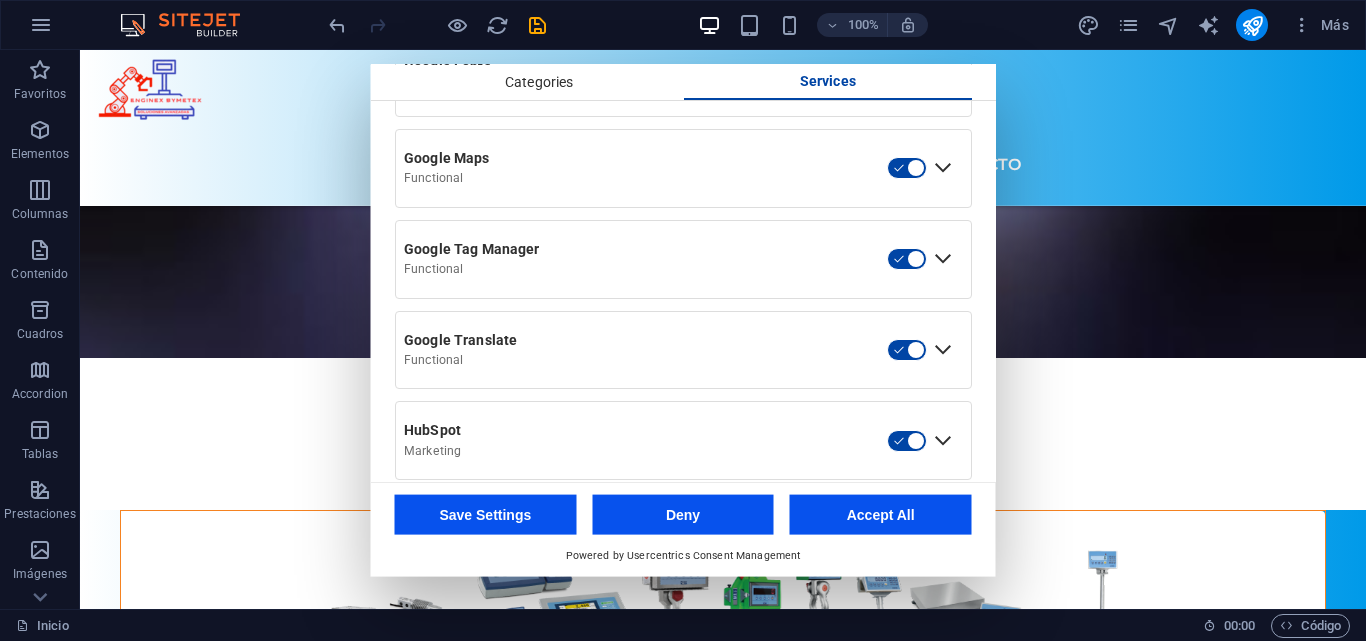 scroll, scrollTop: 1053, scrollLeft: 0, axis: vertical 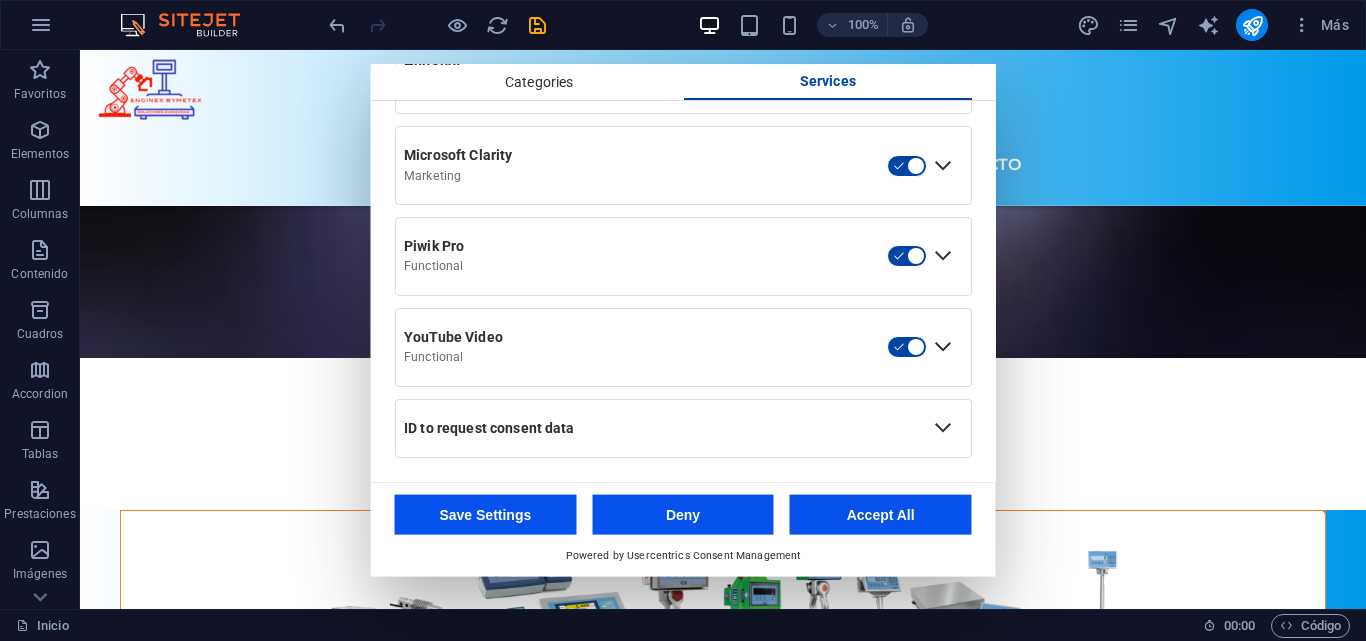 click on "Save Settings" at bounding box center [486, 515] 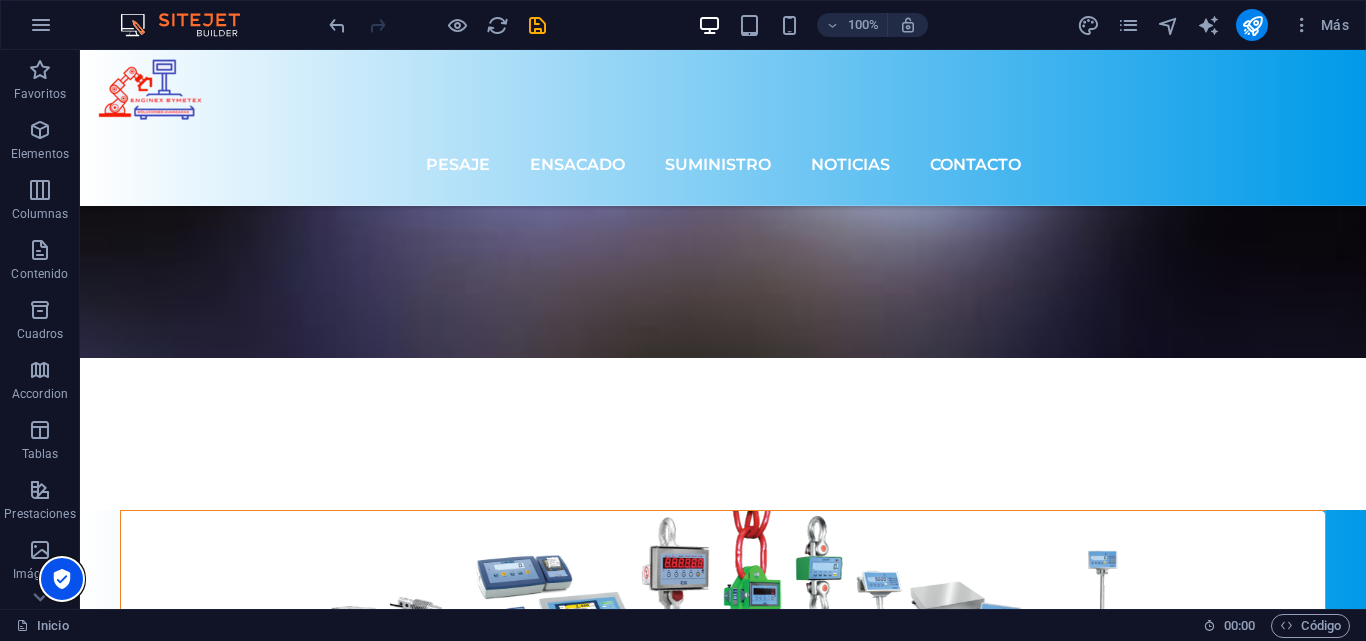 click at bounding box center [62, 579] 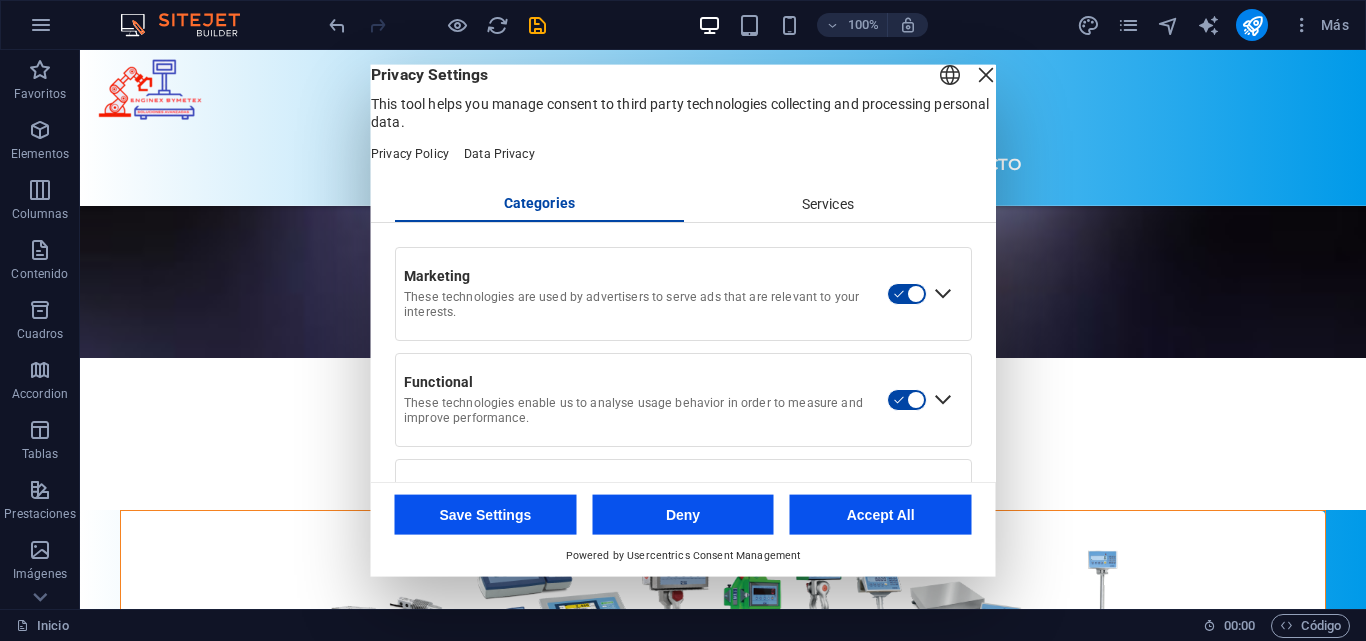 click on "Accept All" at bounding box center (881, 515) 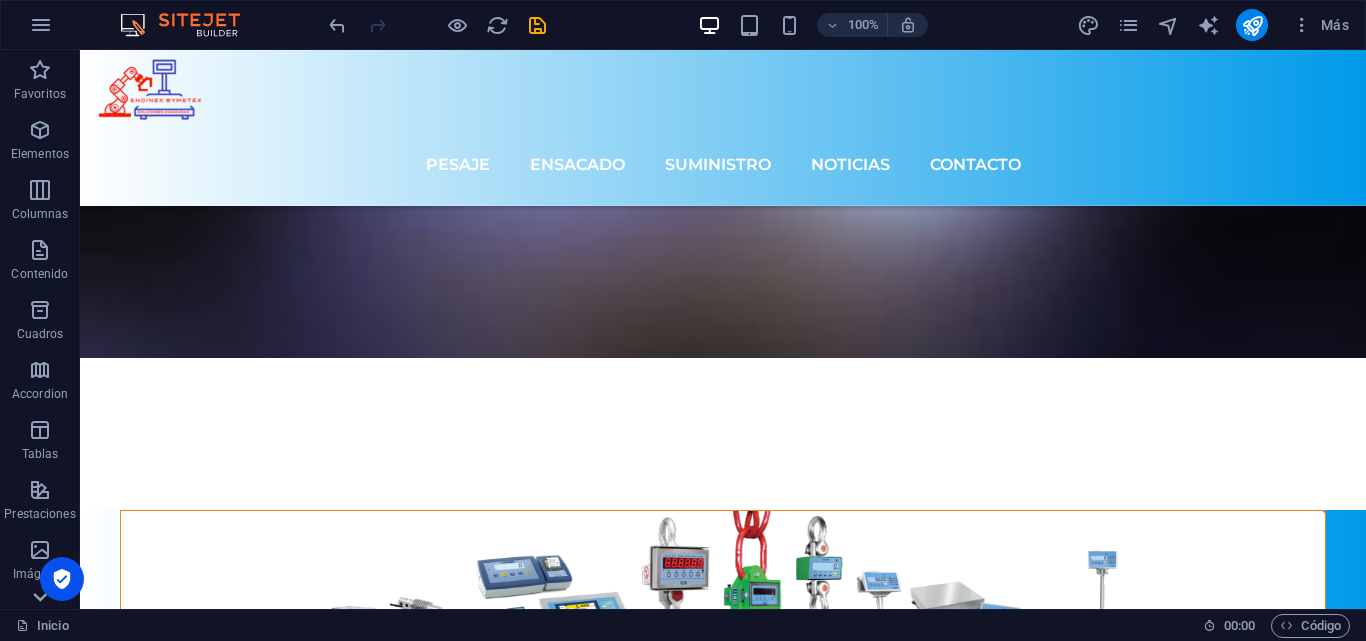 click 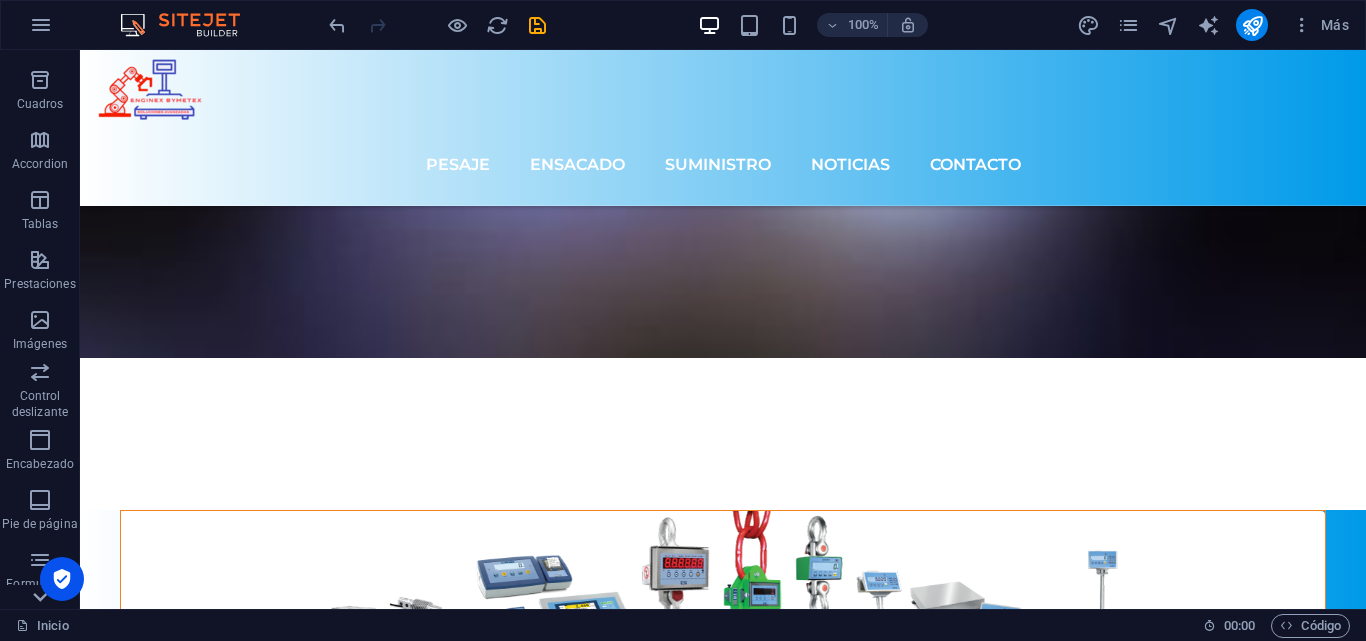 scroll, scrollTop: 341, scrollLeft: 0, axis: vertical 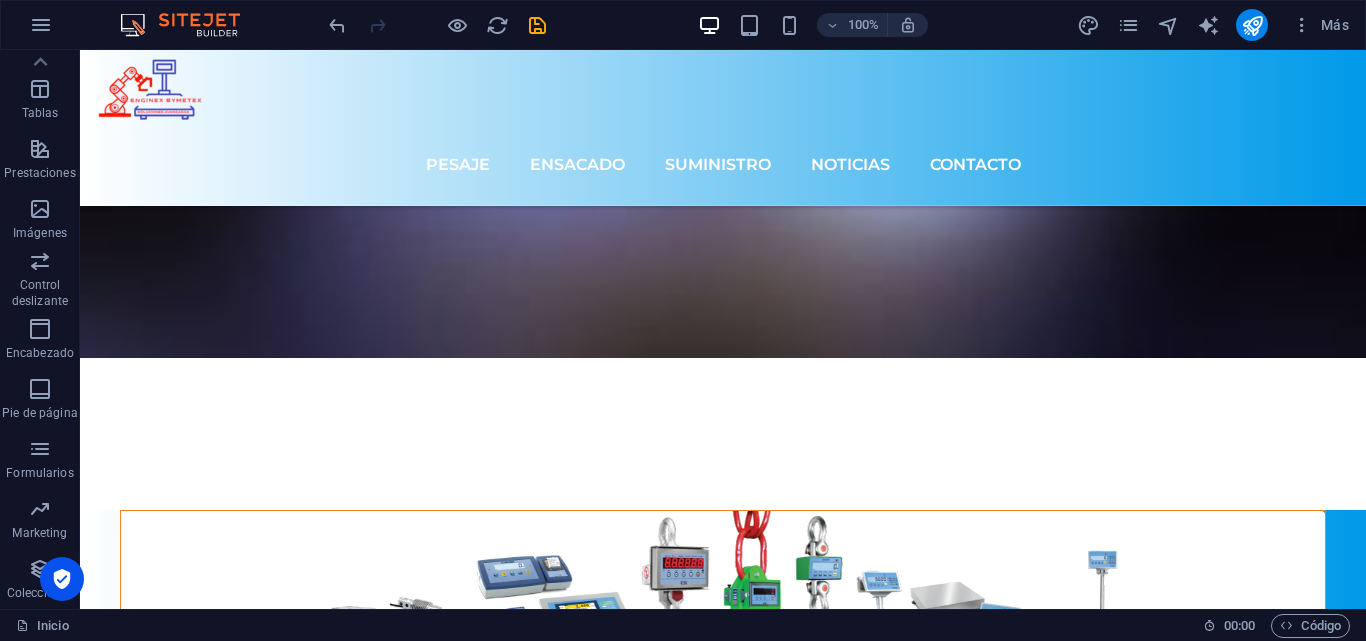 click on "Colecciones" at bounding box center (40, 593) 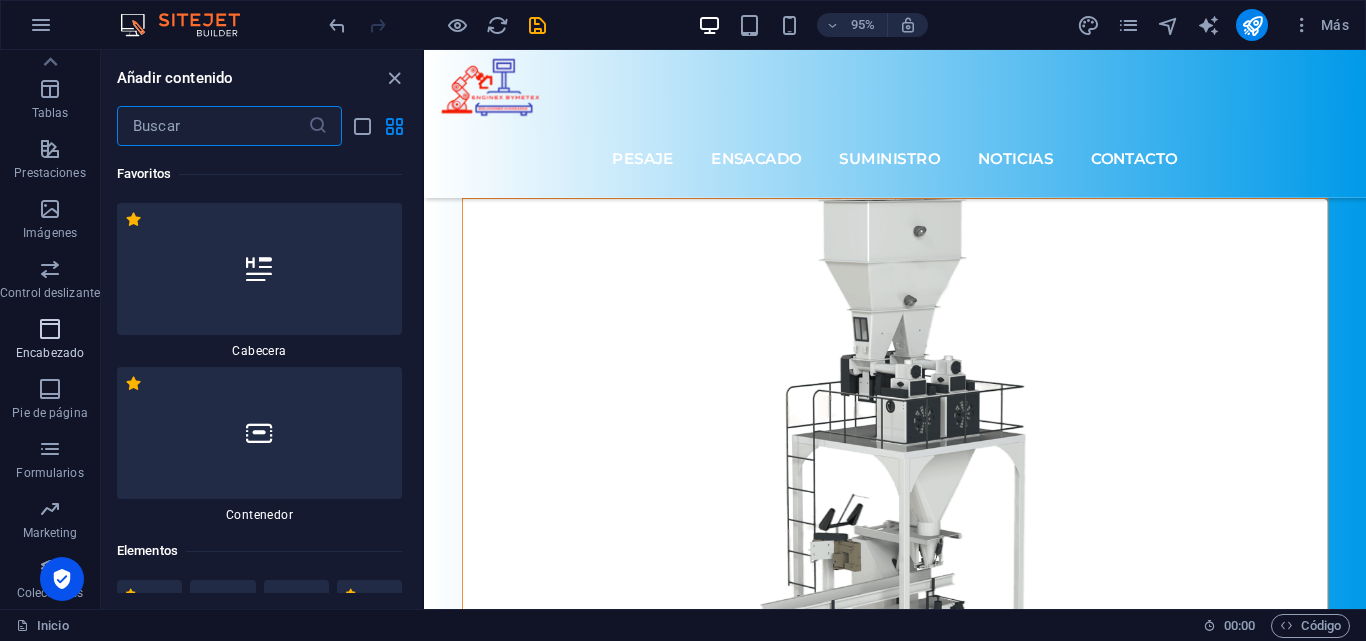 scroll, scrollTop: 6863, scrollLeft: 0, axis: vertical 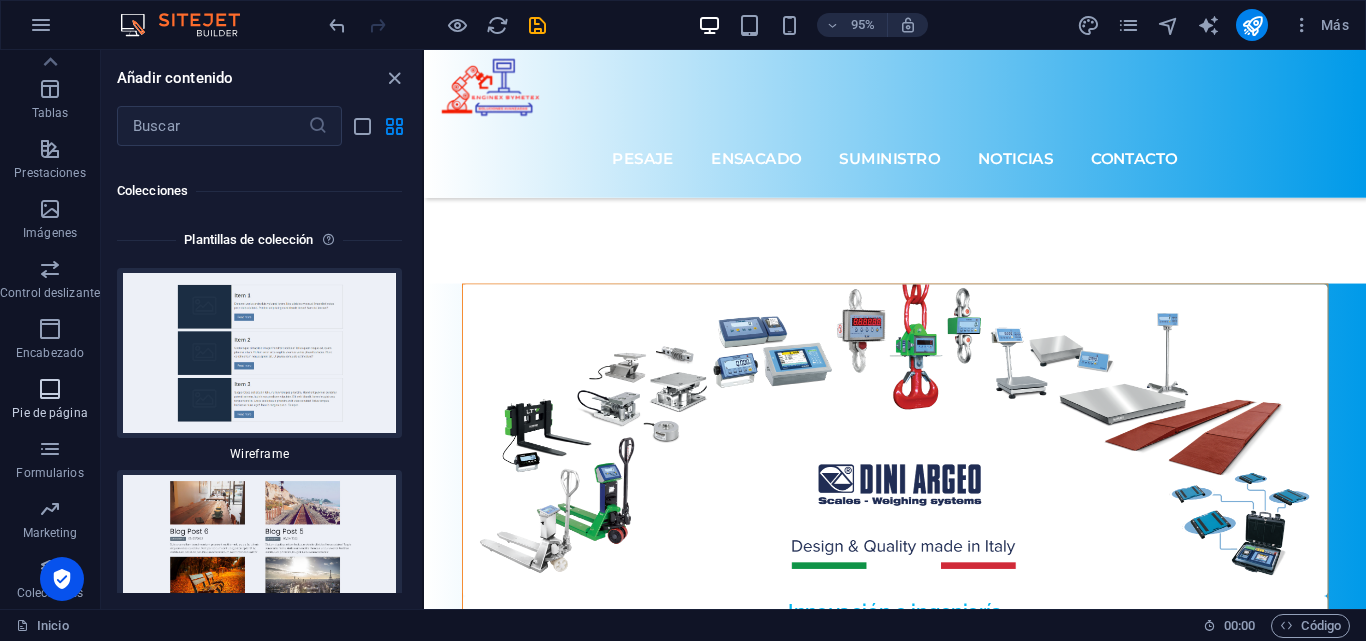 click at bounding box center (50, 389) 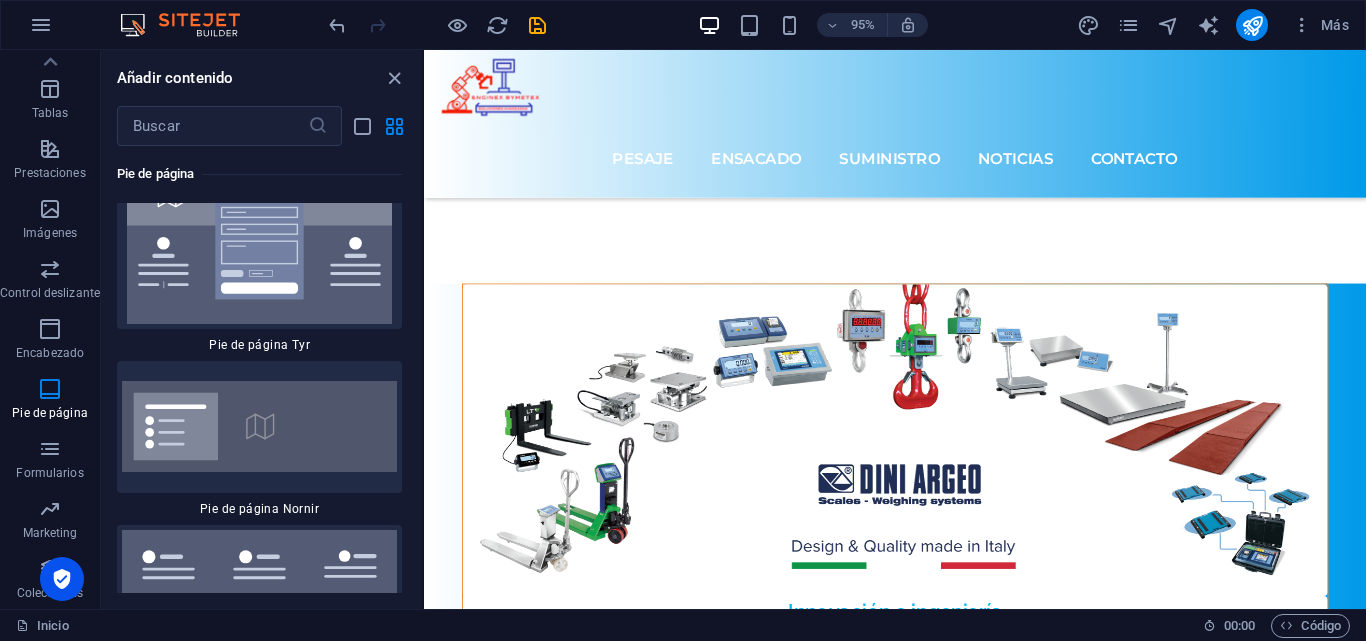 scroll, scrollTop: 26585, scrollLeft: 0, axis: vertical 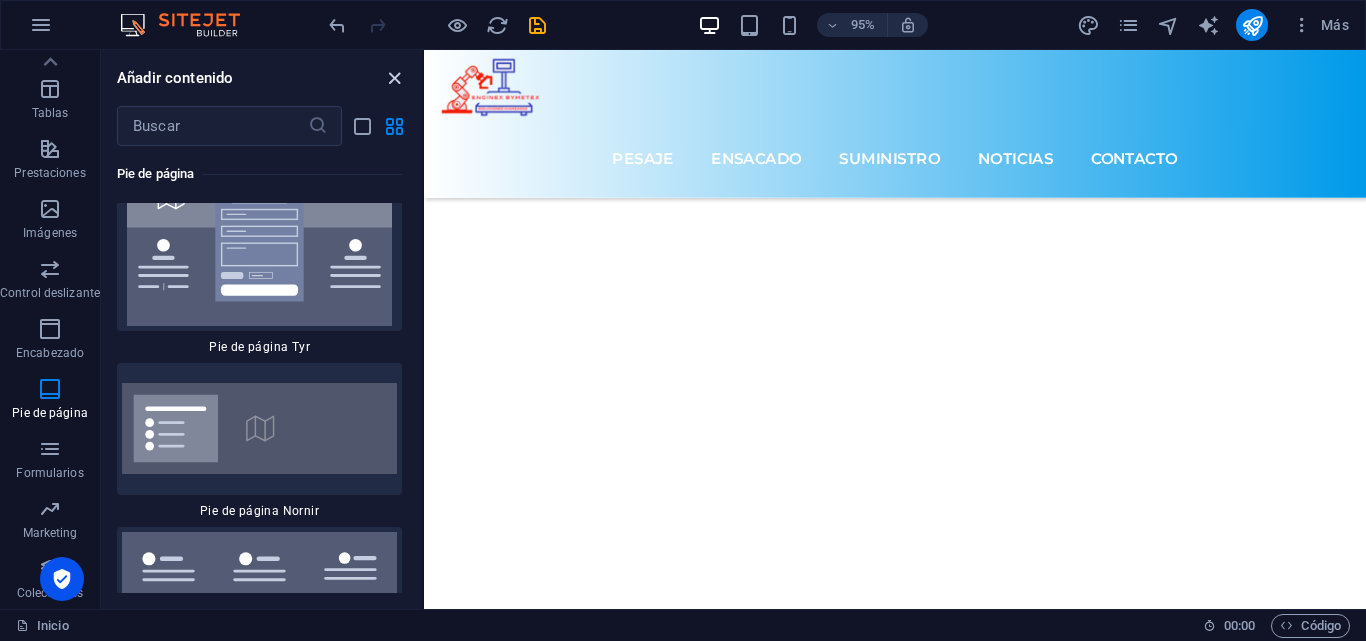 click at bounding box center (394, 78) 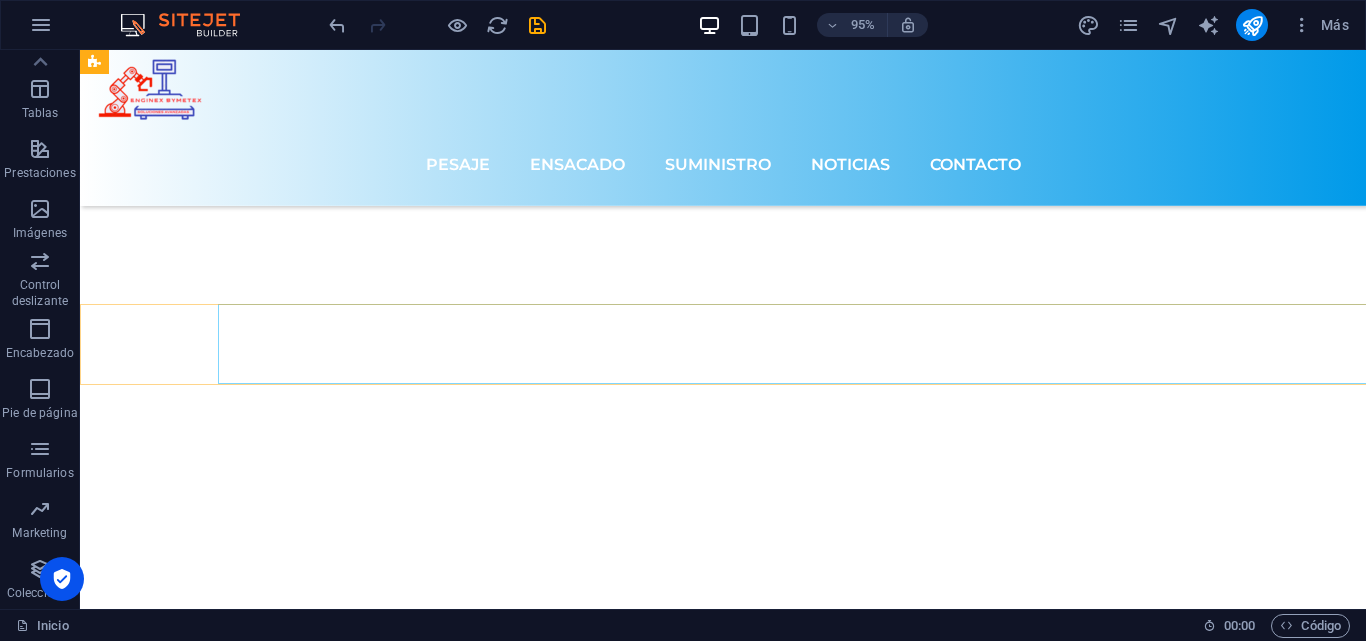 scroll, scrollTop: 6617, scrollLeft: 0, axis: vertical 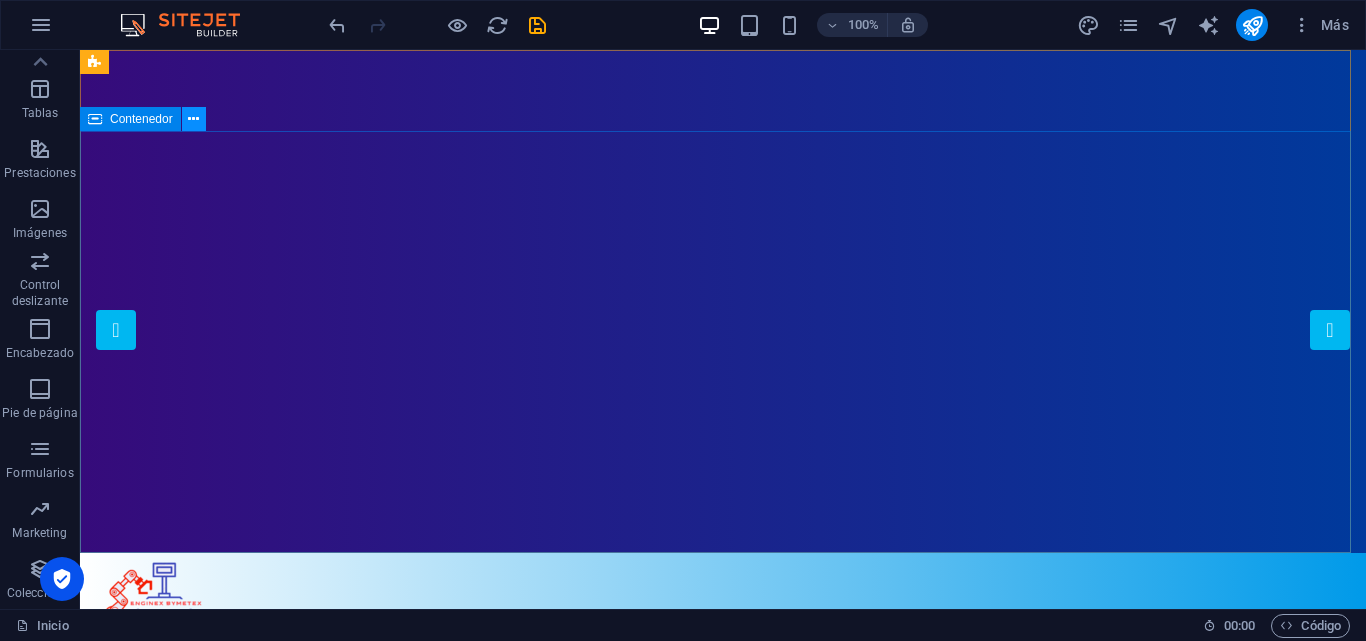 click at bounding box center (193, 119) 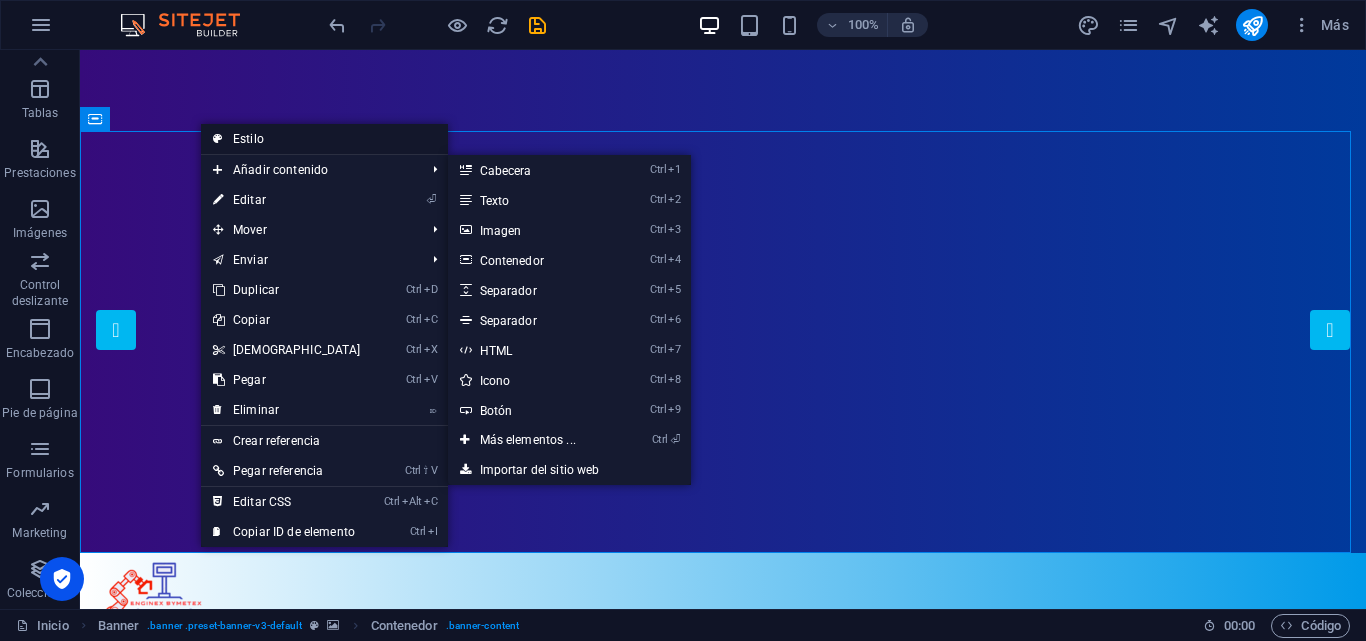 click on "Estilo" at bounding box center (324, 139) 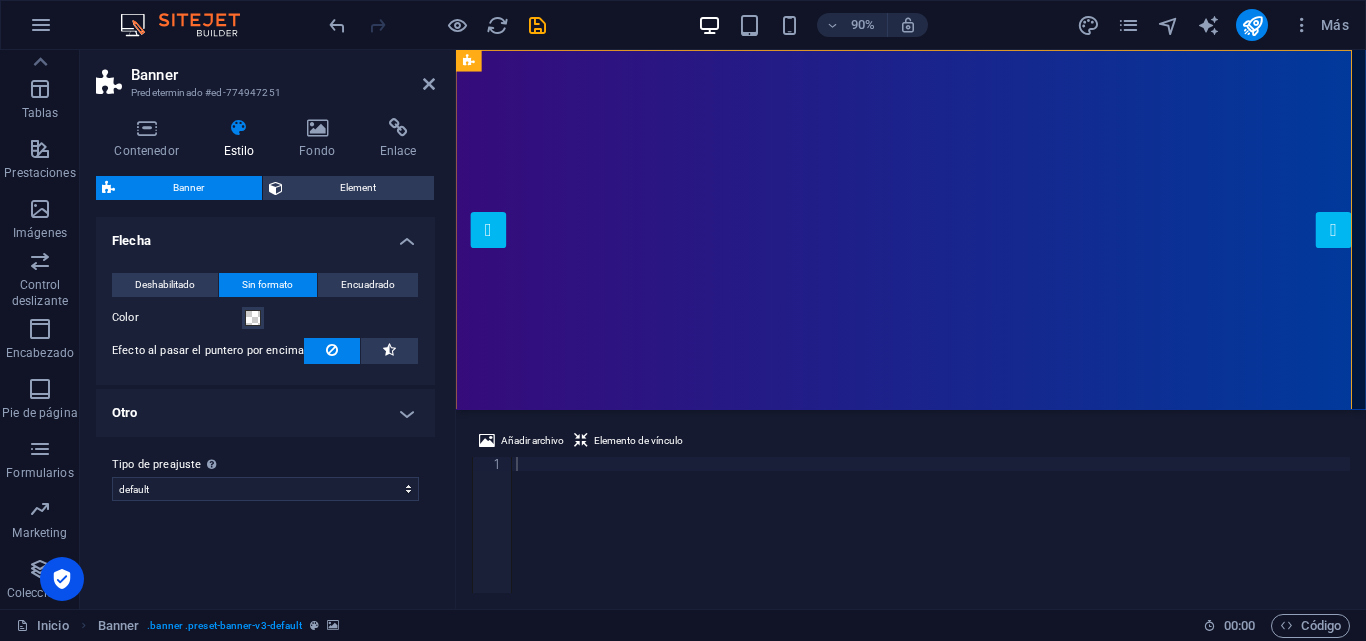 click at bounding box center (239, 128) 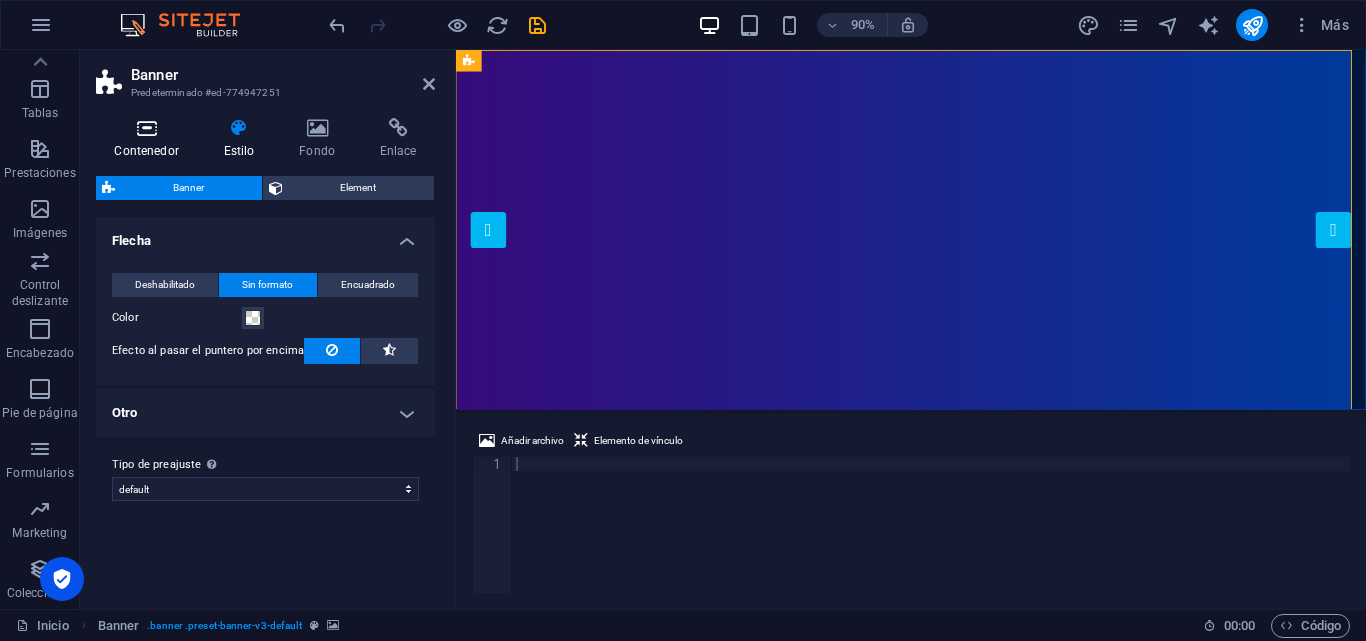 click at bounding box center (146, 128) 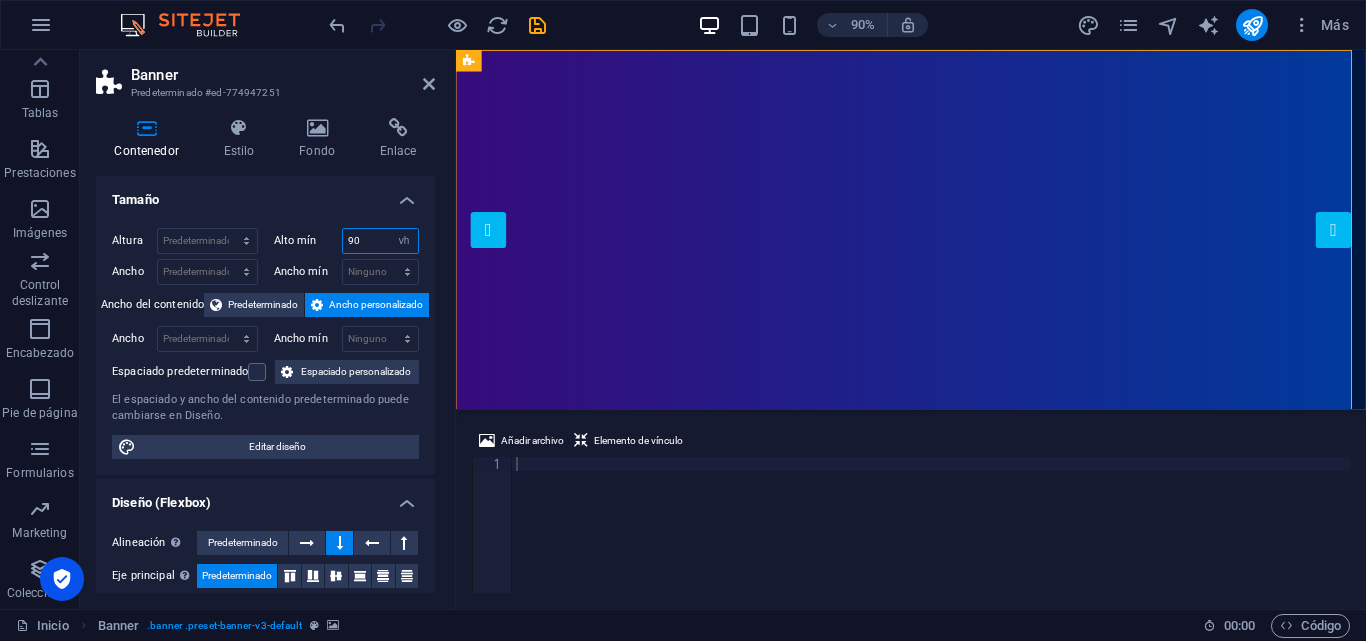 click on "90" at bounding box center [381, 241] 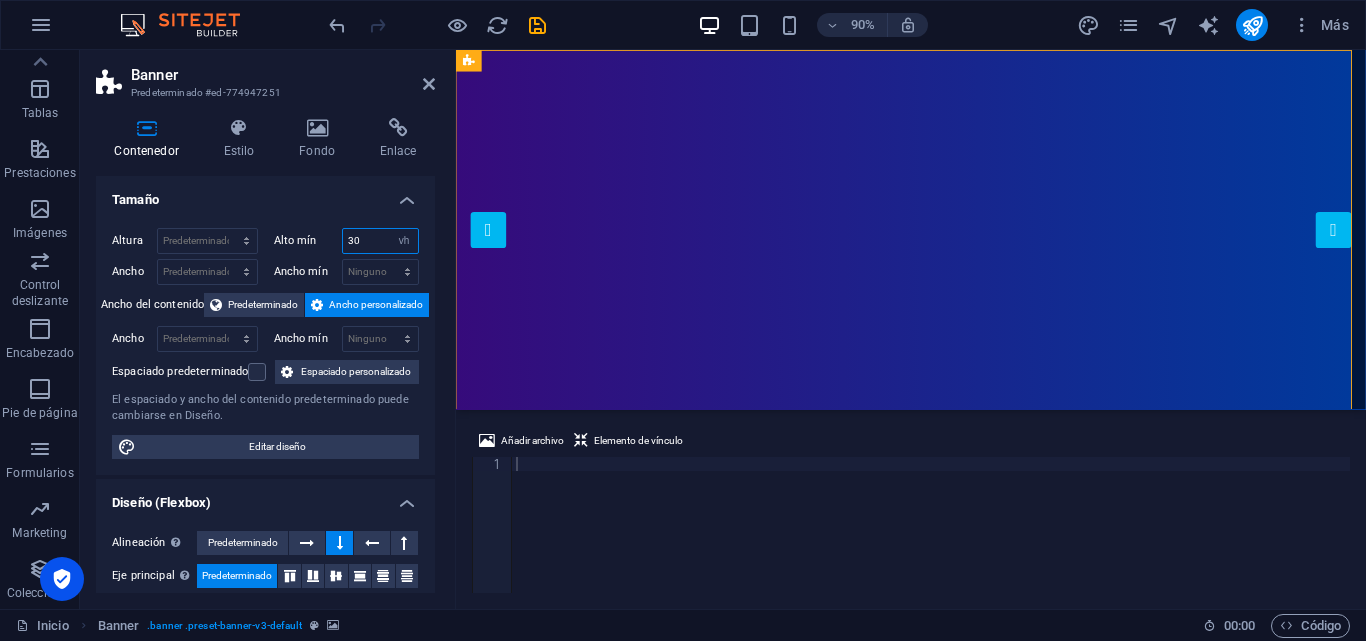 type on "30" 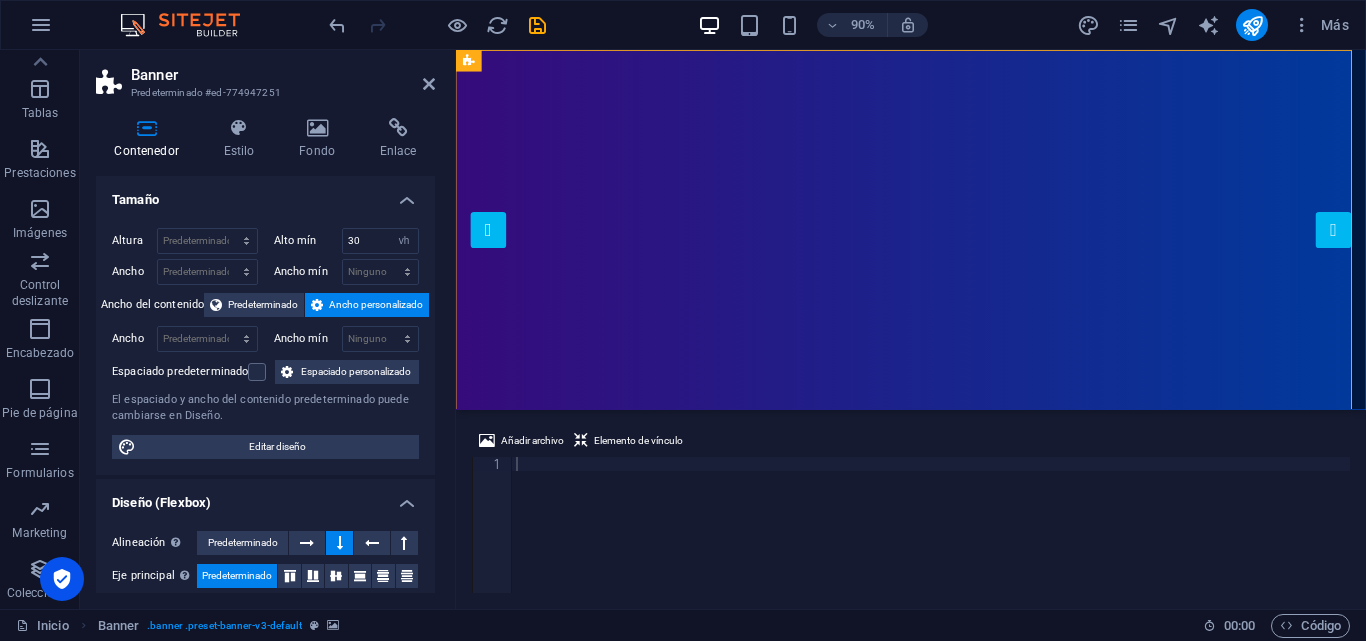 click on "Altura Predeterminado px rem % vh vw Alto mín 30 Ninguno px rem % vh vw Ancho Predeterminado px rem % em vh vw Ancho mín Ninguno px rem % vh vw Ancho del contenido Predeterminado Ancho personalizado Ancho Predeterminado px rem % em vh vw Ancho mín Ninguno px rem % vh vw Espaciado predeterminado Espaciado personalizado El espaciado y ancho del contenido predeterminado puede cambiarse en Diseño. Editar diseño" at bounding box center (265, 343) 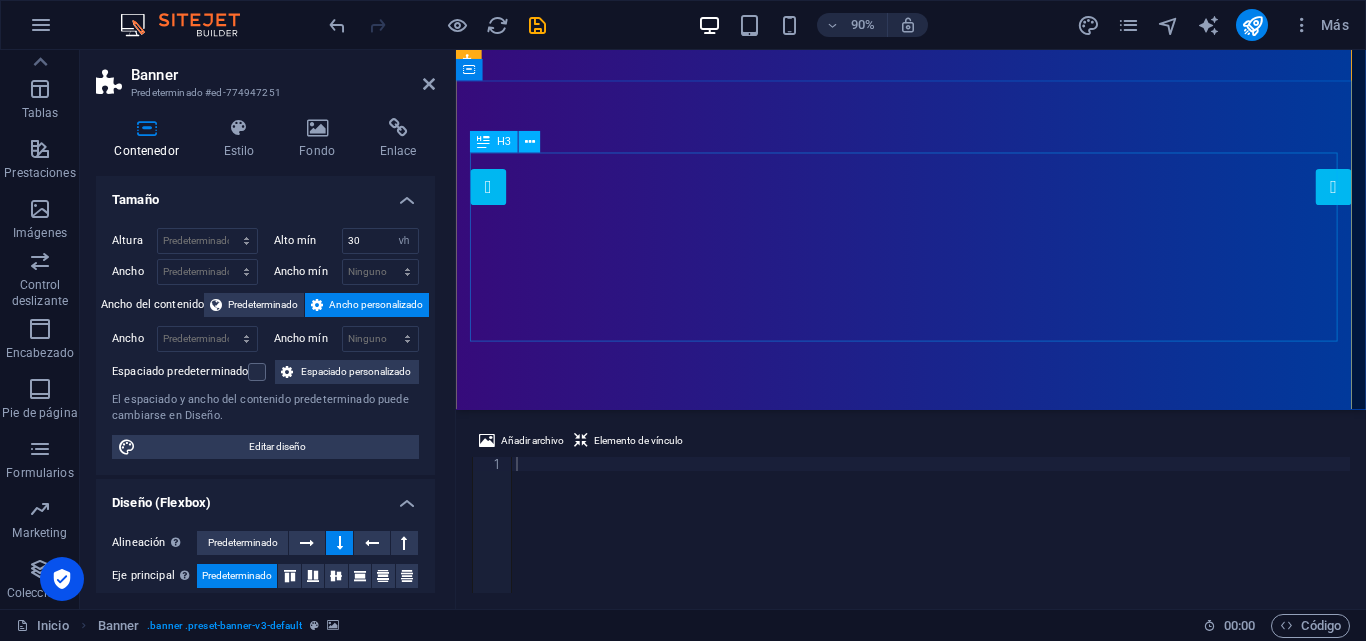 scroll, scrollTop: 47, scrollLeft: 0, axis: vertical 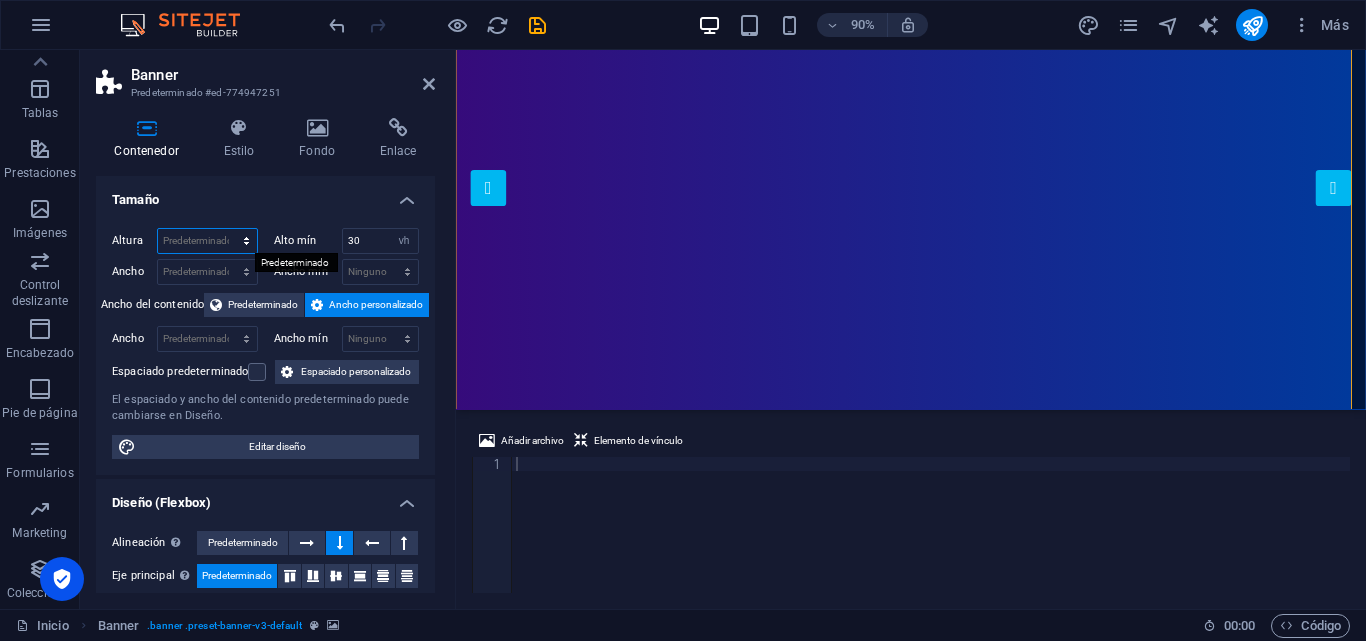 click on "Predeterminado px rem % vh vw" at bounding box center [207, 241] 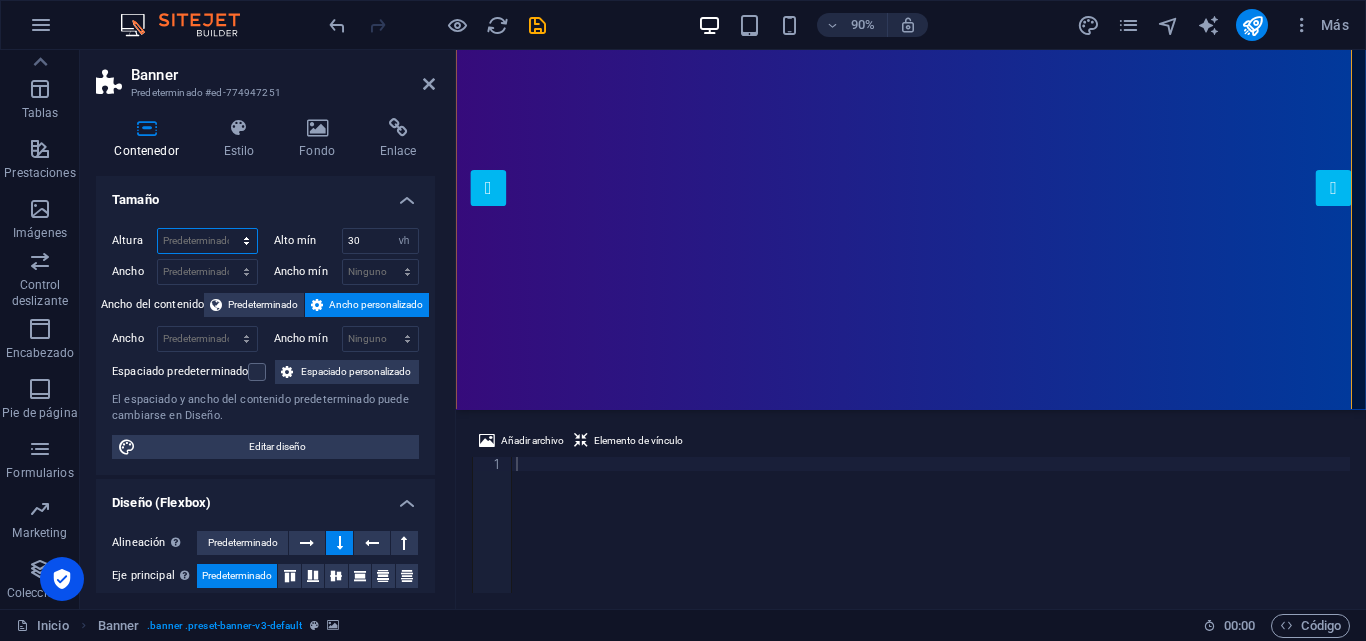 select on "px" 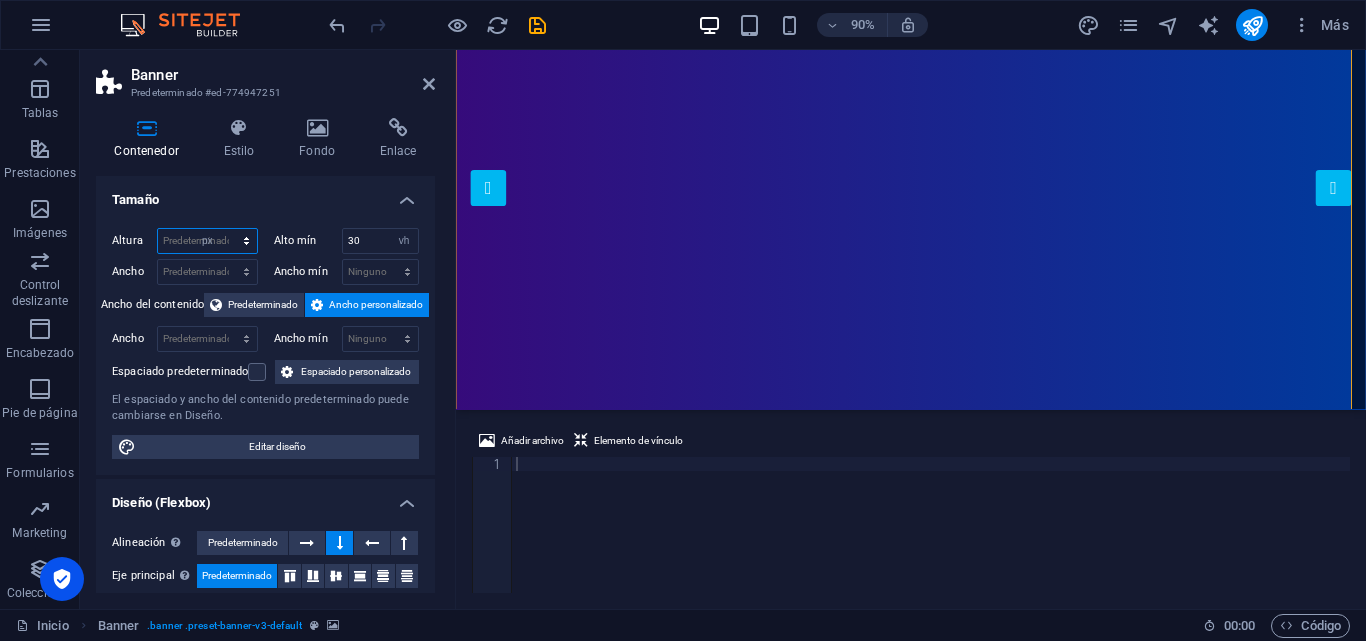 click on "Predeterminado px rem % vh vw" at bounding box center (207, 241) 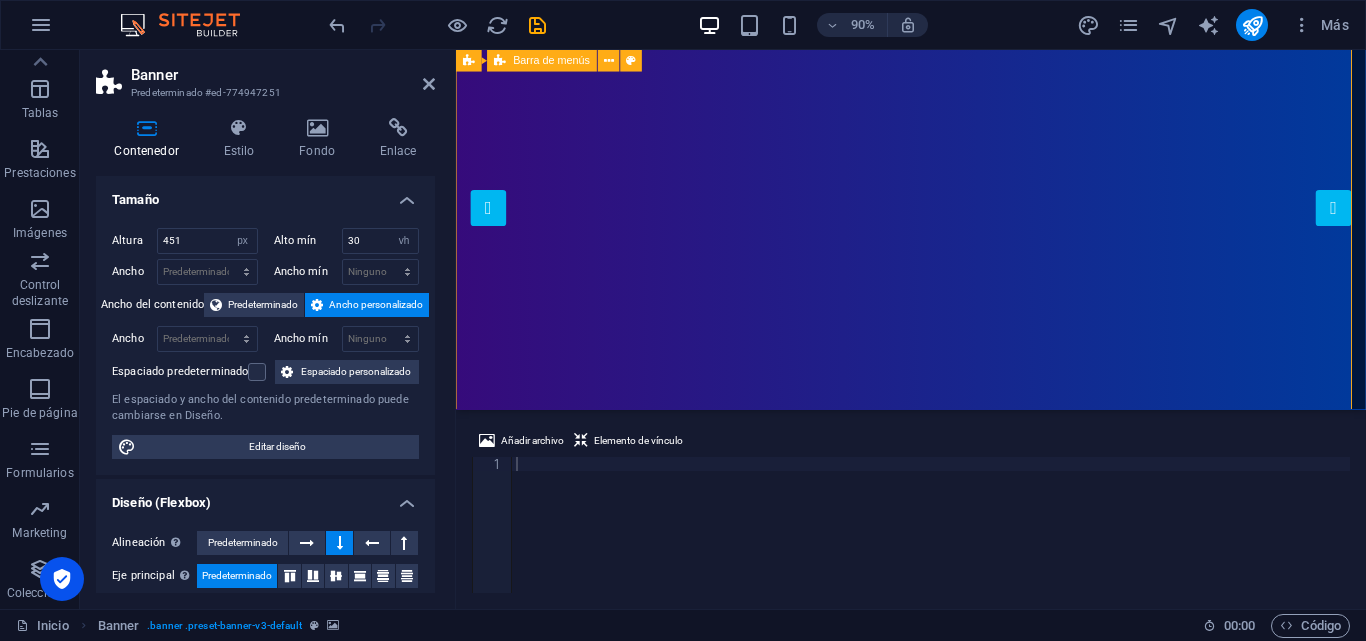 scroll, scrollTop: 0, scrollLeft: 0, axis: both 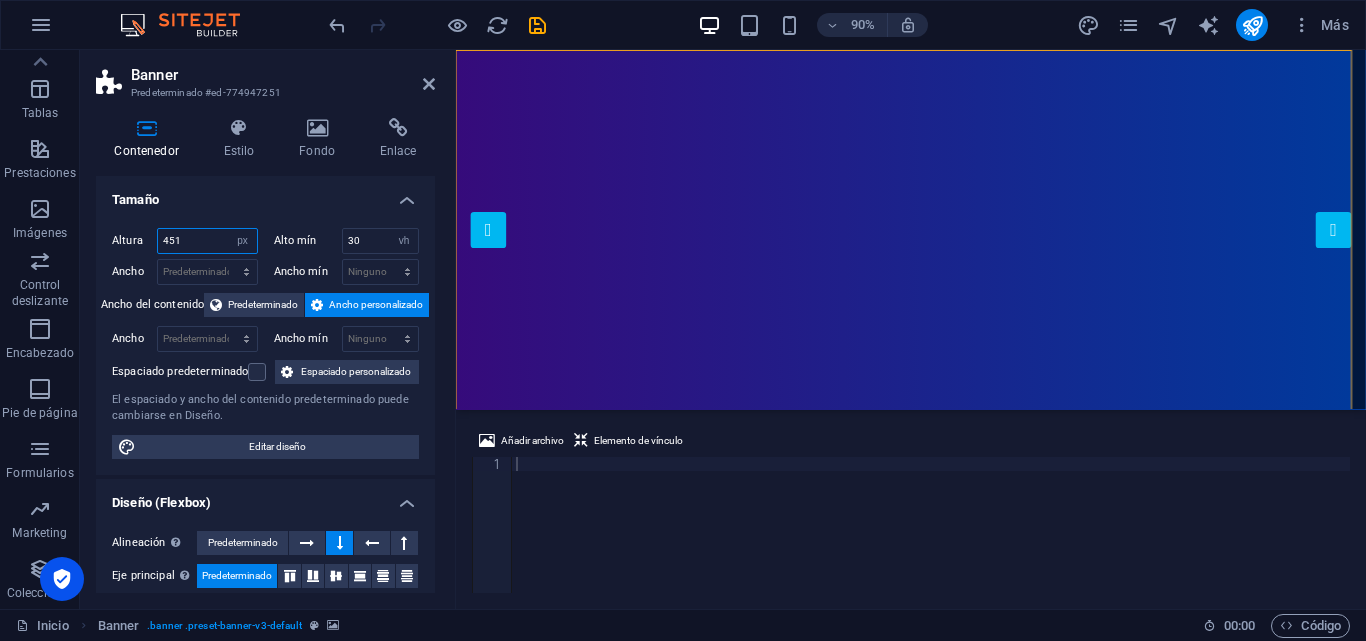 click on "451" at bounding box center (207, 241) 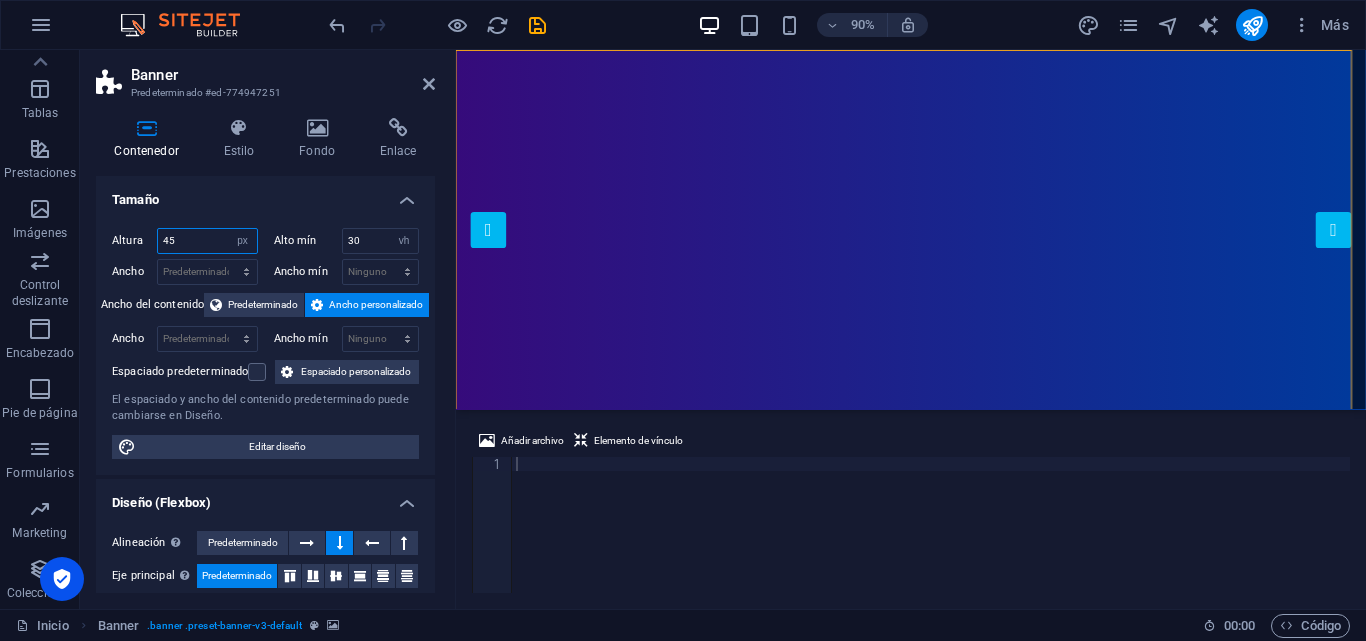 type on "4" 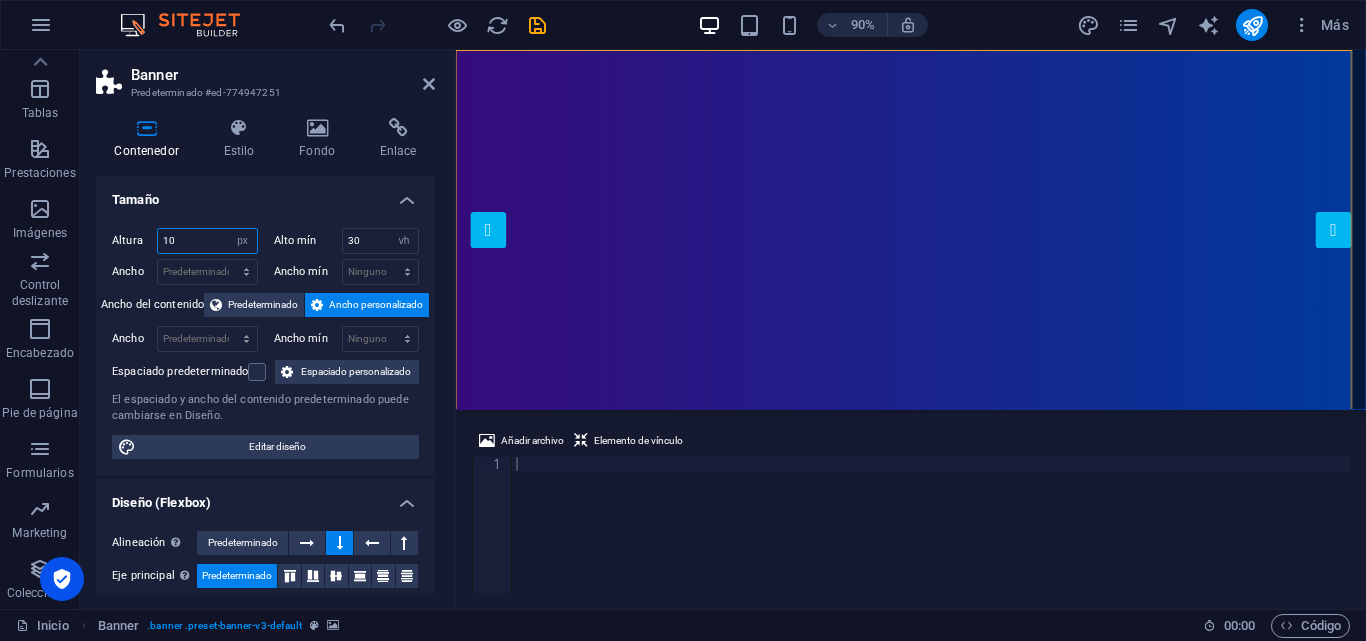 type on "100" 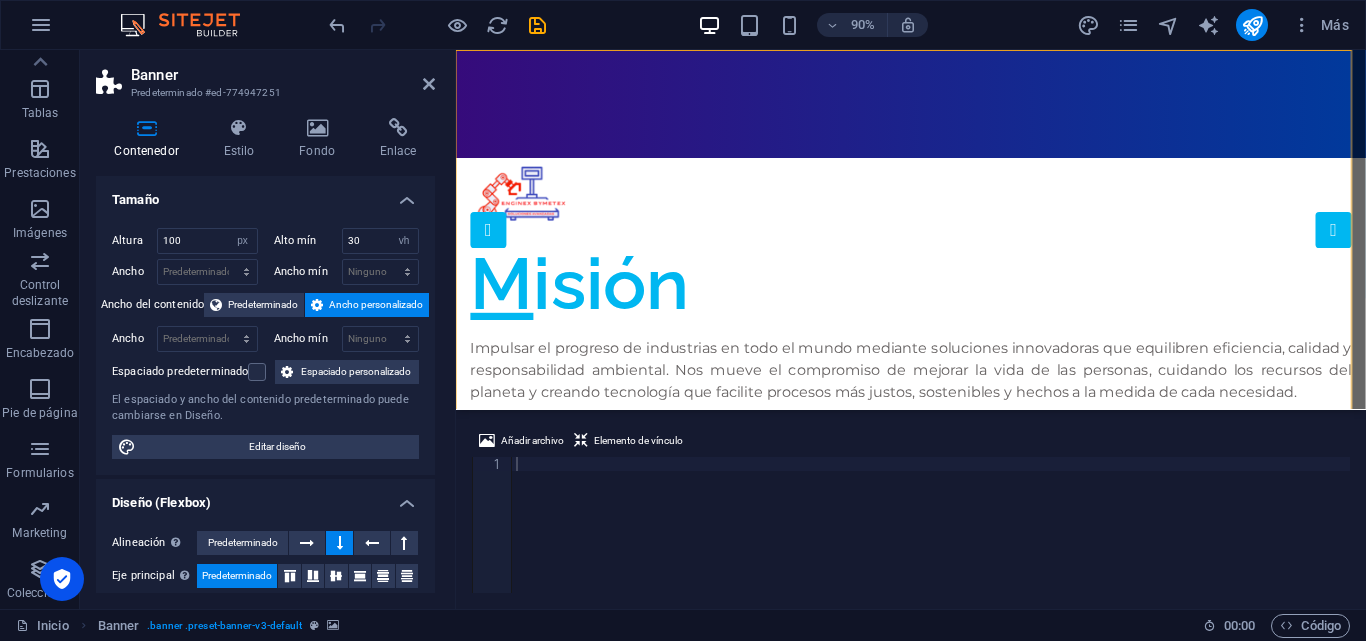 click on "Tamaño" at bounding box center [265, 194] 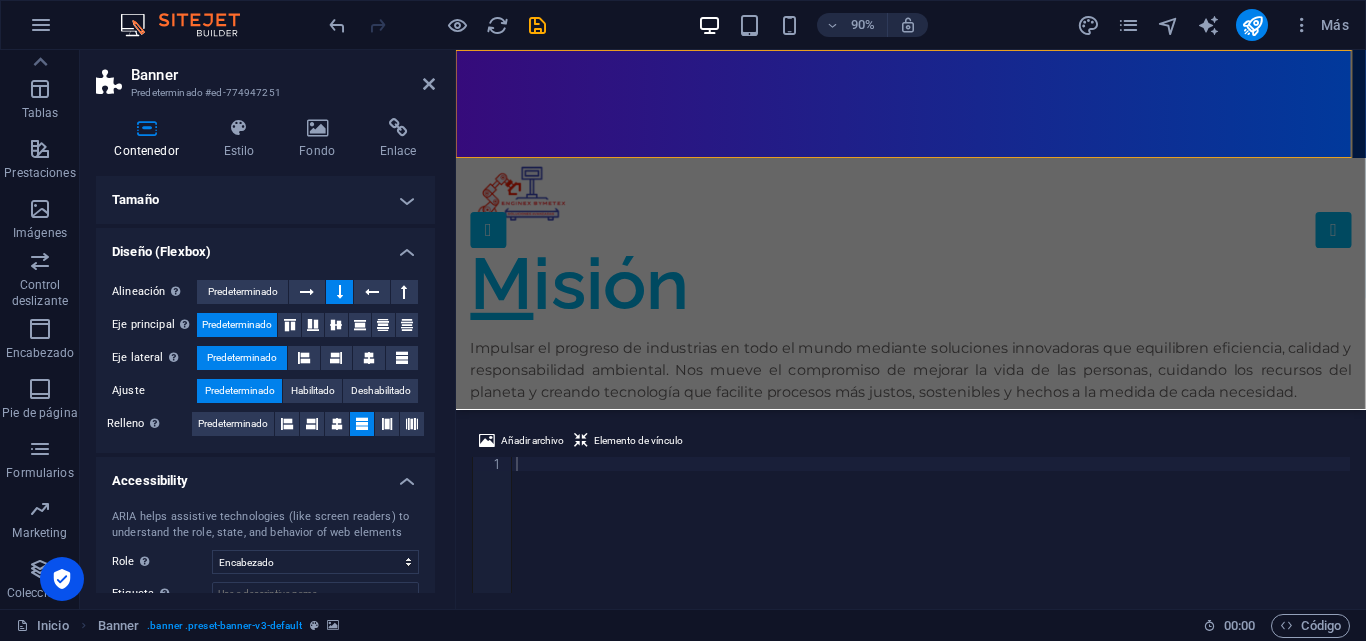 click on "Tamaño" at bounding box center [265, 200] 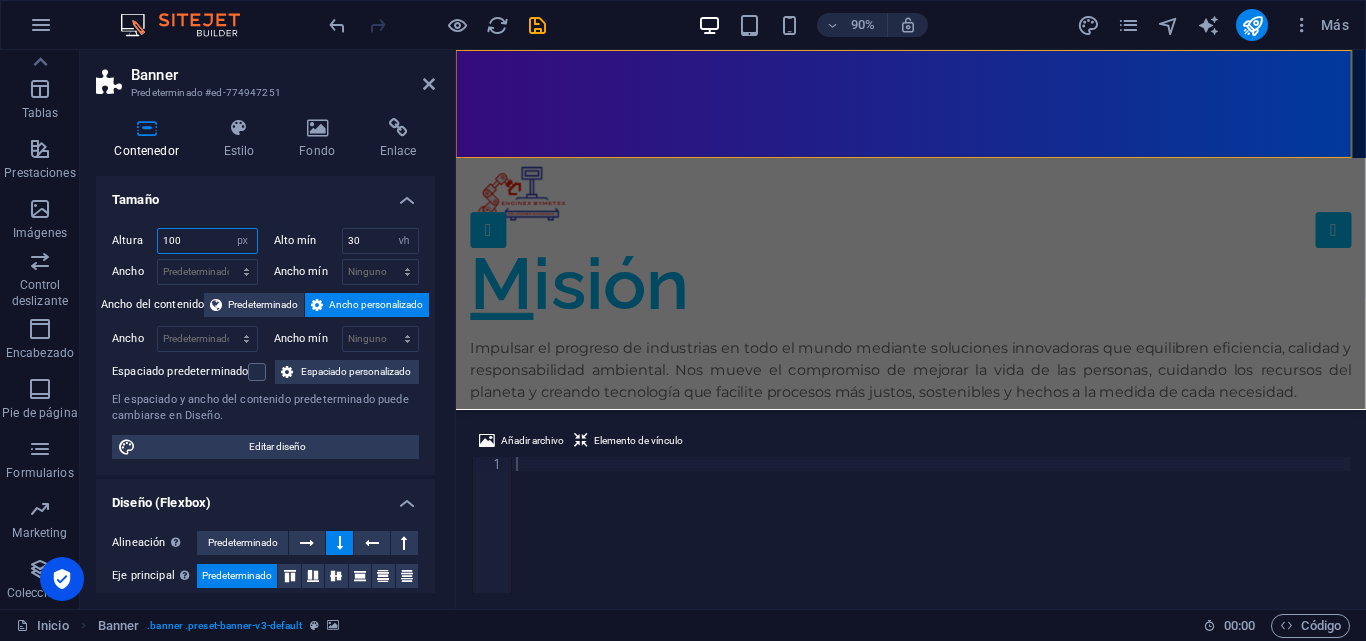 click on "100" at bounding box center [207, 241] 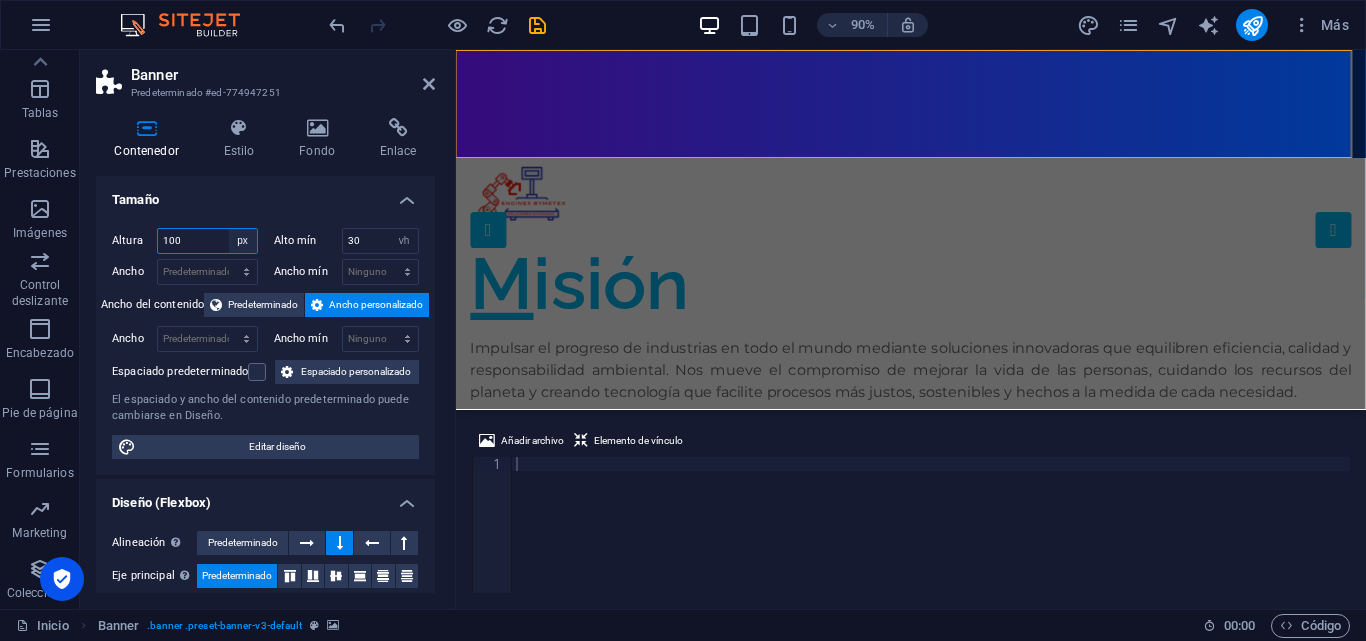 click on "Predeterminado px rem % vh vw" at bounding box center [243, 241] 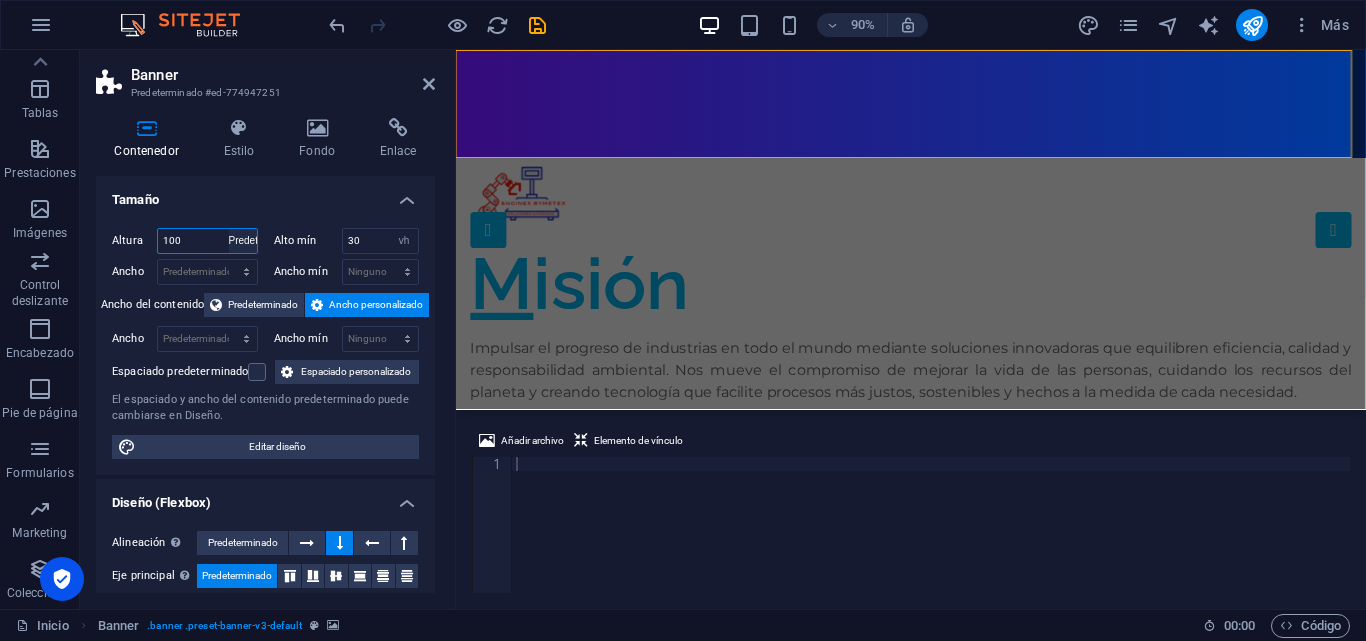 click on "Predeterminado px rem % vh vw" at bounding box center [243, 241] 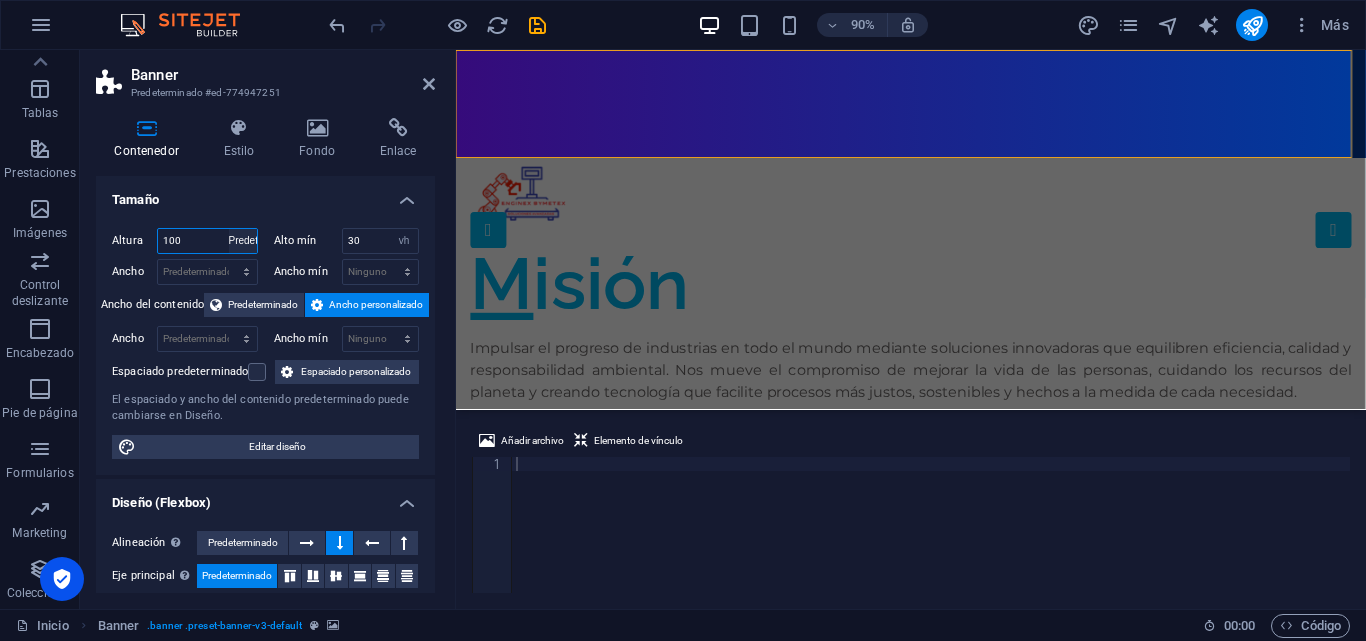 type 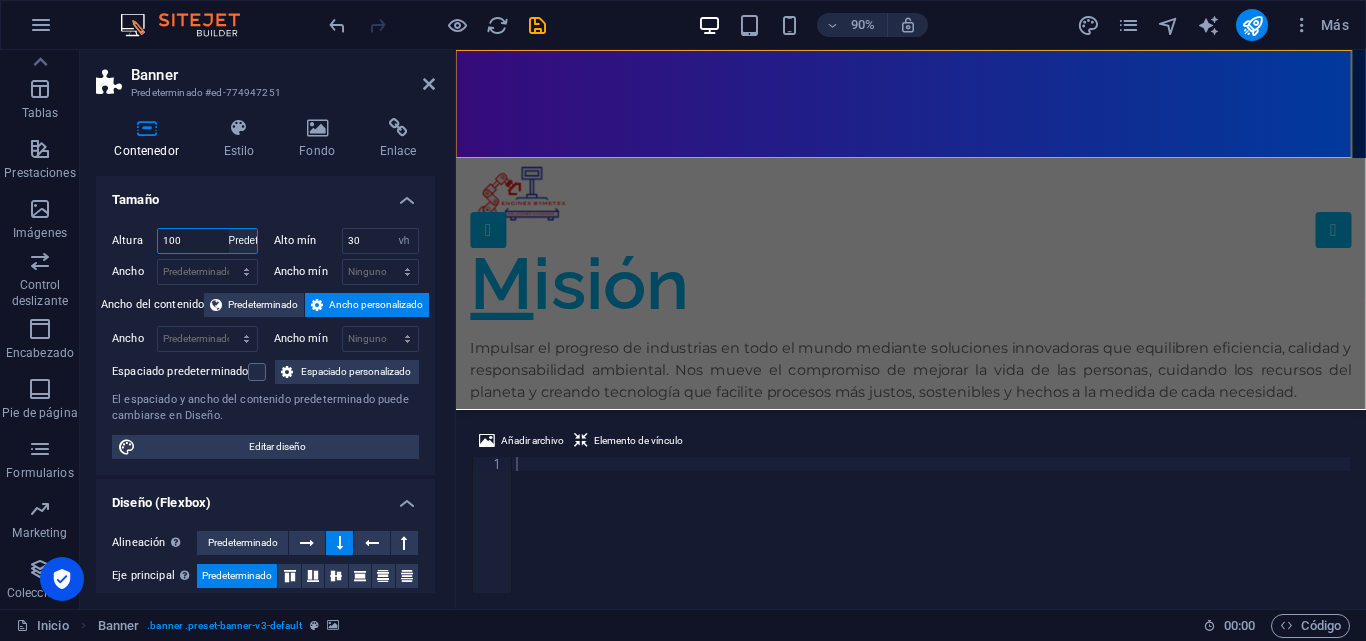select on "DISABLED_OPTION_VALUE" 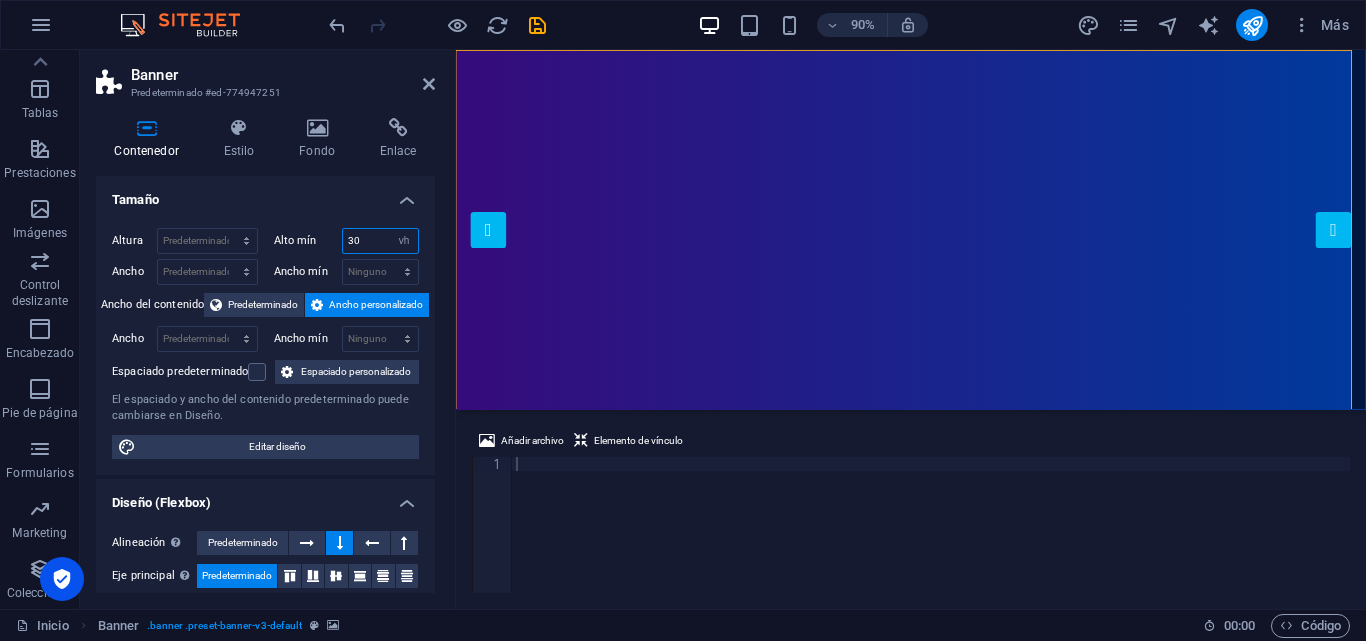 click on "30" at bounding box center (381, 241) 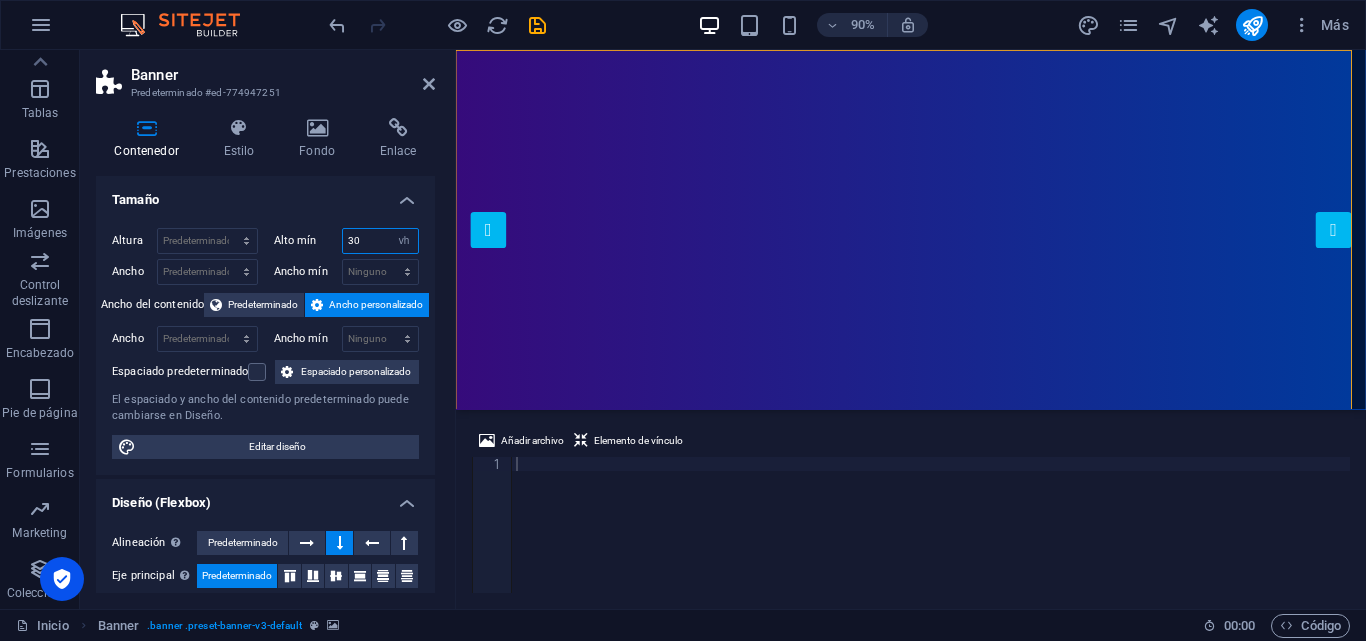 type on "3" 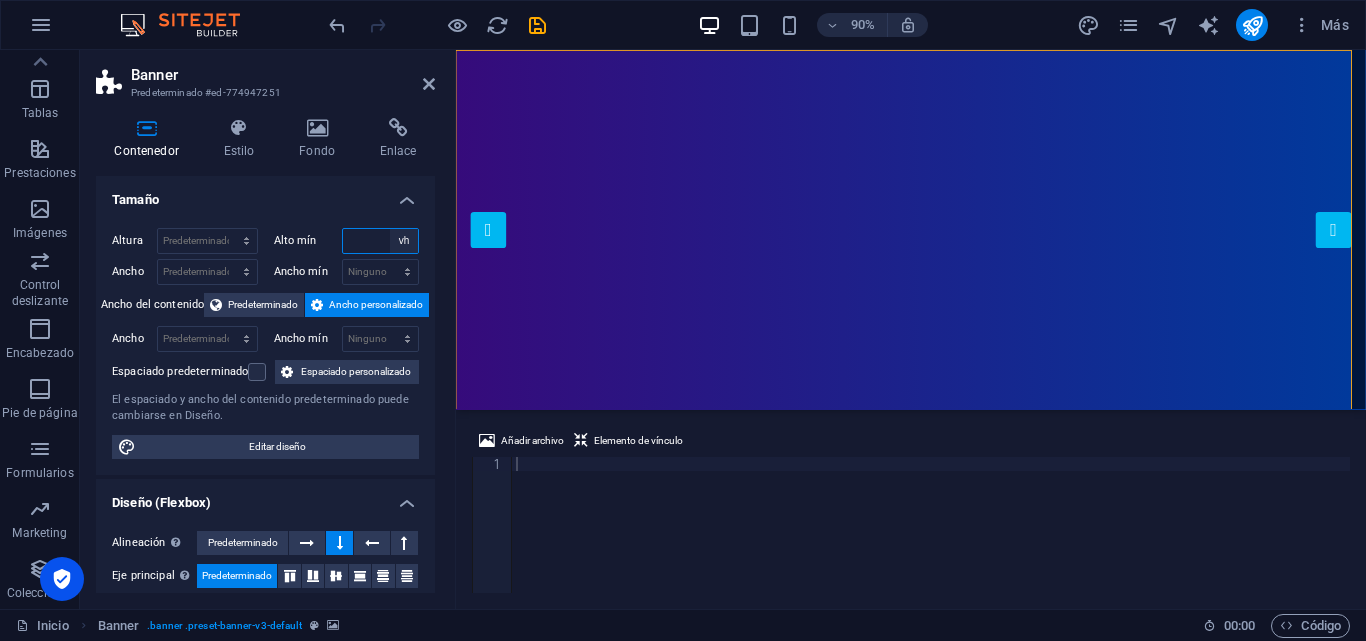 type 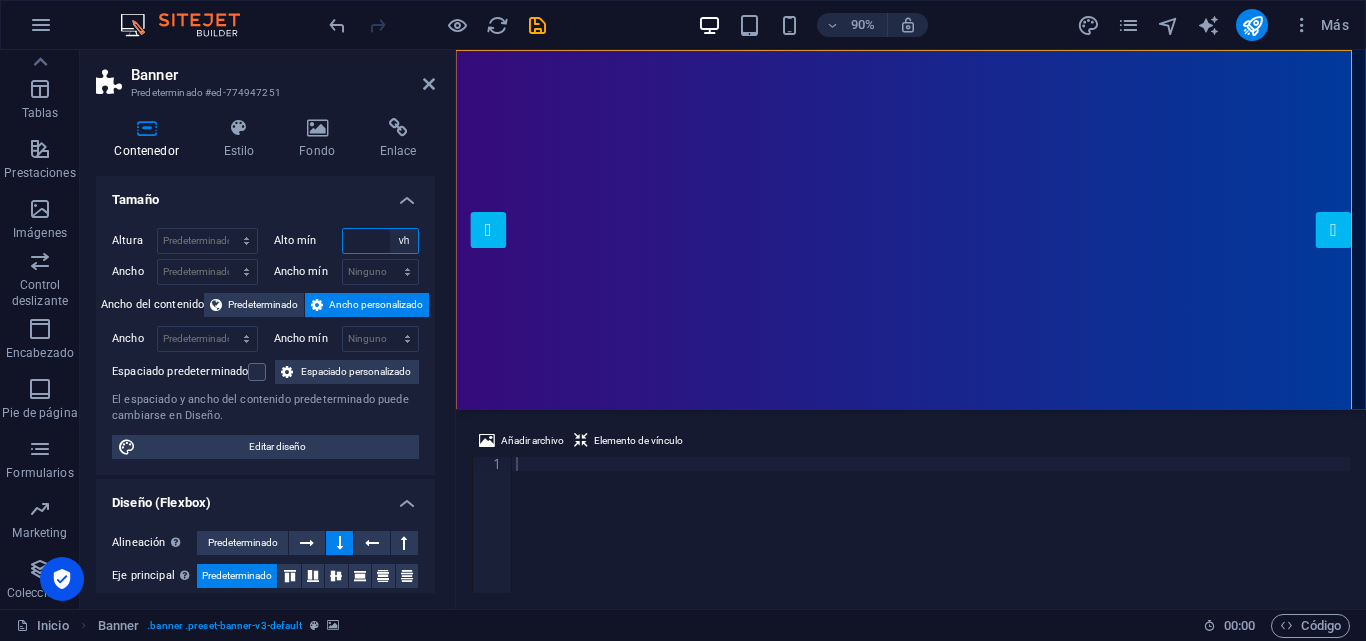 click on "Ninguno px rem % vh vw" at bounding box center [404, 241] 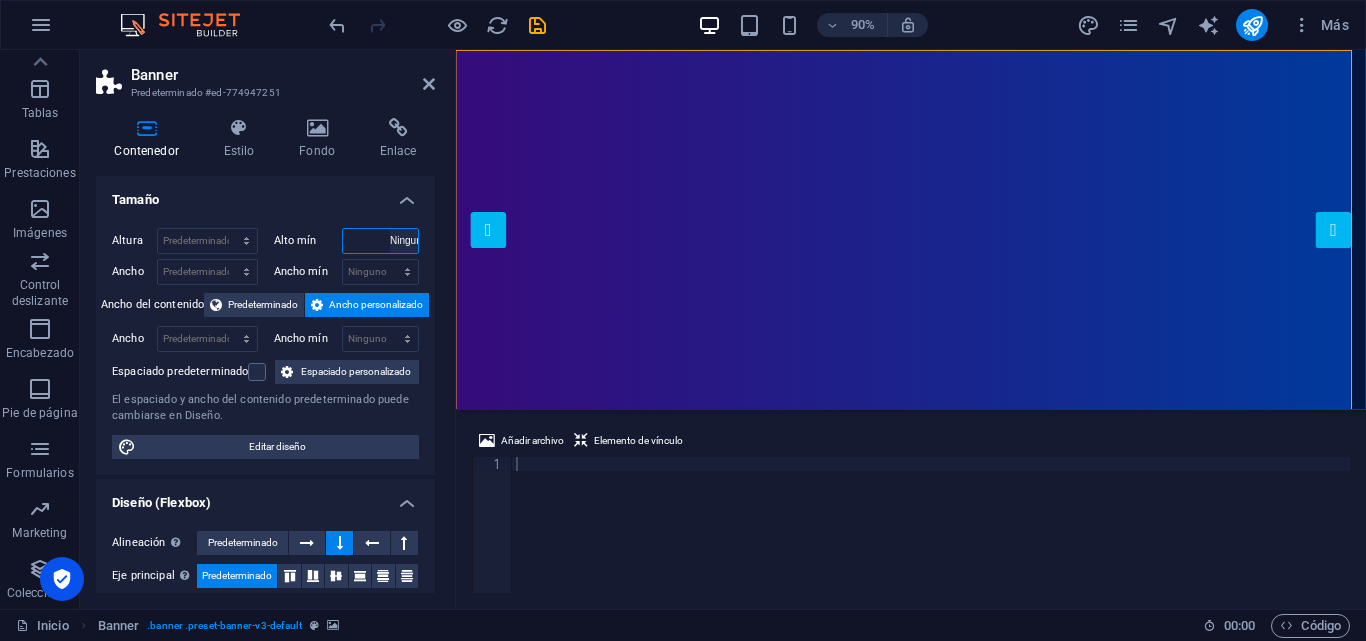 click on "Ninguno px rem % vh vw" at bounding box center (404, 241) 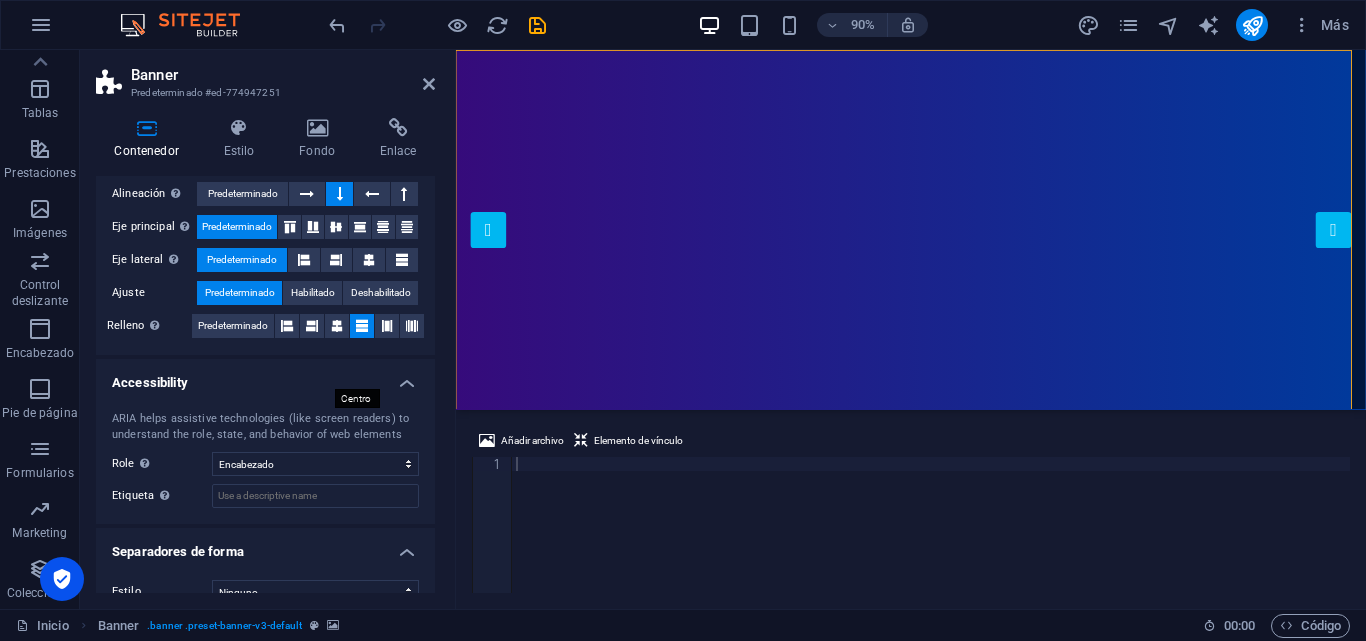 scroll, scrollTop: 376, scrollLeft: 0, axis: vertical 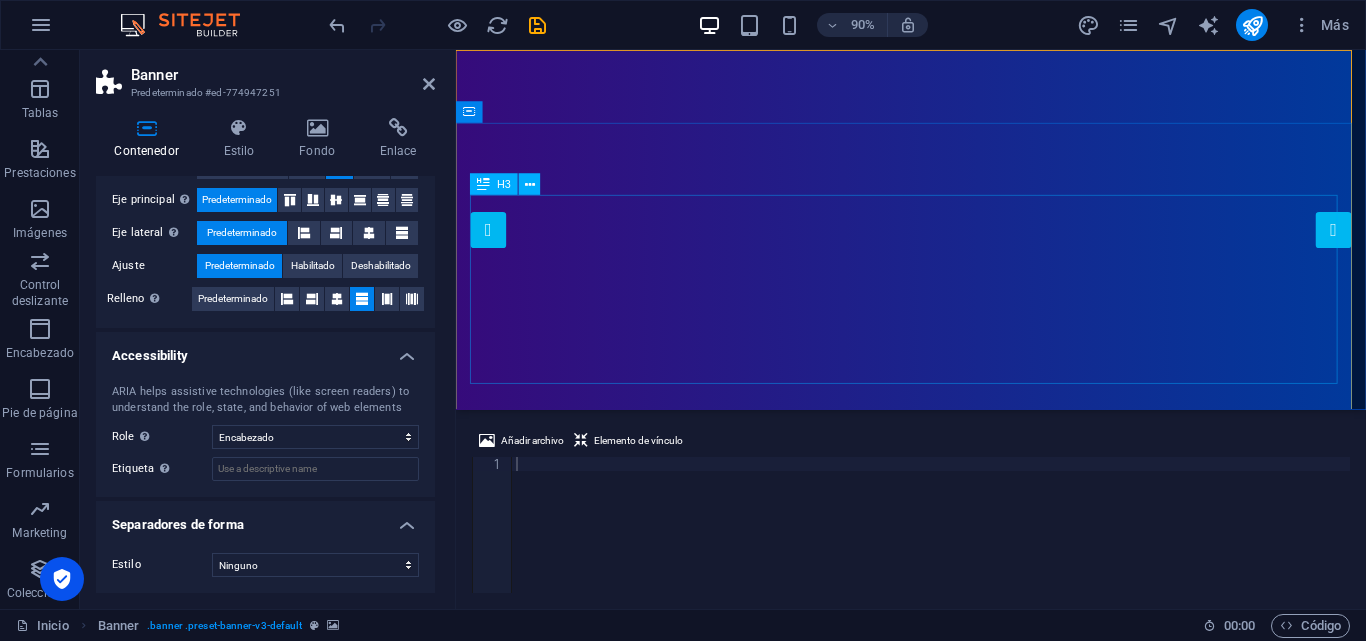 click on "Ingeniería BYMETEX   Soluciones industriales avanzadas" at bounding box center [961, 842] 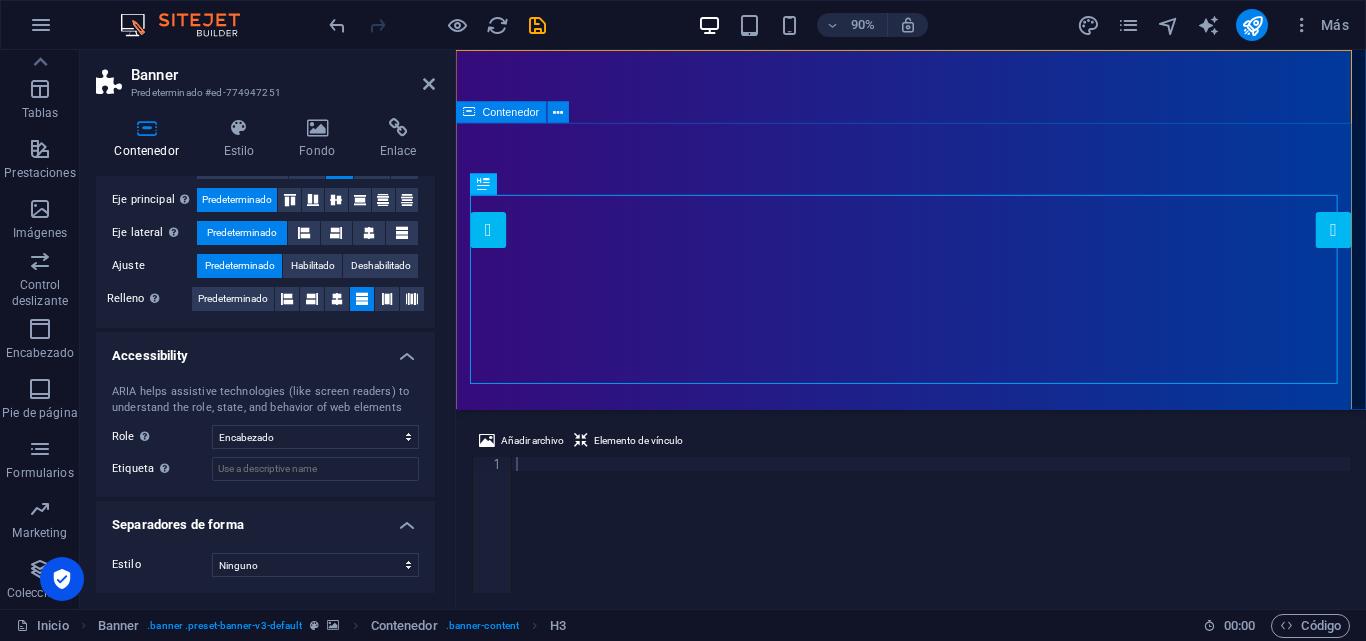 click on "Ingeniería BYMETEX   Soluciones industriales avanzadas" at bounding box center [961, 842] 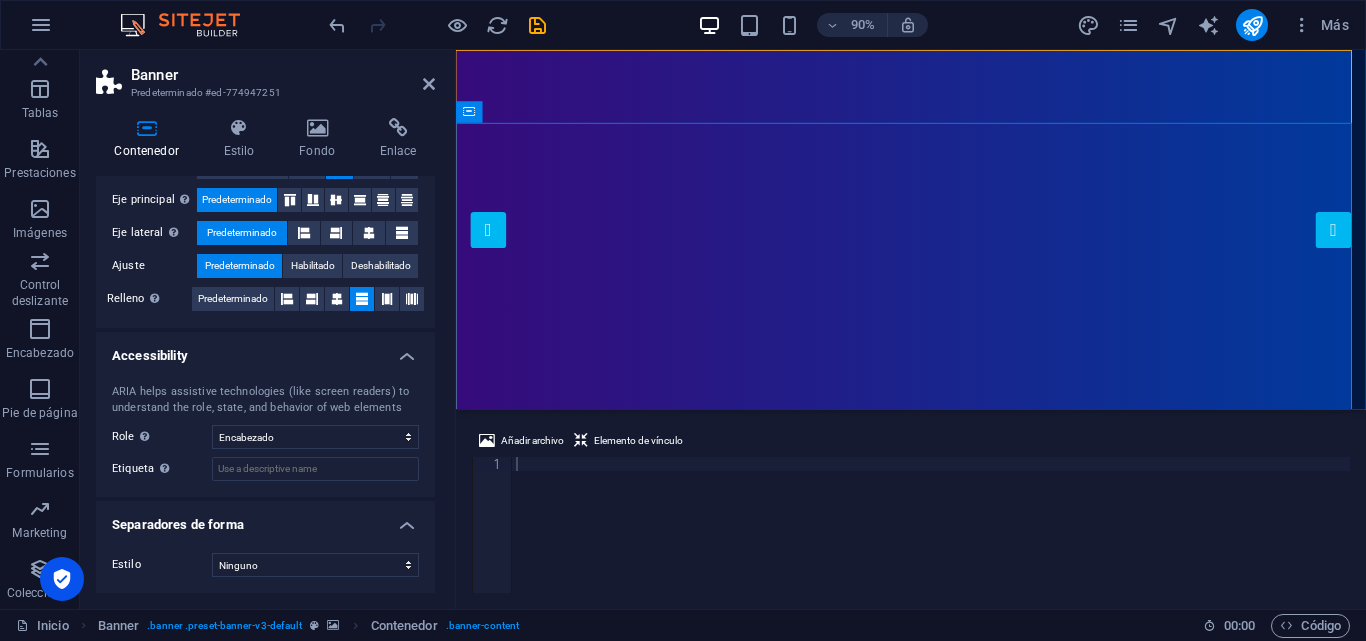 click on "Banner" at bounding box center (283, 75) 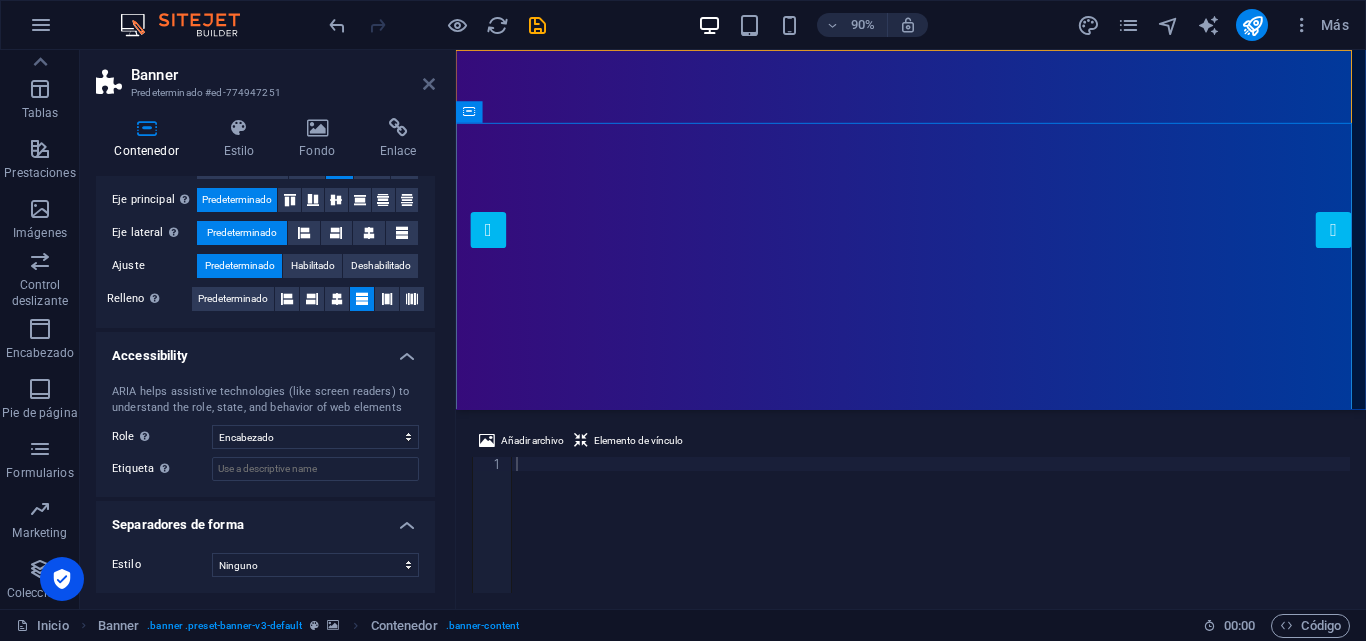 click at bounding box center (429, 84) 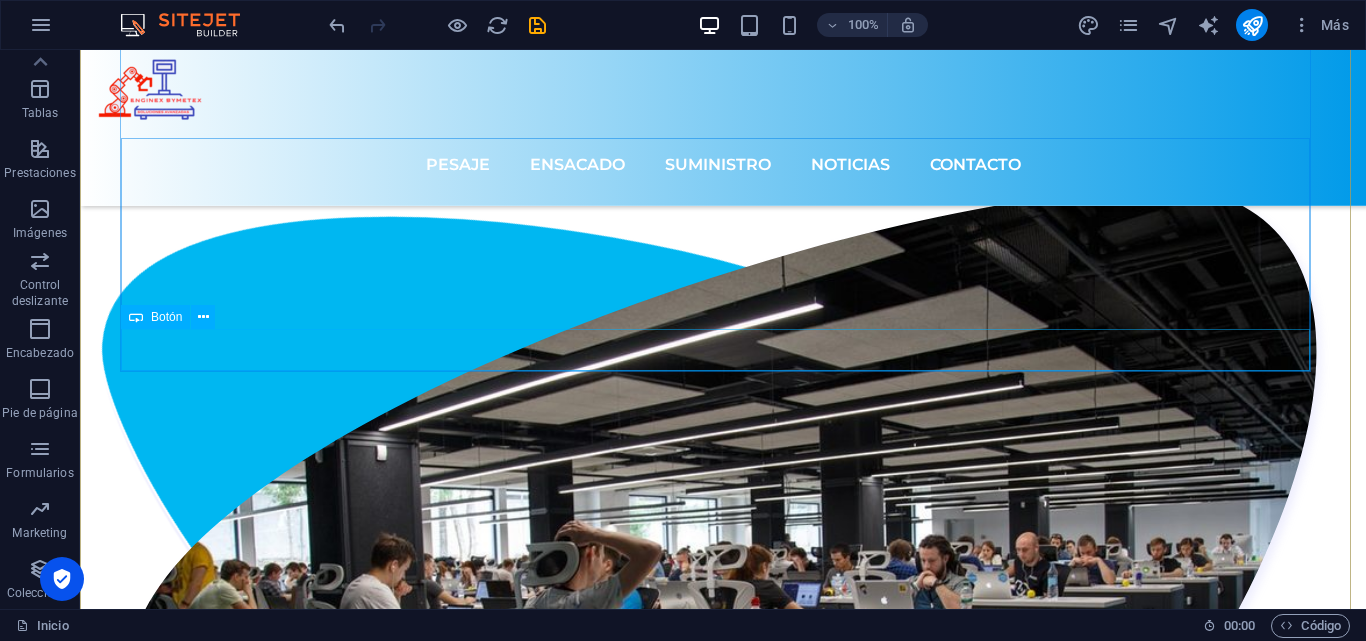 scroll, scrollTop: 2043, scrollLeft: 0, axis: vertical 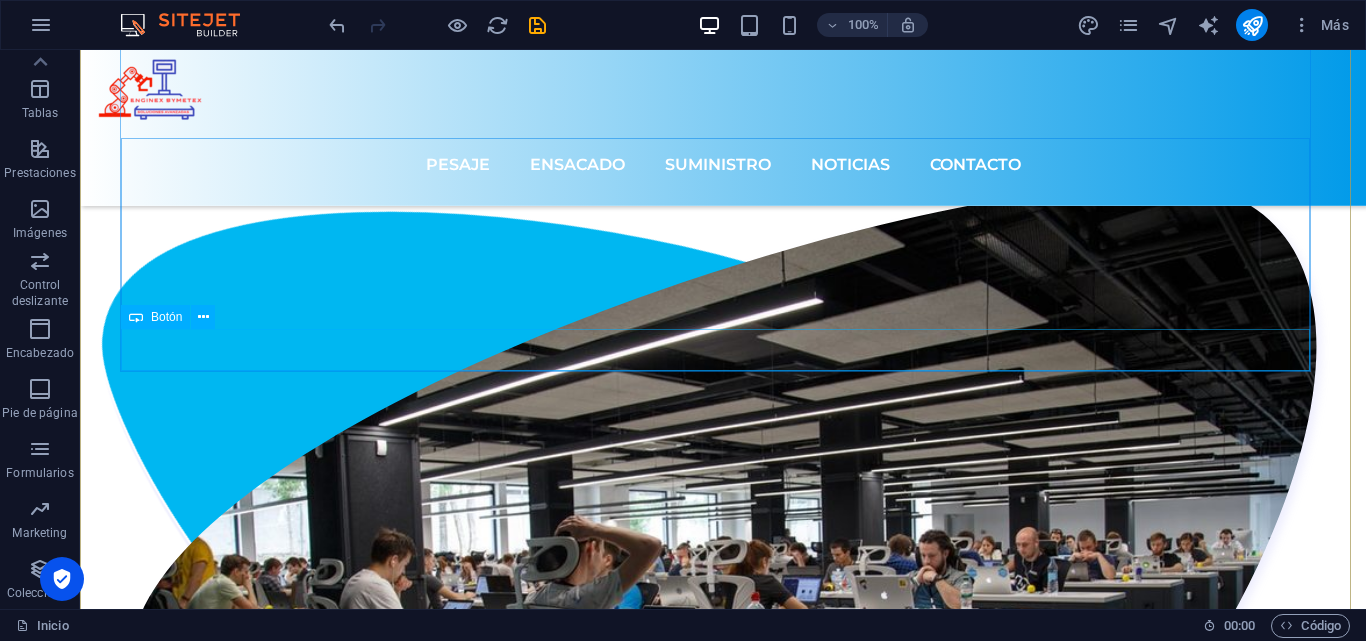 click on "¡Descubre más!" at bounding box center (723, 6626) 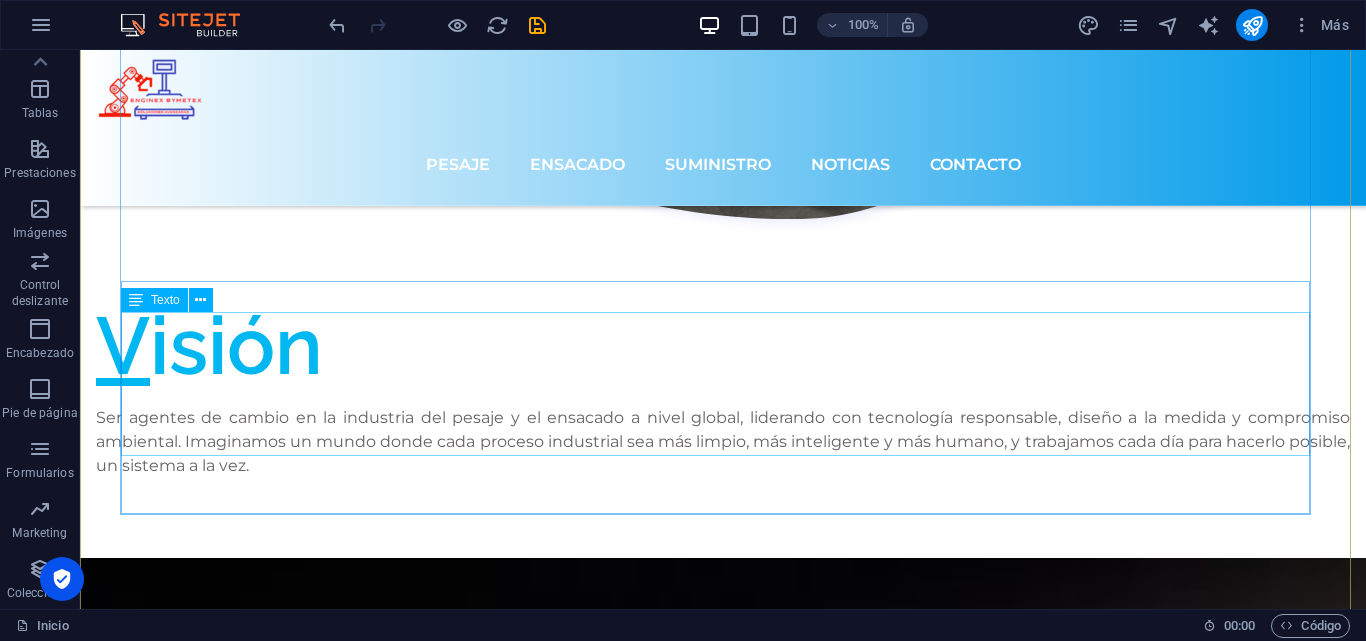 scroll, scrollTop: 2811, scrollLeft: 0, axis: vertical 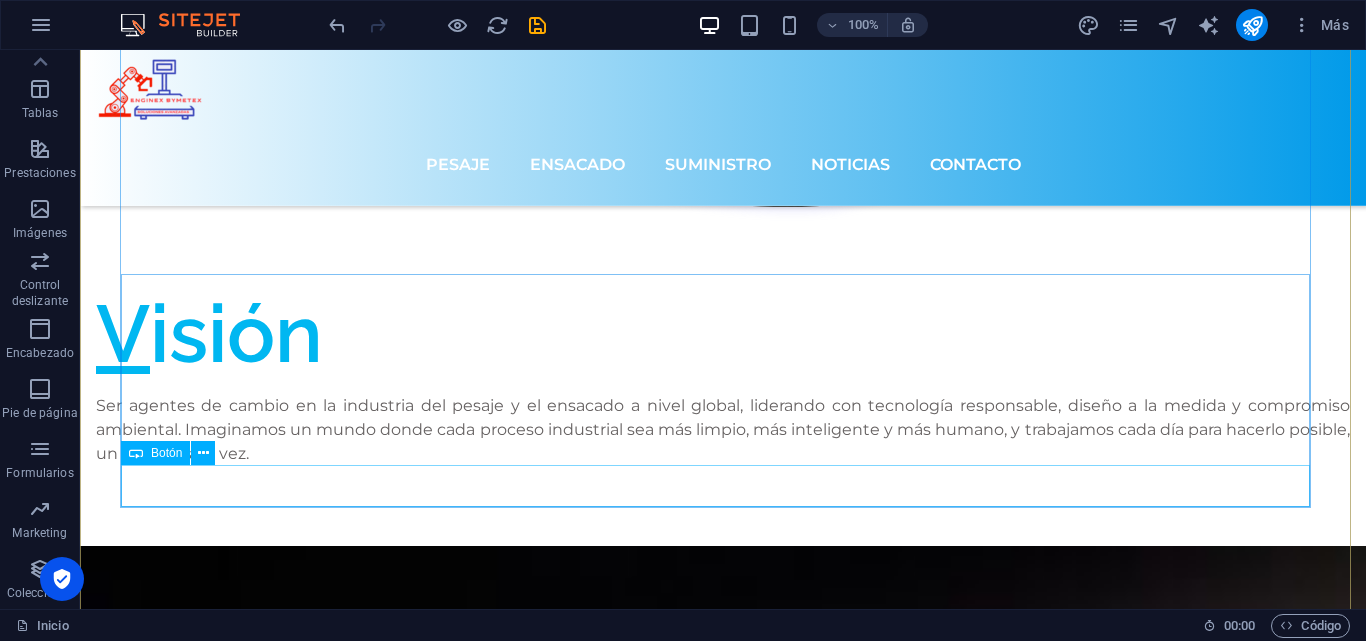 click on "¡Descubre más!" at bounding box center [723, 6770] 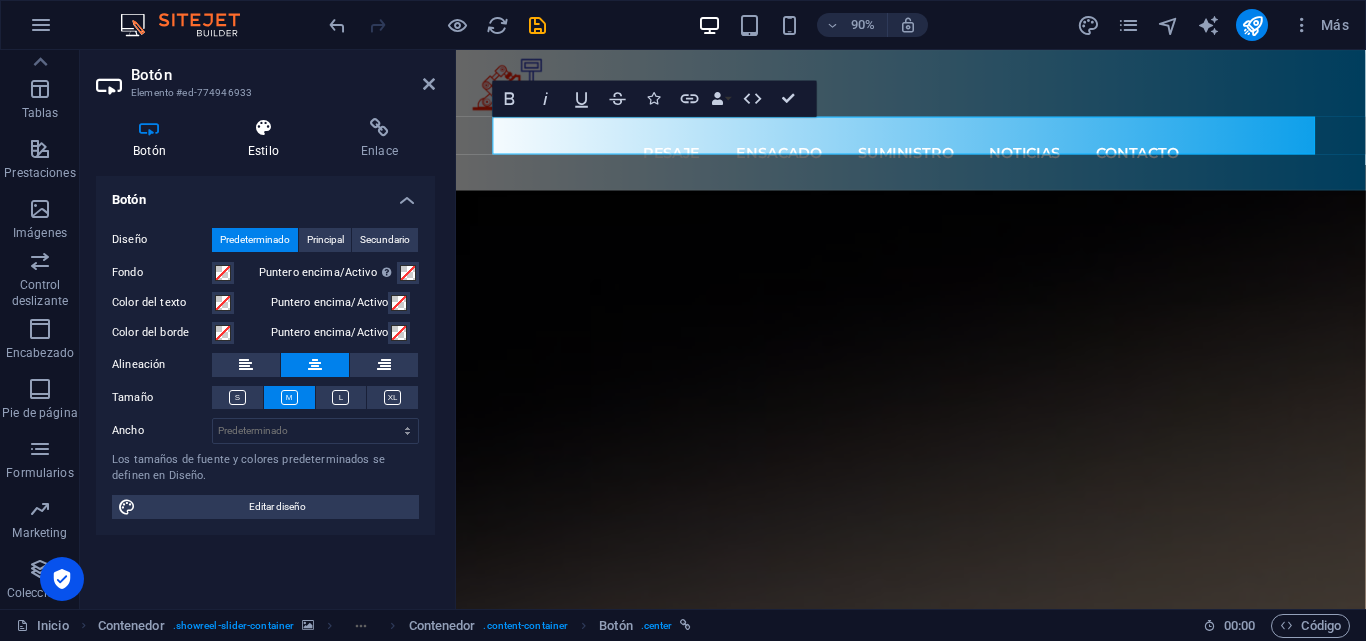 click on "Estilo" at bounding box center [267, 139] 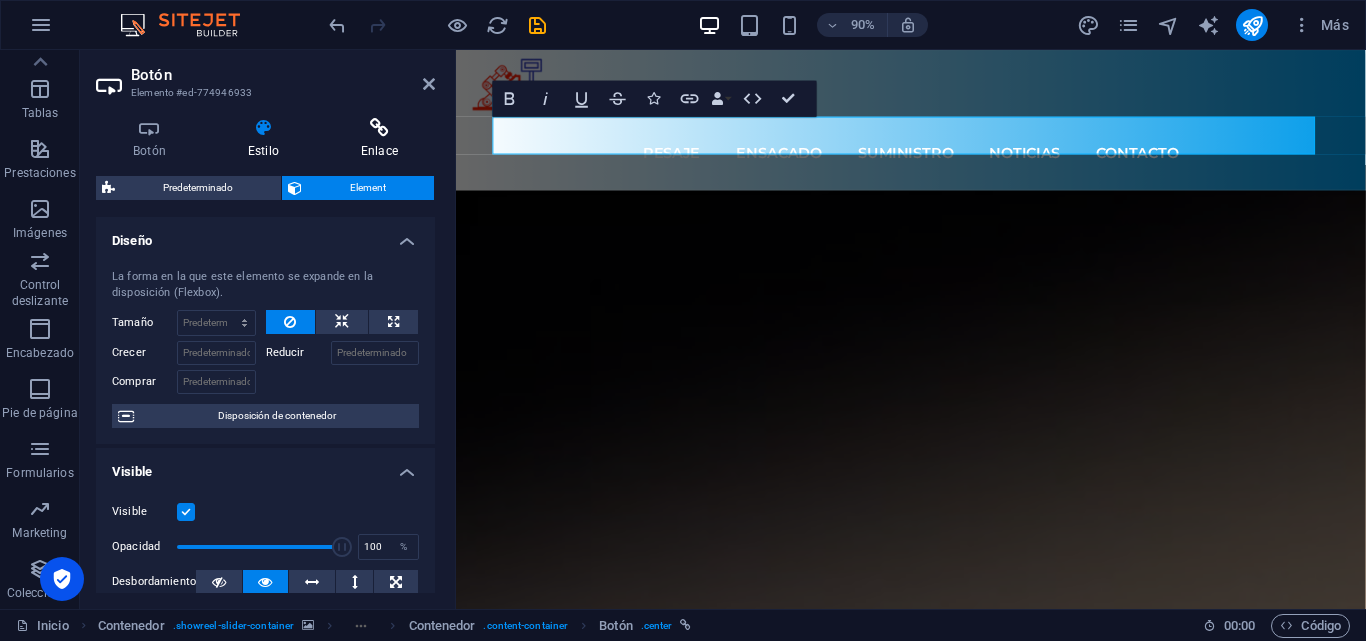 click on "Enlace" at bounding box center (379, 139) 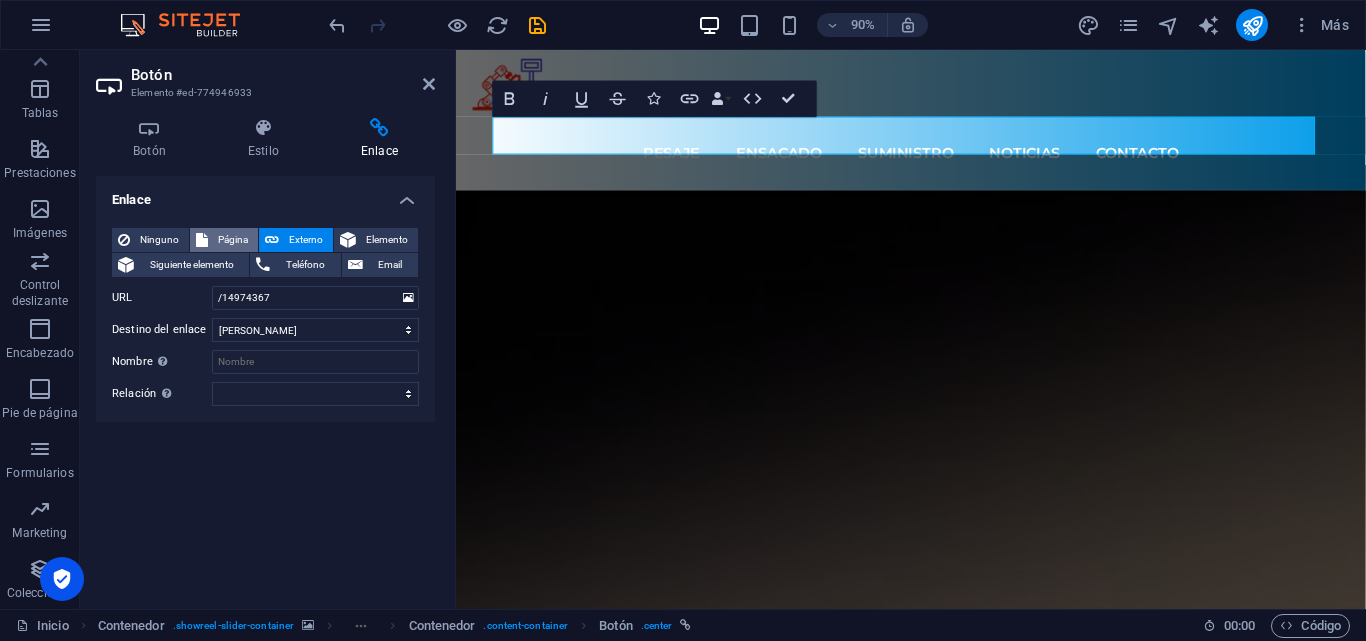 click on "Página" at bounding box center [233, 240] 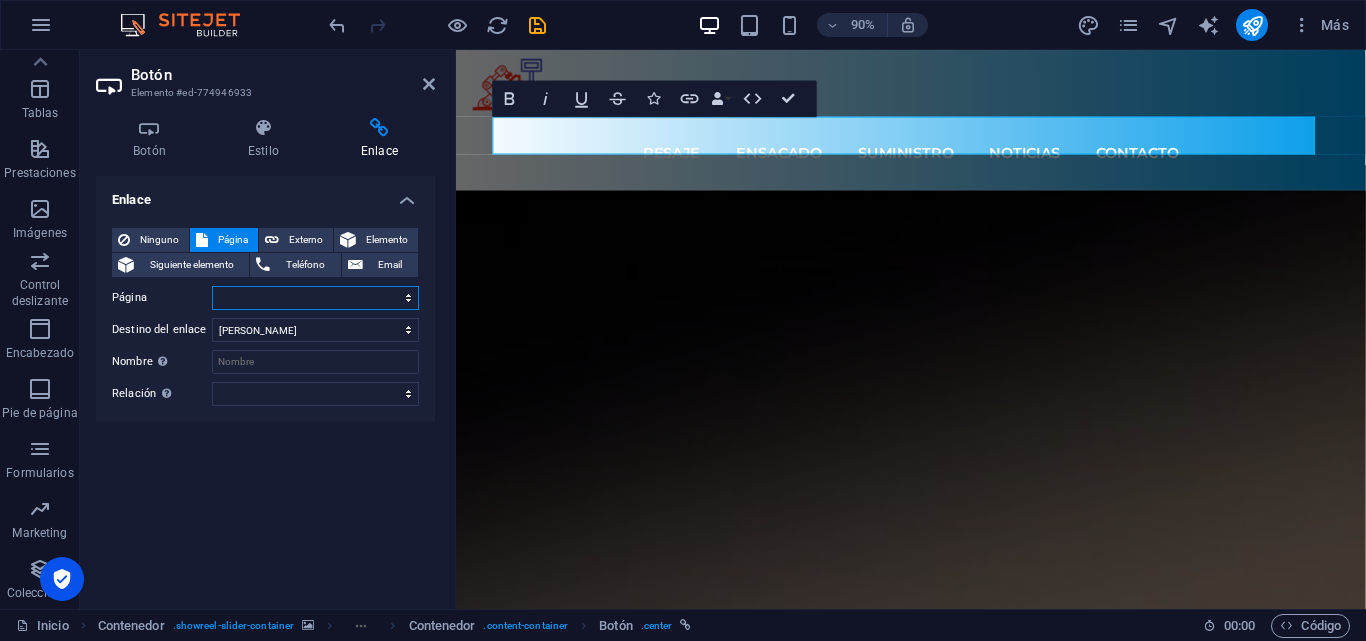 click on "Inicio Pesaje Ensacado Suministros Contacto" at bounding box center [315, 298] 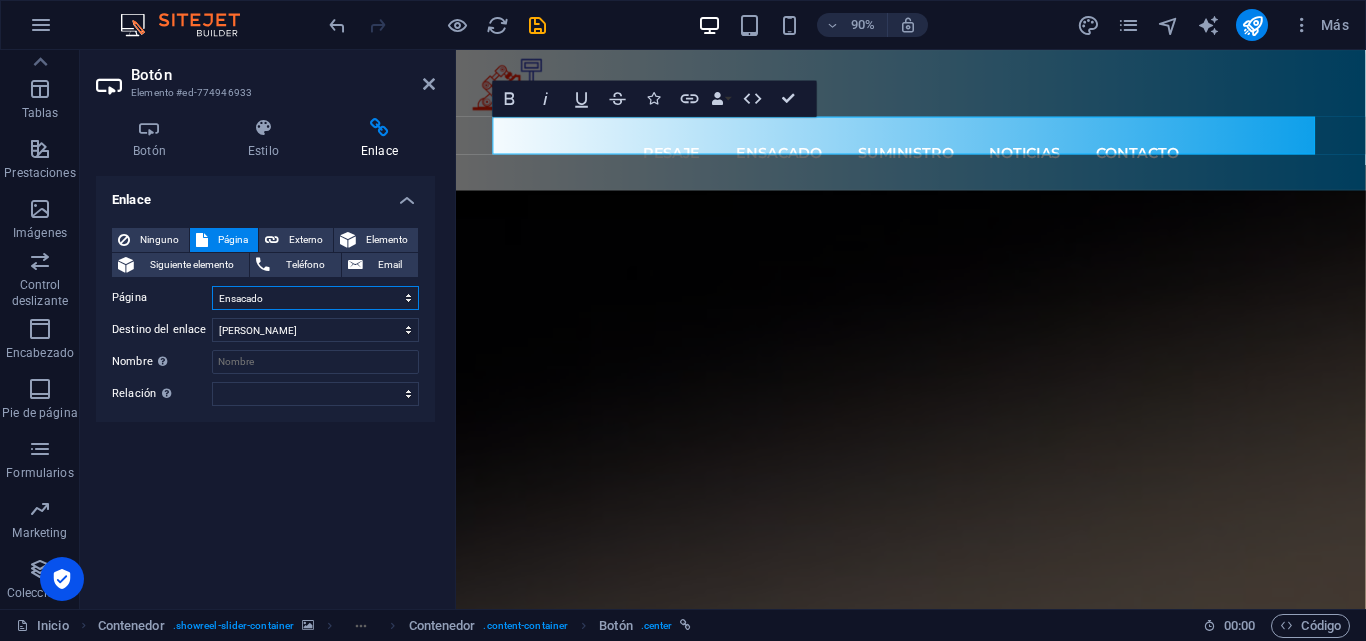 click on "Inicio Pesaje Ensacado Suministros Contacto" at bounding box center (315, 298) 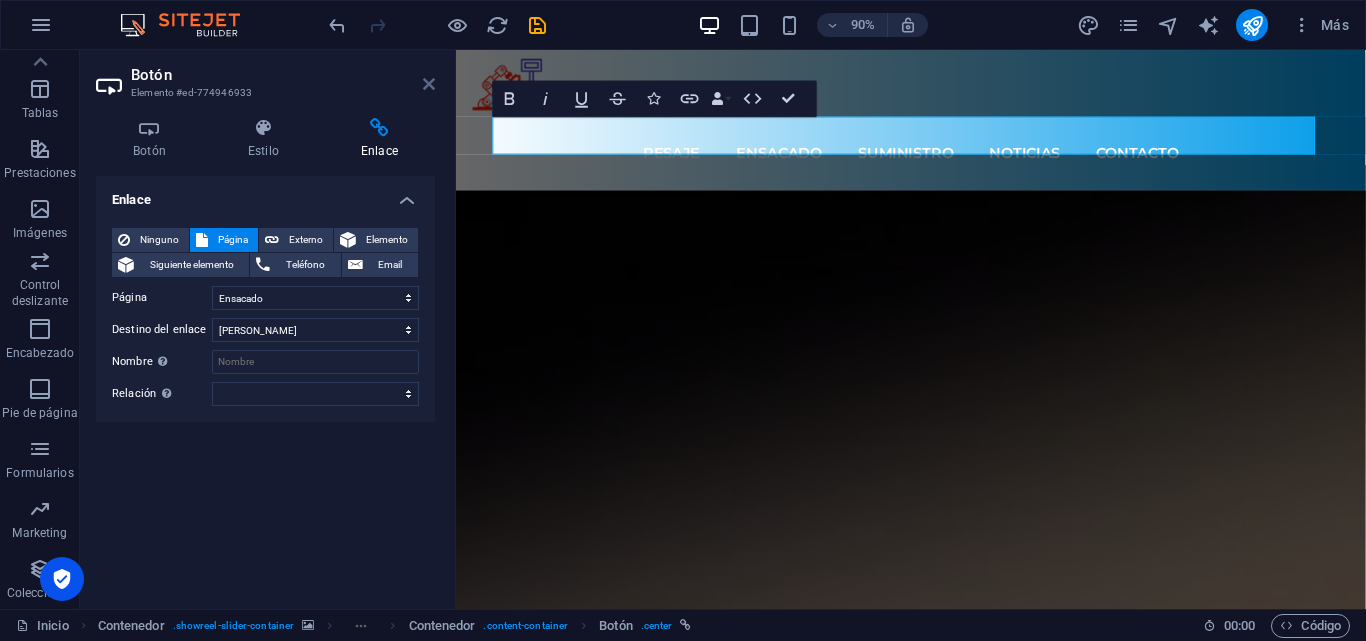 click at bounding box center [429, 84] 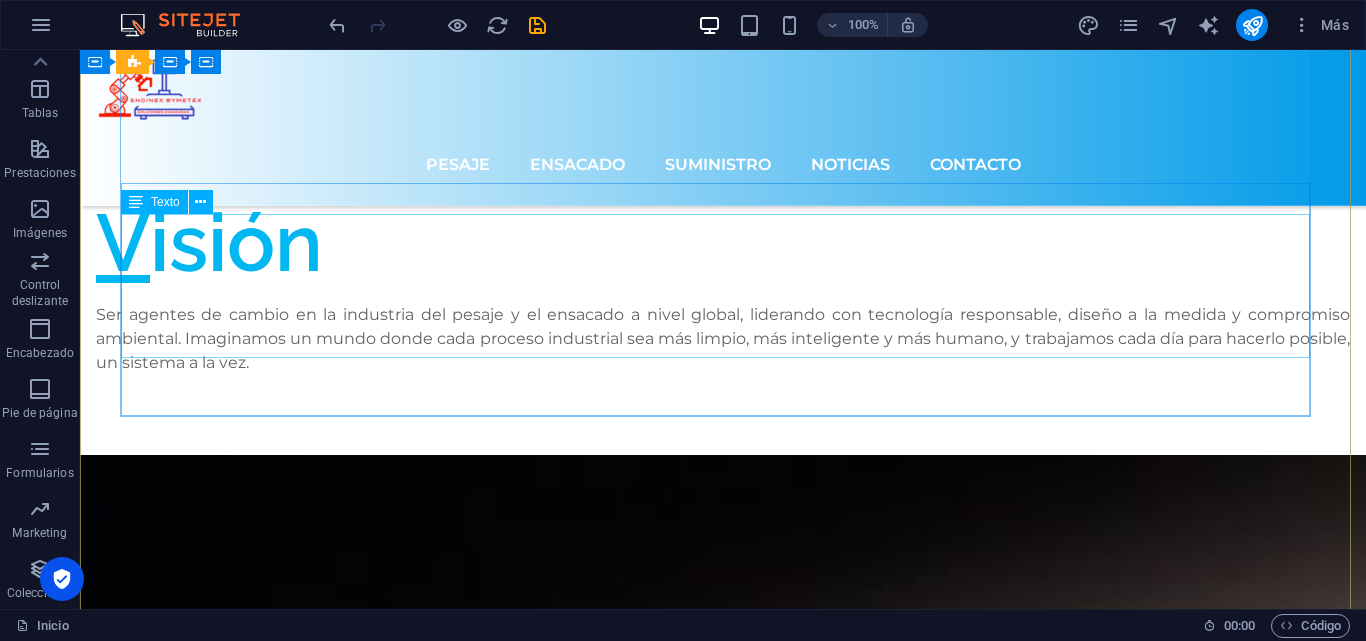 scroll, scrollTop: 2845, scrollLeft: 0, axis: vertical 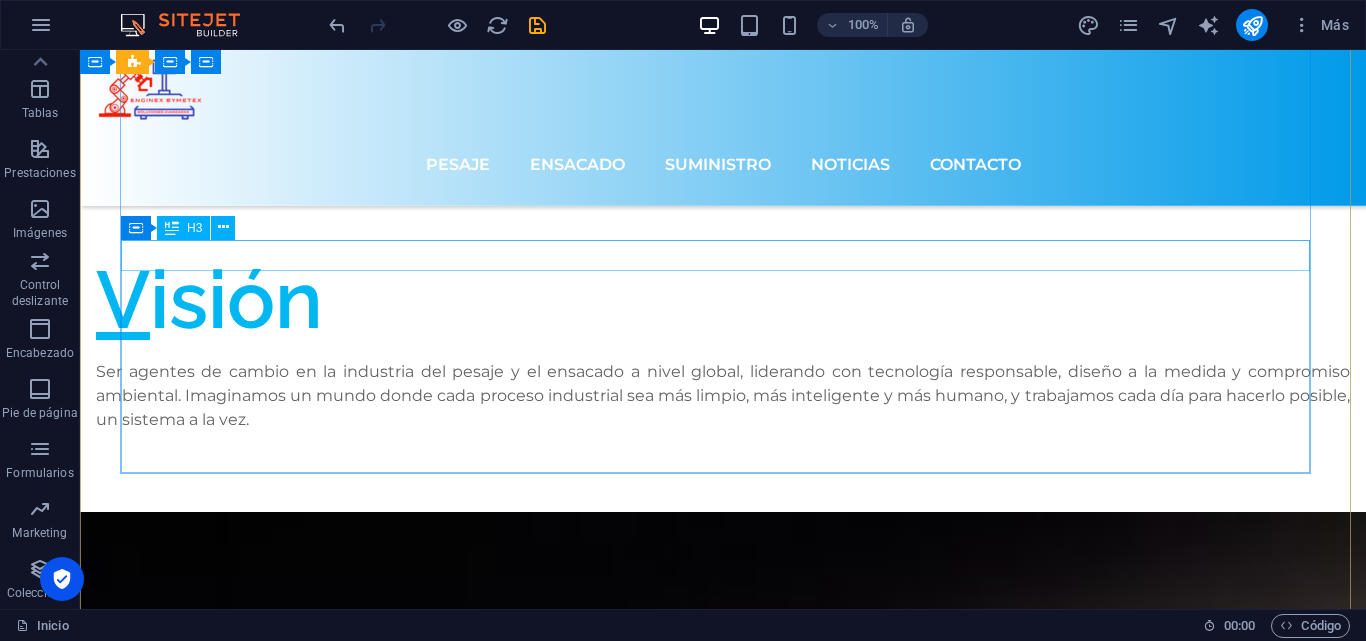 click on "Múltiple tipo de ensacado" at bounding box center [723, 6538] 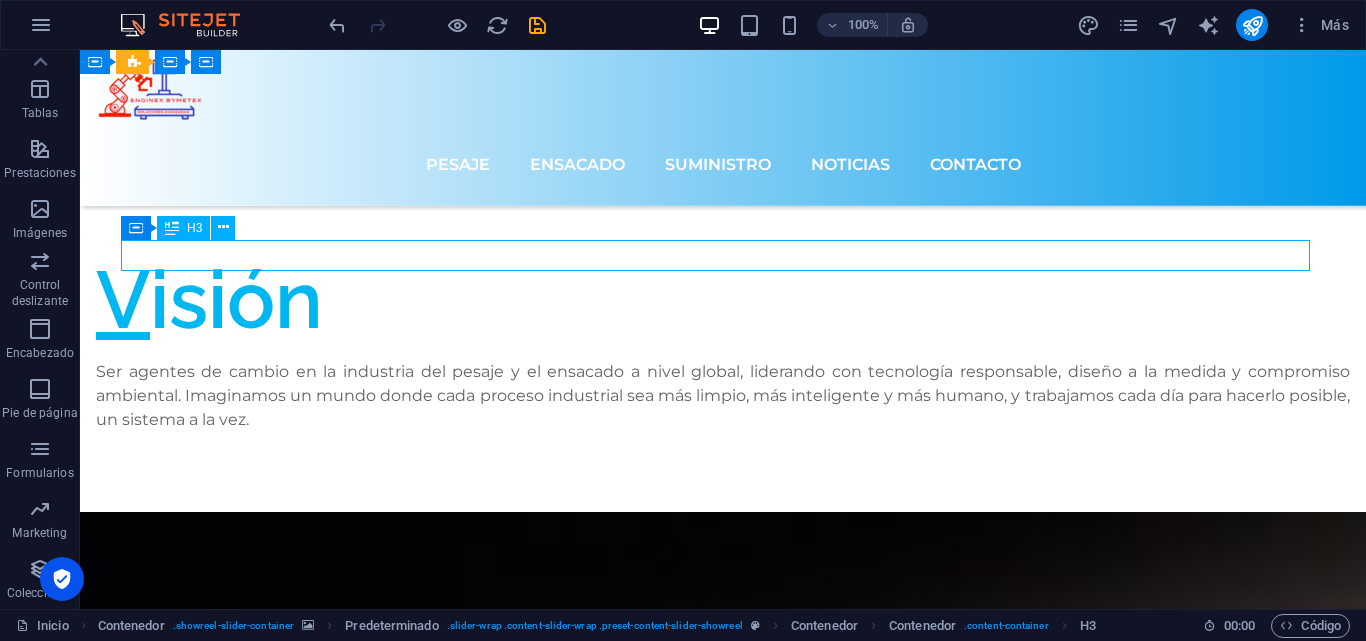 click on "Múltiple tipo de ensacado" at bounding box center [723, 6538] 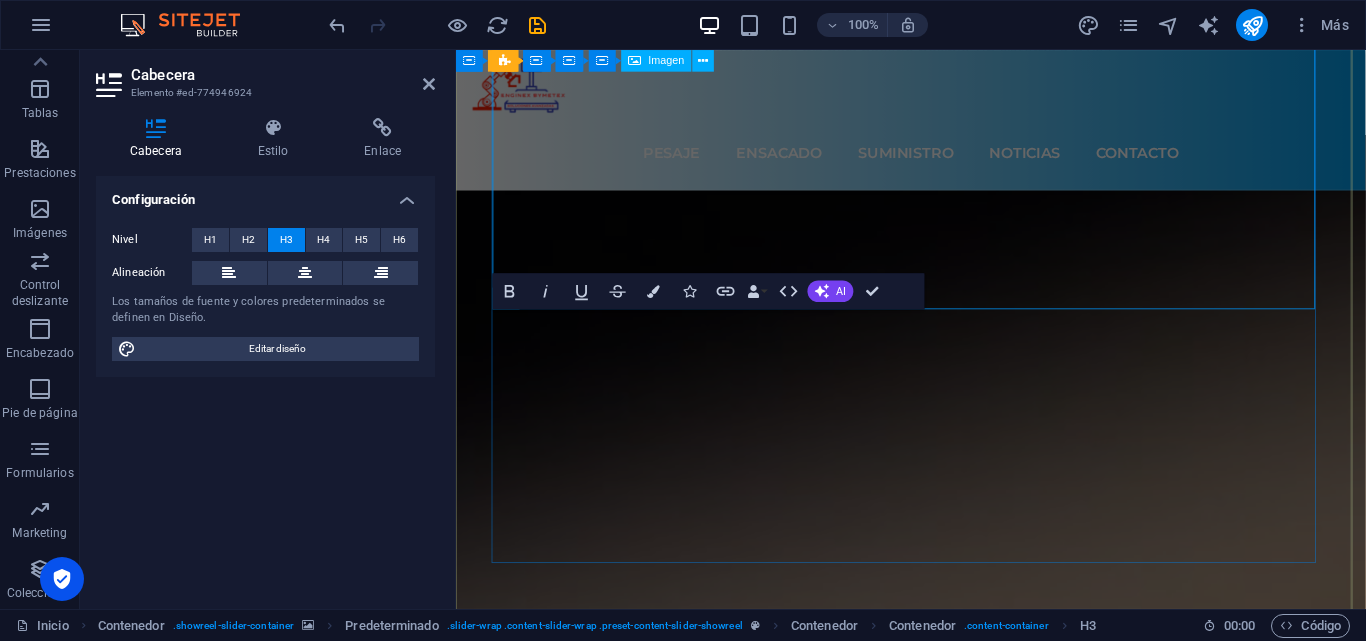 scroll, scrollTop: 2358, scrollLeft: 0, axis: vertical 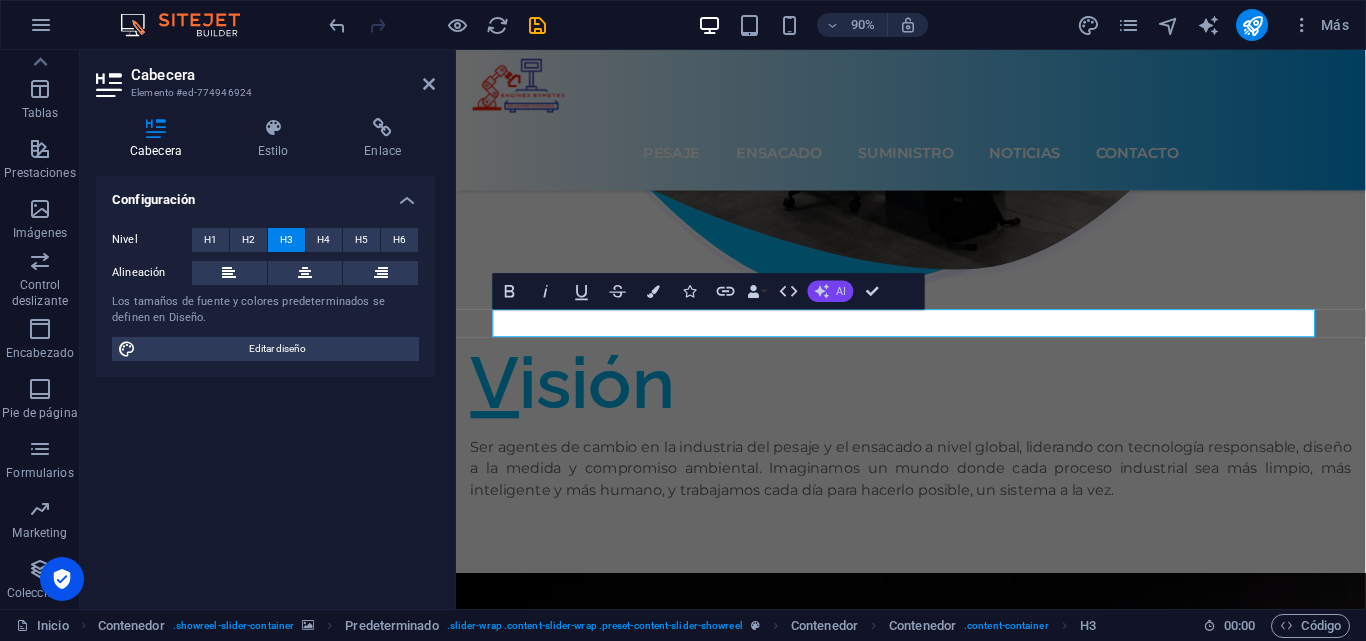 click on "AI" at bounding box center [831, 291] 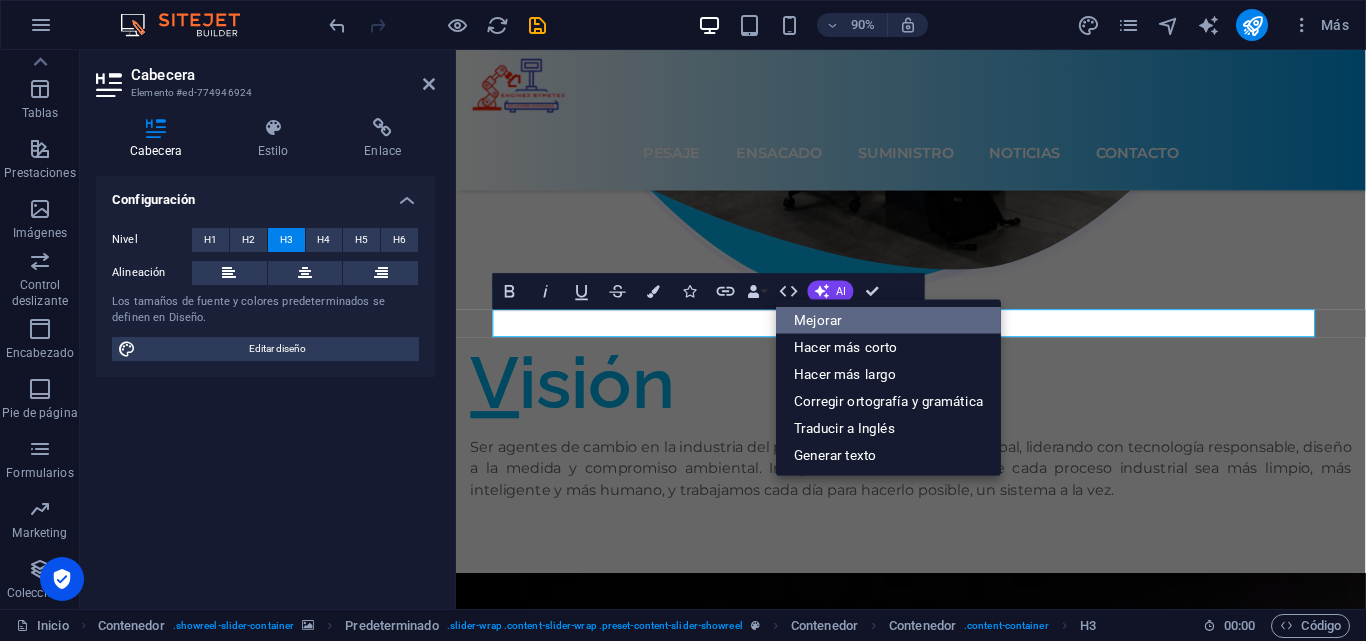 click on "Mejorar" at bounding box center [888, 320] 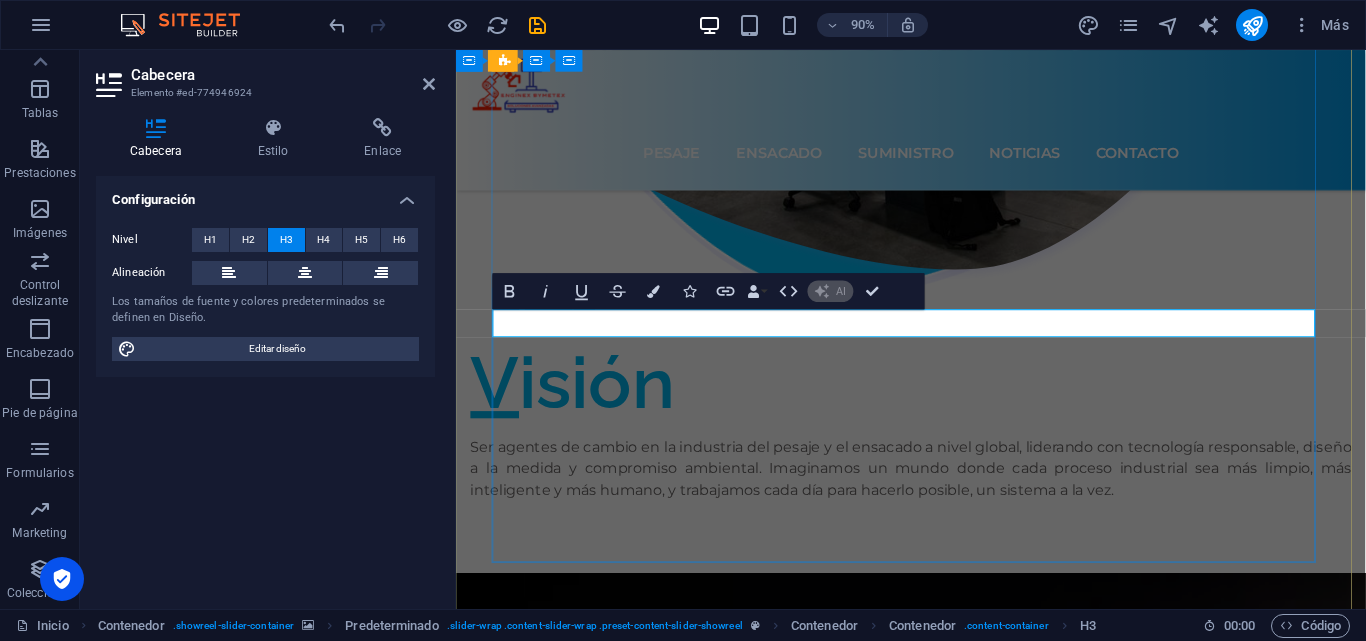type 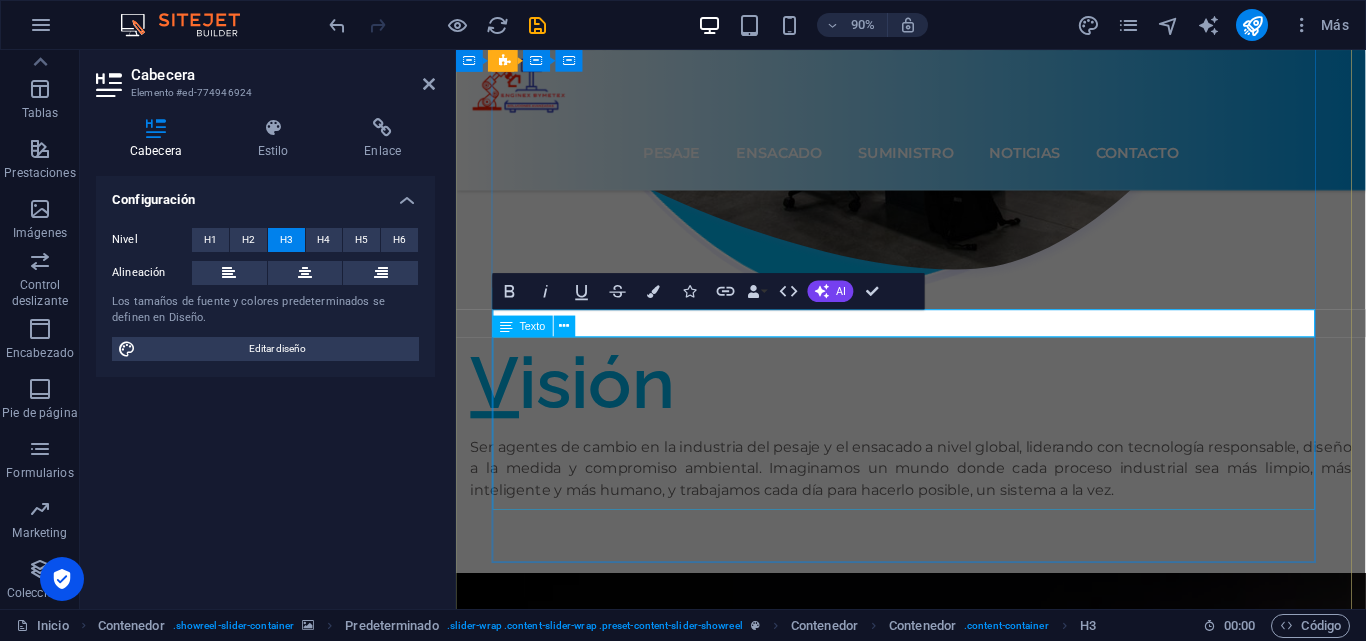 click on "[PERSON_NAME]    es simplemente el texto de relleno de las imprentas y archivos de texto. Lorem Ipsum ha sido el texto de relleno estándar de las industrias desde el siglo XVI, cuando un impresor (anónimo) usó una galera de tipos y los mezcló para crear un libro de muestras tipográficas.  Ha sobrevivido no solo cinco siglos, sino también el salto a la composición tipográfica electrónica, manteniéndose prácticamente inalterado. Se popularizó en la década de 1960 con la publicación de las hojas Letraset que contenían pasajes de Lorem Ipsum, y más recientemente con software de autoedición como Aldus PageMaker, que incluía versiones de Lorem Ipsum." at bounding box center [961, 6044] 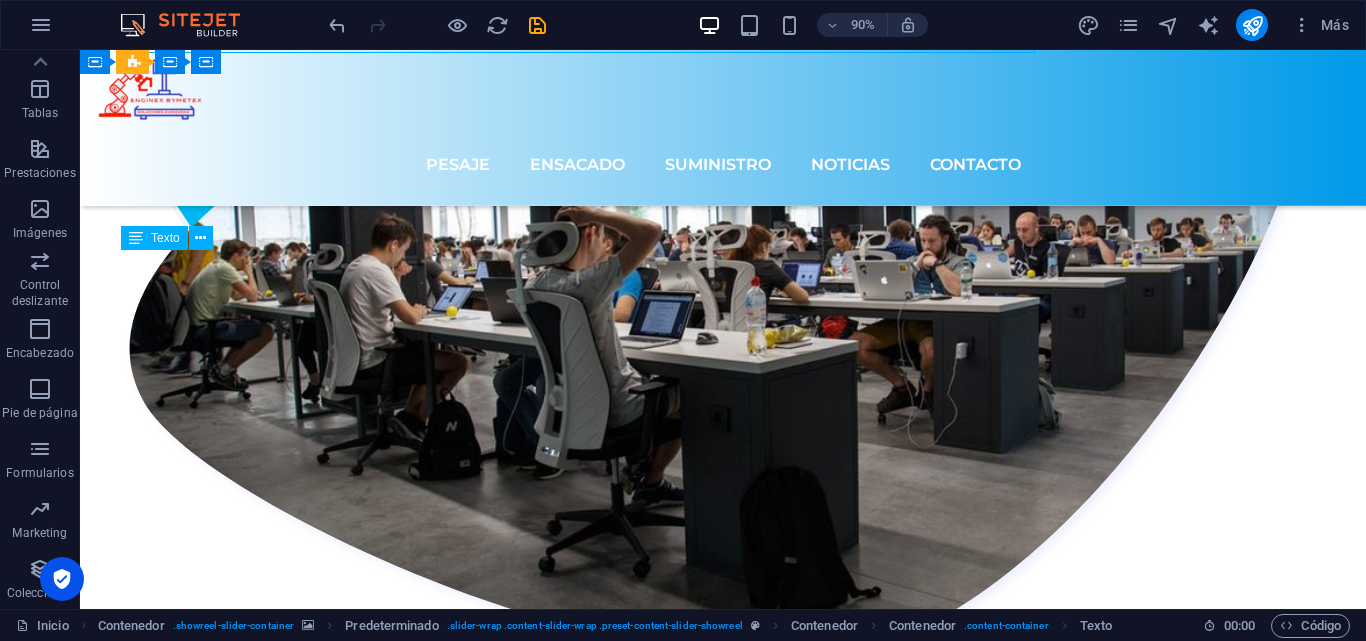 scroll, scrollTop: 2866, scrollLeft: 0, axis: vertical 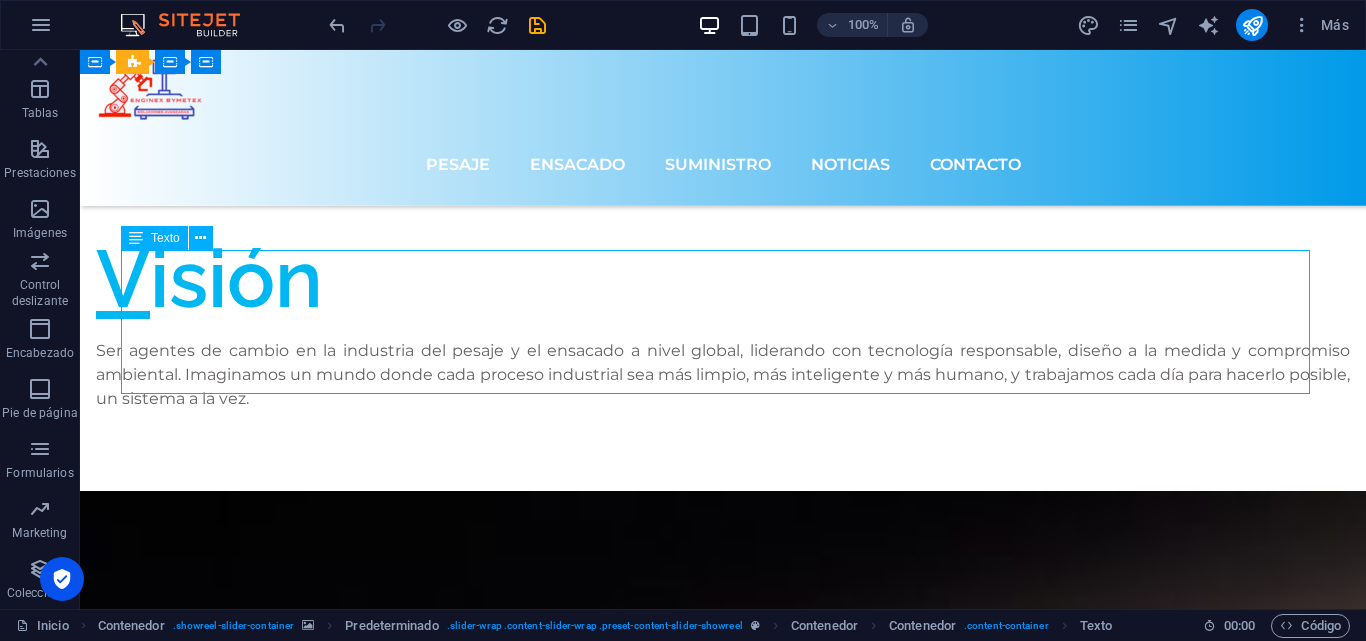click on "[PERSON_NAME]    es simplemente el texto de relleno de las imprentas y archivos de texto. Lorem Ipsum ha sido el texto de relleno estándar de las industrias desde el siglo XVI, cuando un impresor (anónimo) usó una galera de tipos y los mezcló para crear un libro de muestras tipográficas.  Ha sobrevivido no solo cinco siglos, sino también el salto a la composición tipográfica electrónica, manteniéndose prácticamente inalterado. Se popularizó en la década de 1960 con la publicación de las hojas Letraset que contenían pasajes de Lorem Ipsum, y más recientemente con software de autoedición como Aldus PageMaker, que incluía versiones de Lorem Ipsum." at bounding box center [723, 6606] 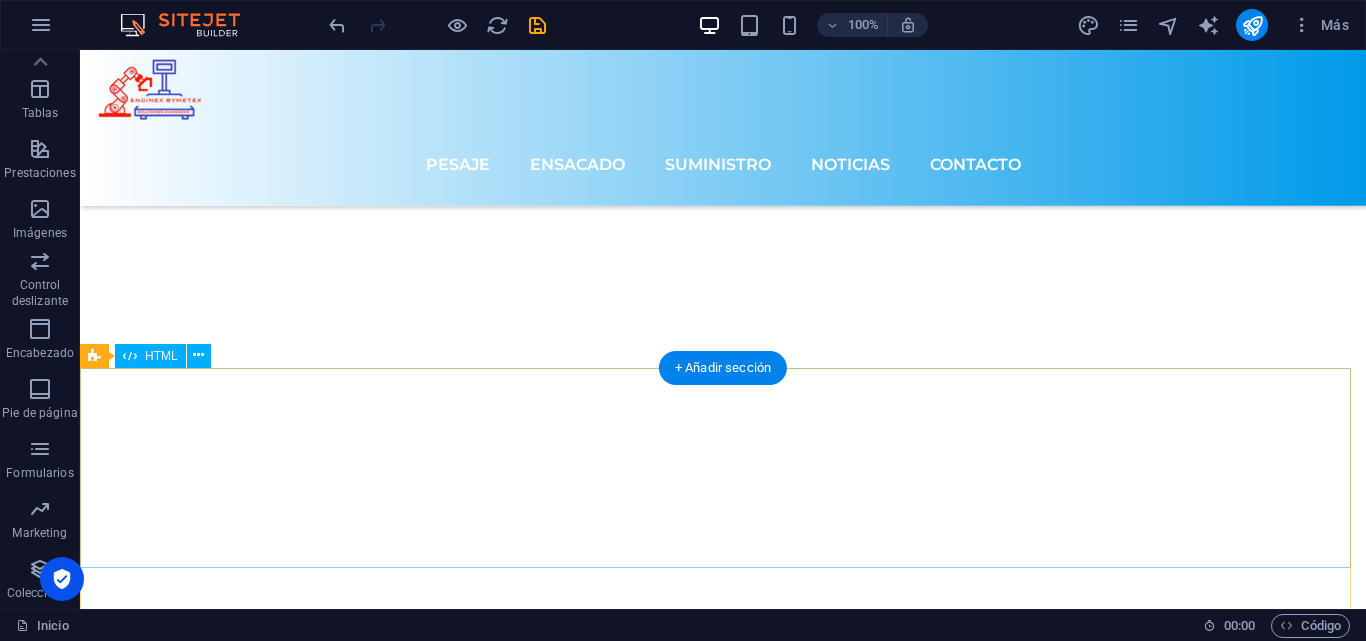 scroll, scrollTop: 7196, scrollLeft: 0, axis: vertical 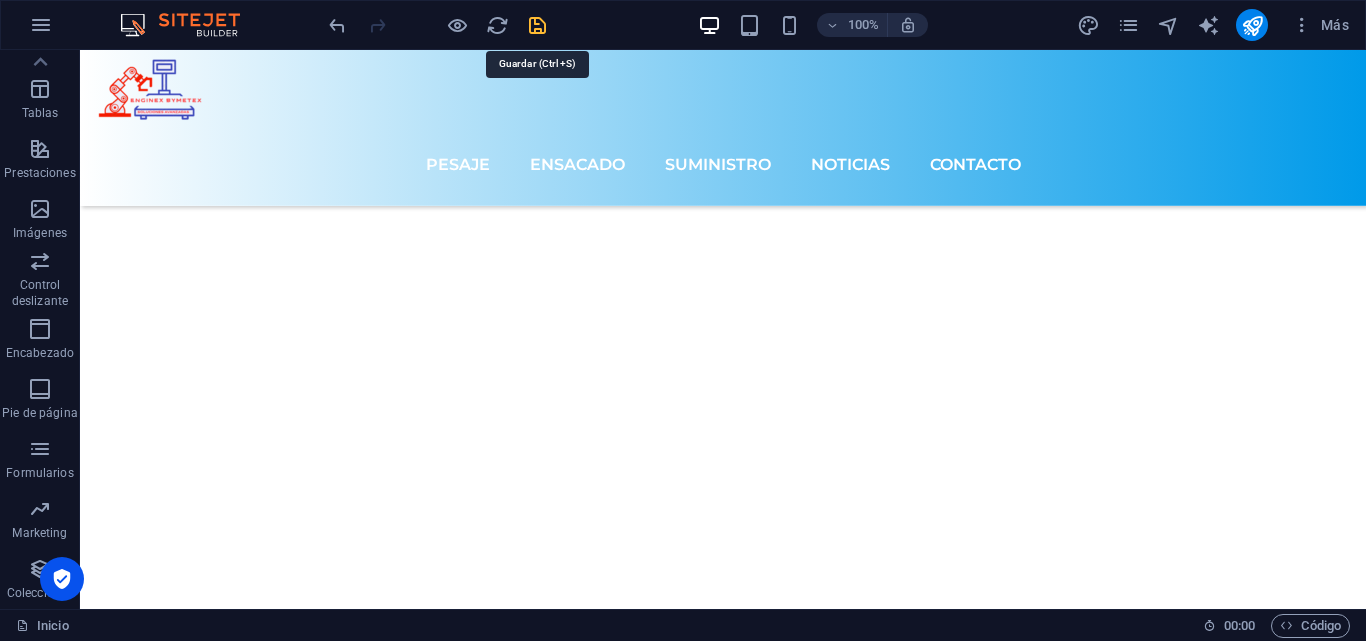 click at bounding box center (537, 25) 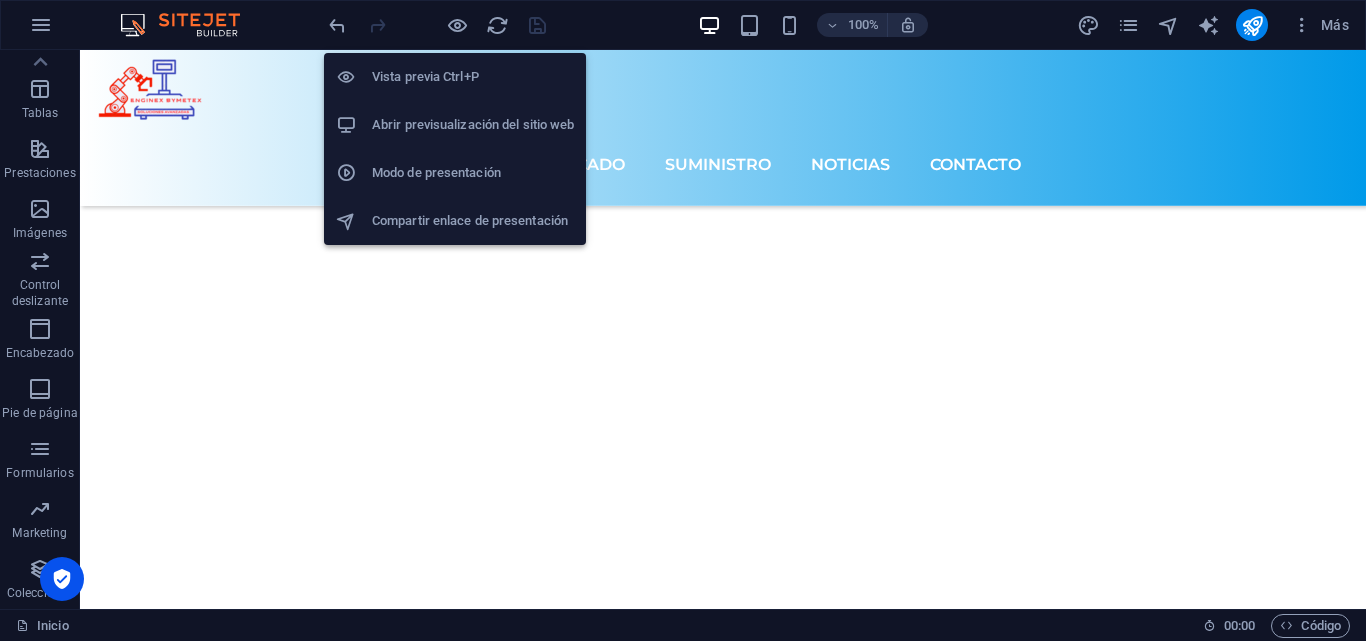click on "Vista previa Ctrl+P" at bounding box center [473, 77] 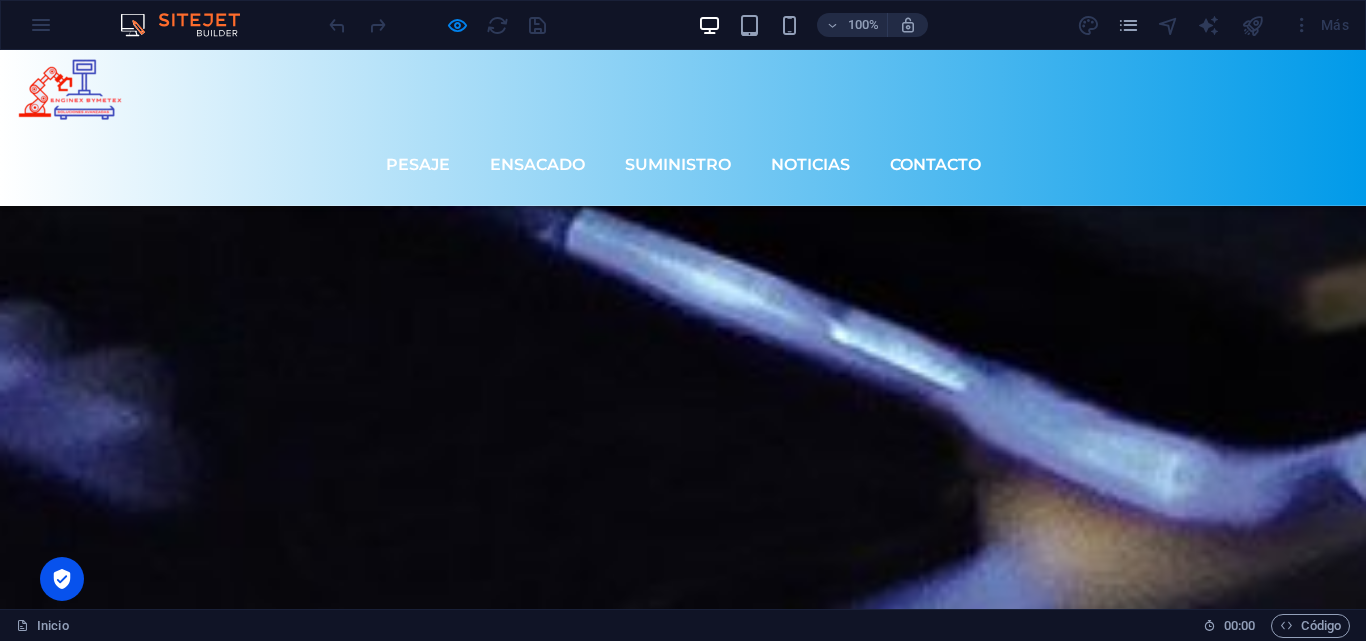 scroll, scrollTop: 6144, scrollLeft: 0, axis: vertical 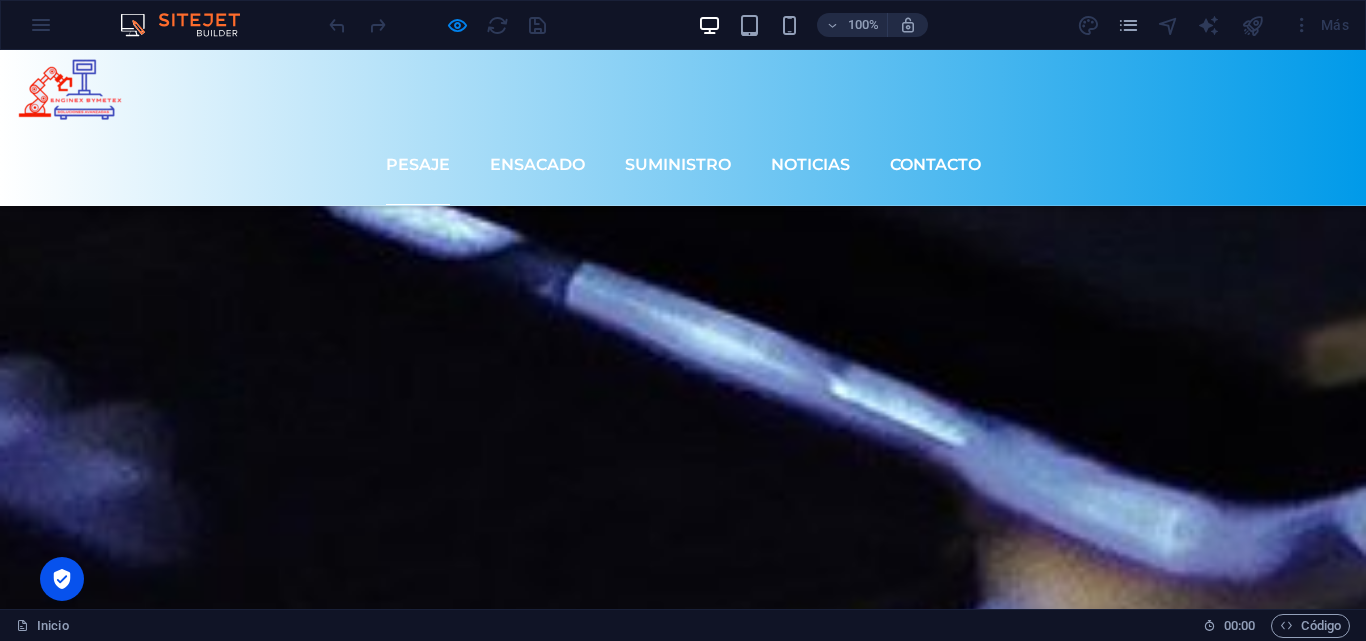 click on "Pesaje" at bounding box center [418, 165] 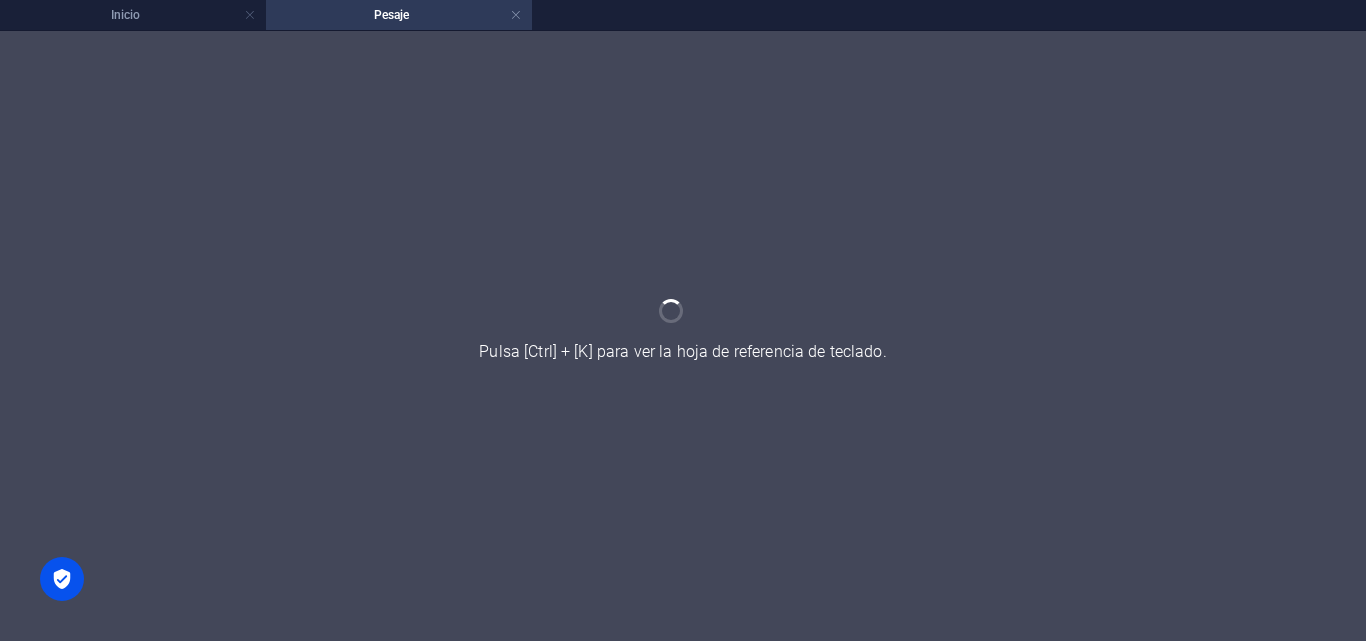 scroll, scrollTop: 0, scrollLeft: 0, axis: both 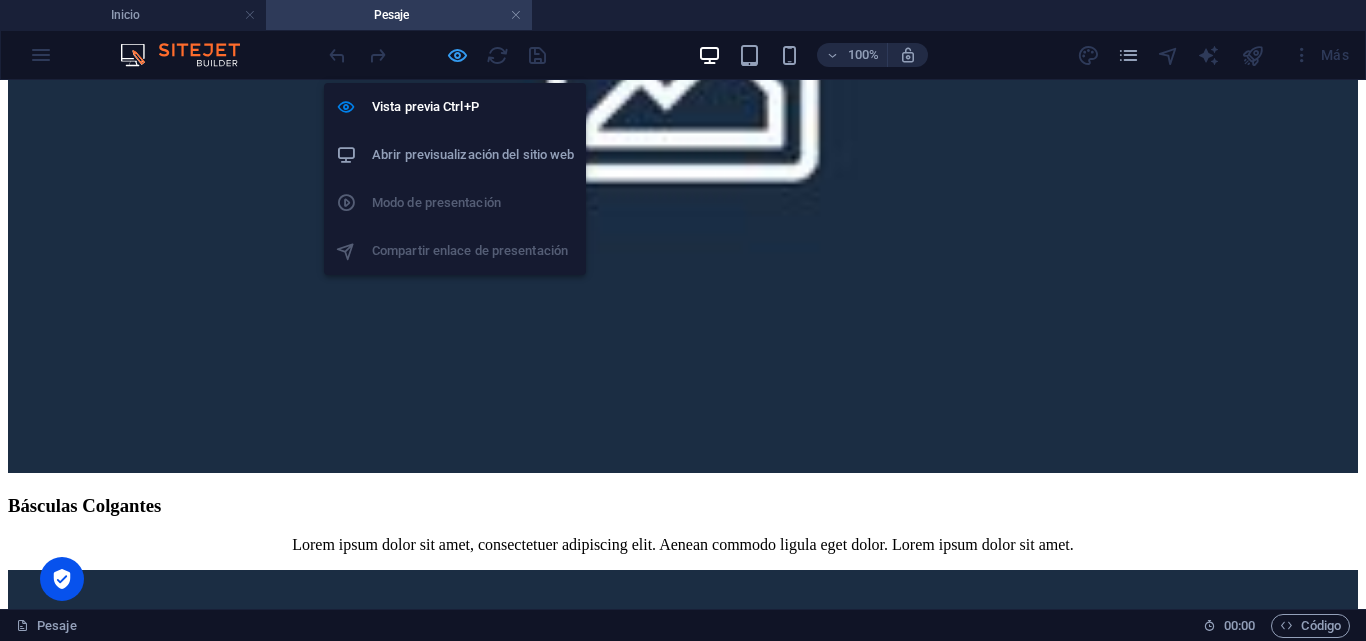 click at bounding box center (457, 55) 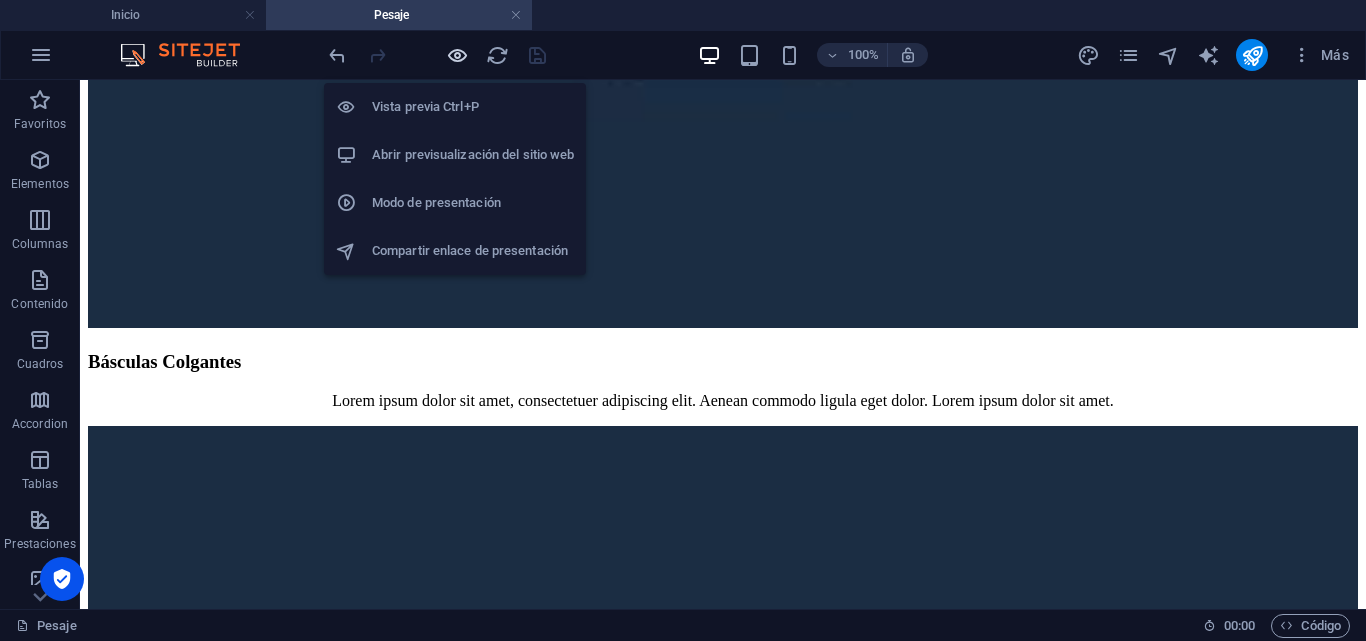 scroll, scrollTop: 2808, scrollLeft: 0, axis: vertical 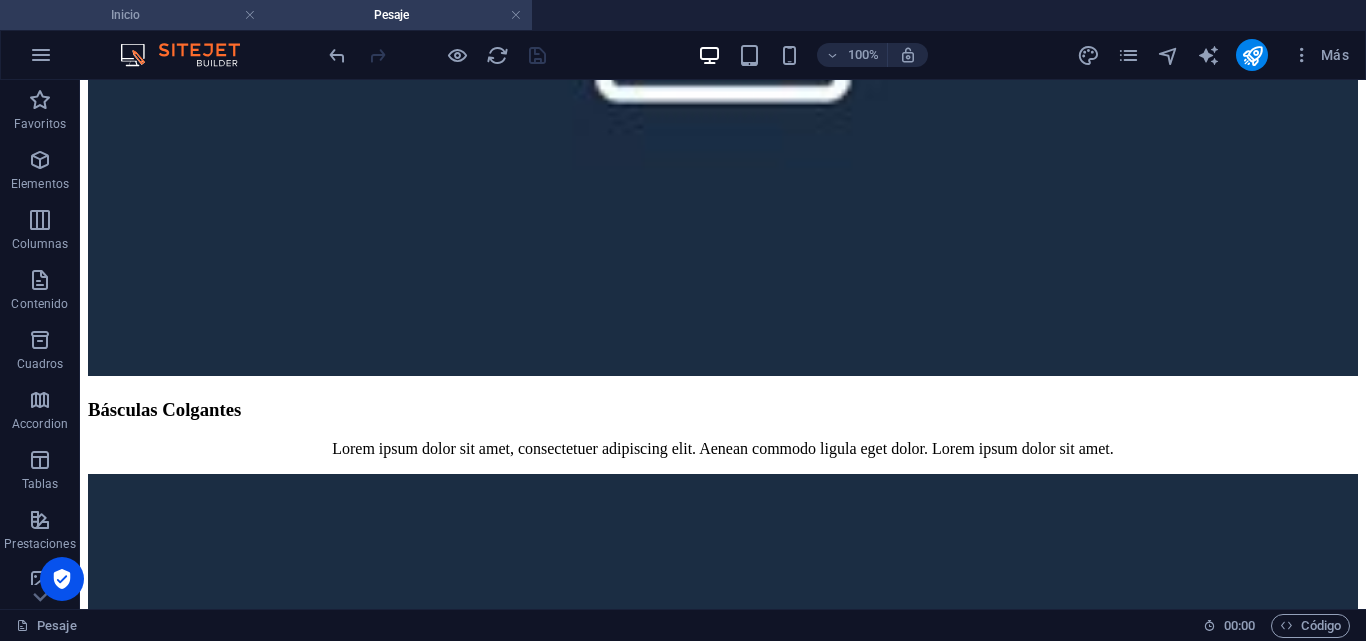 click on "Inicio" at bounding box center [133, 15] 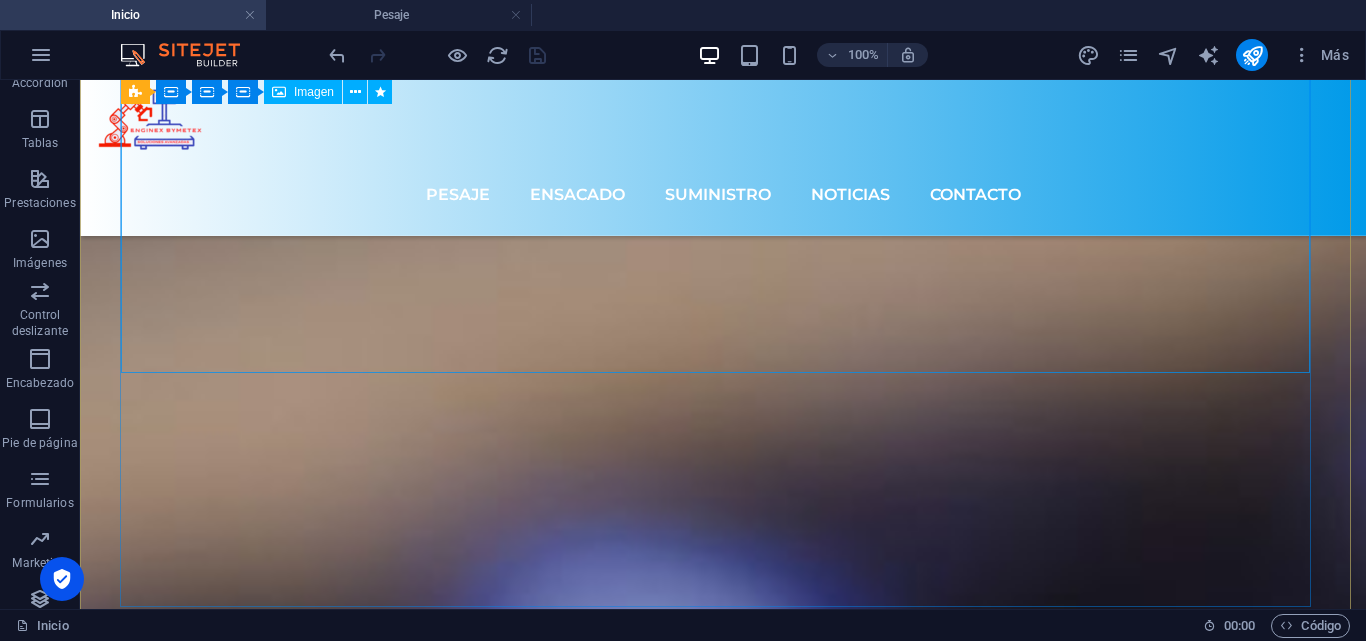 scroll, scrollTop: 1727, scrollLeft: 0, axis: vertical 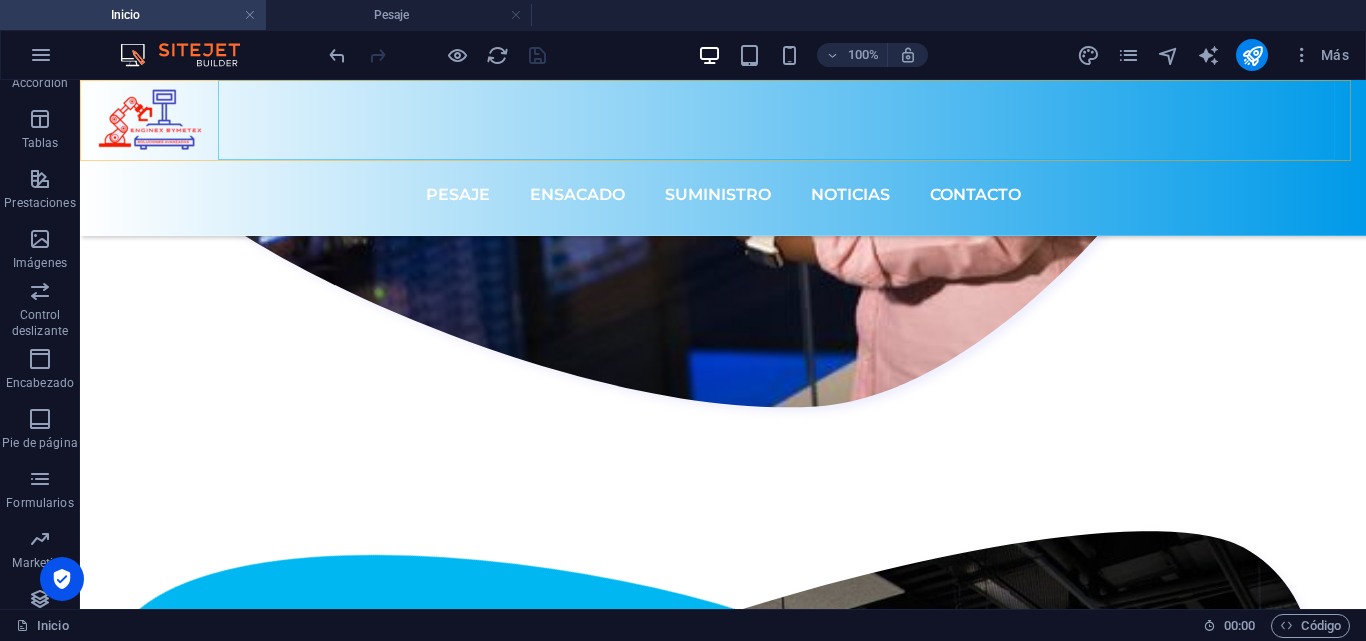 click on "Pesaje Ensacado Suministro Noticias Contacto" at bounding box center [723, 195] 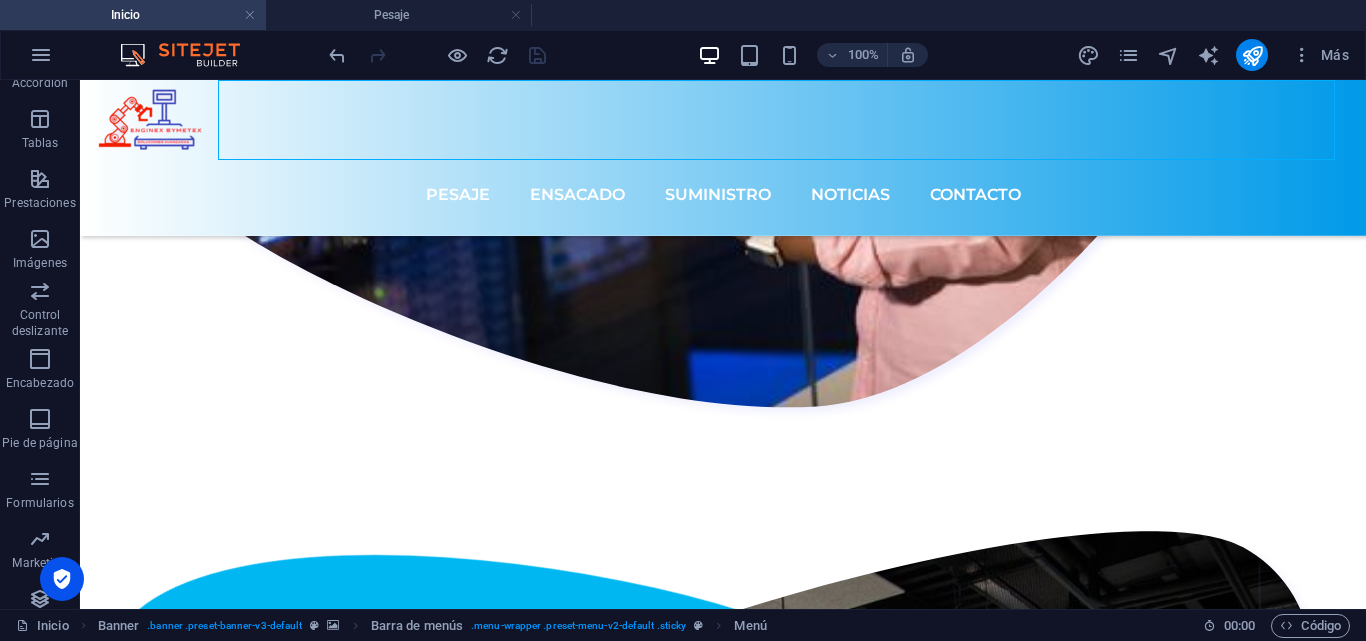 click on "Pesaje Ensacado Suministro Noticias Contacto" at bounding box center (723, 195) 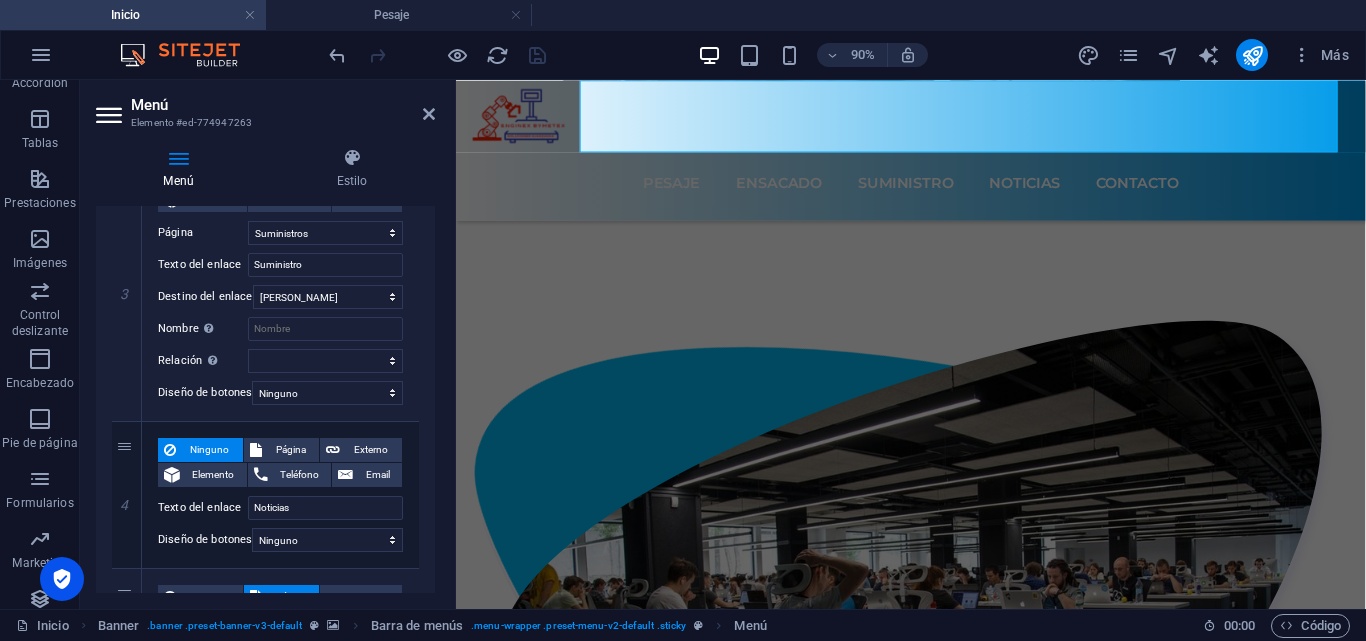scroll, scrollTop: 827, scrollLeft: 0, axis: vertical 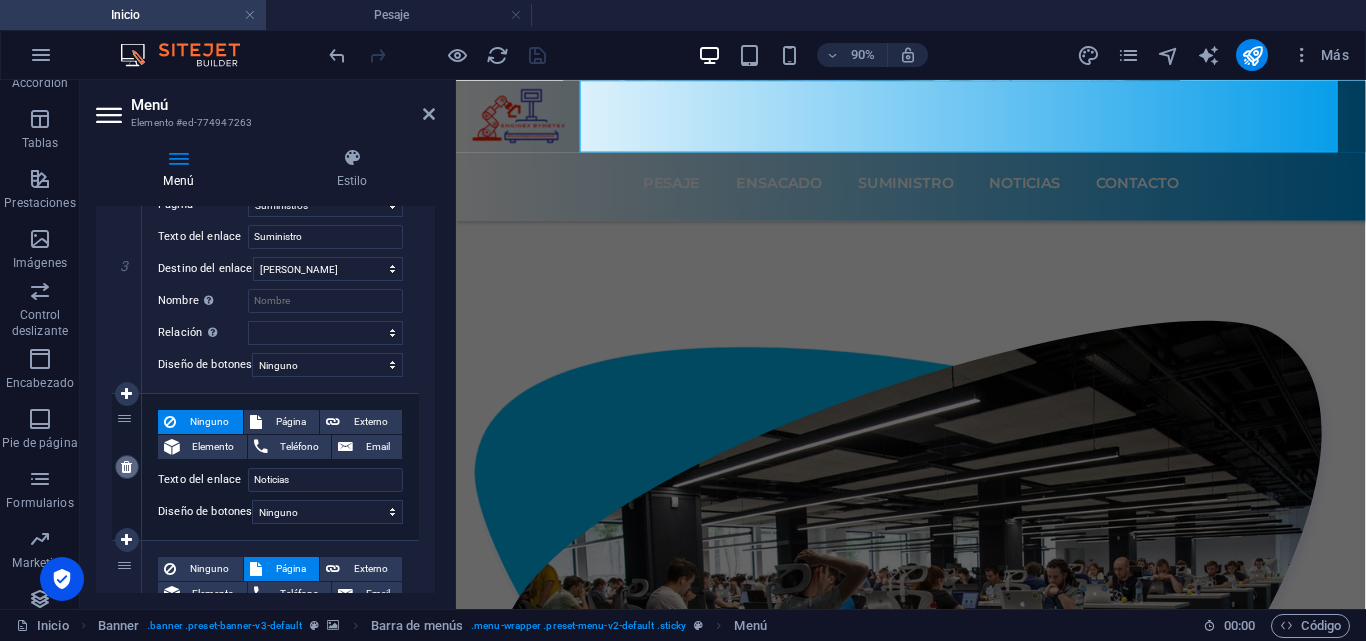 click at bounding box center [127, 467] 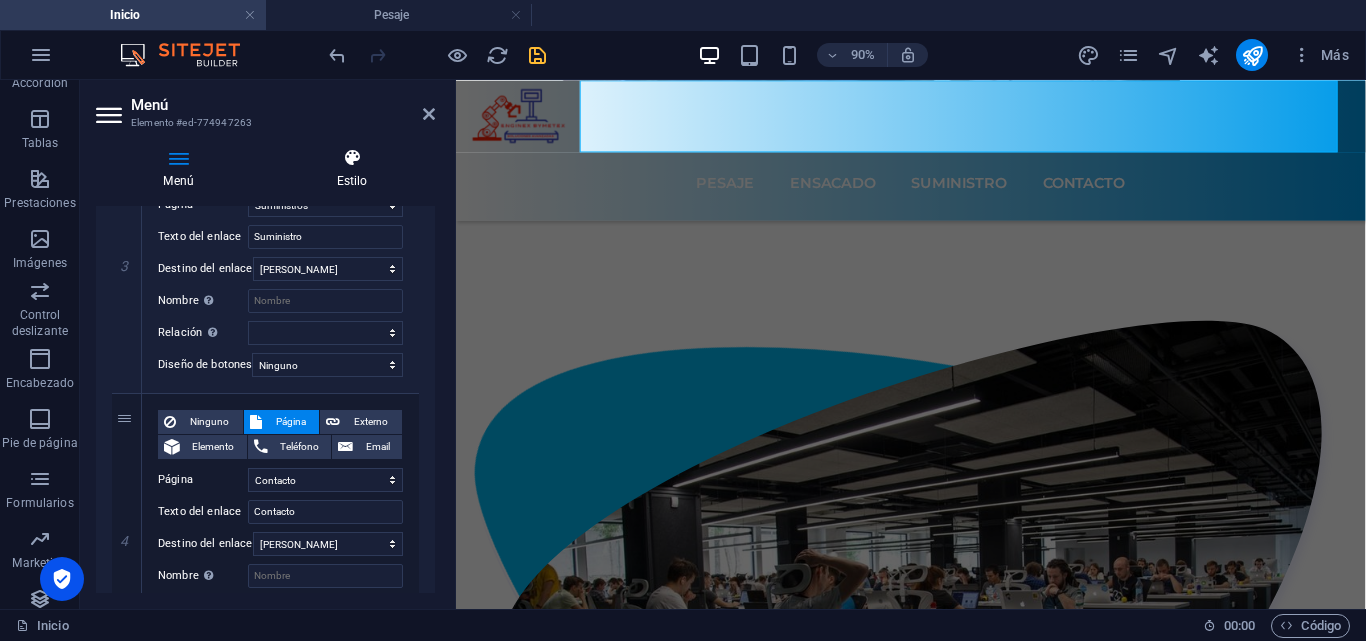 click at bounding box center [352, 158] 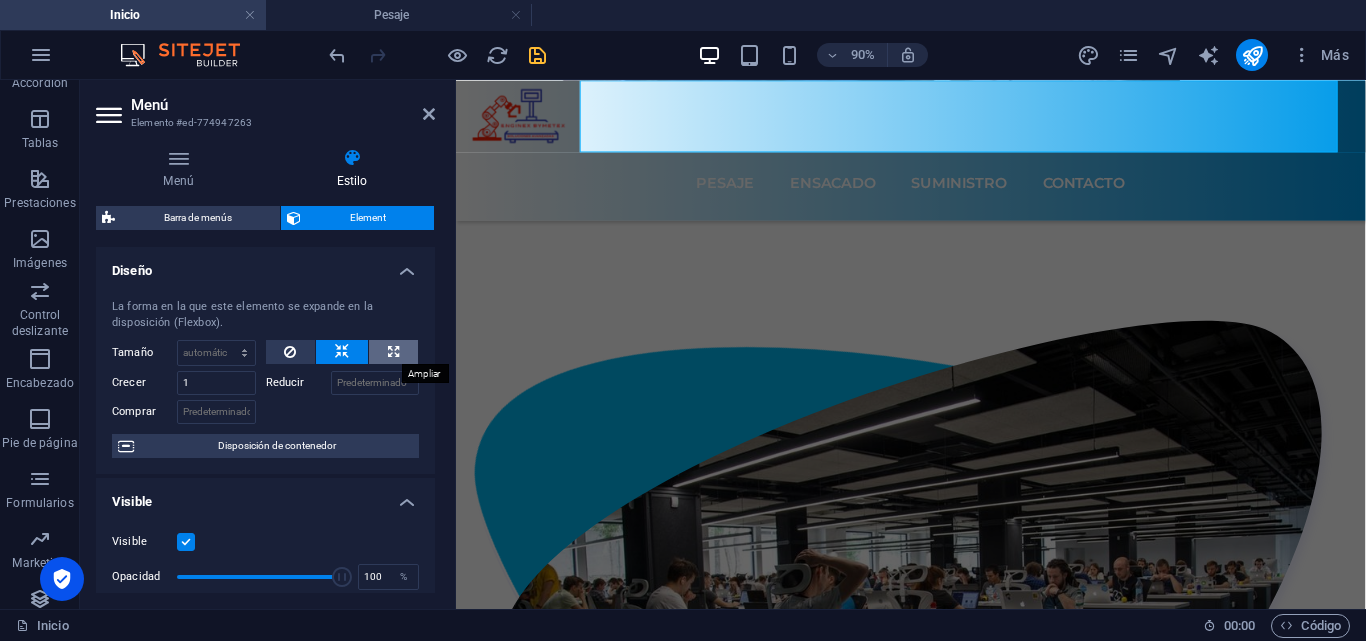 click at bounding box center (393, 352) 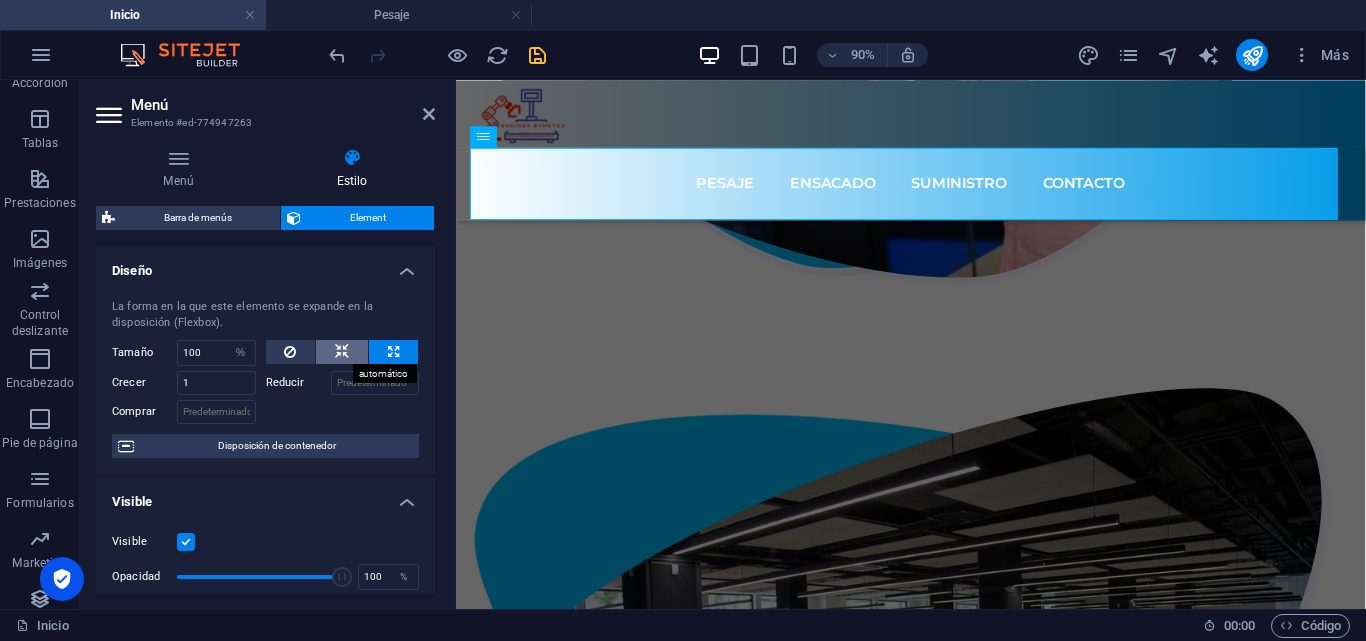 click at bounding box center (342, 352) 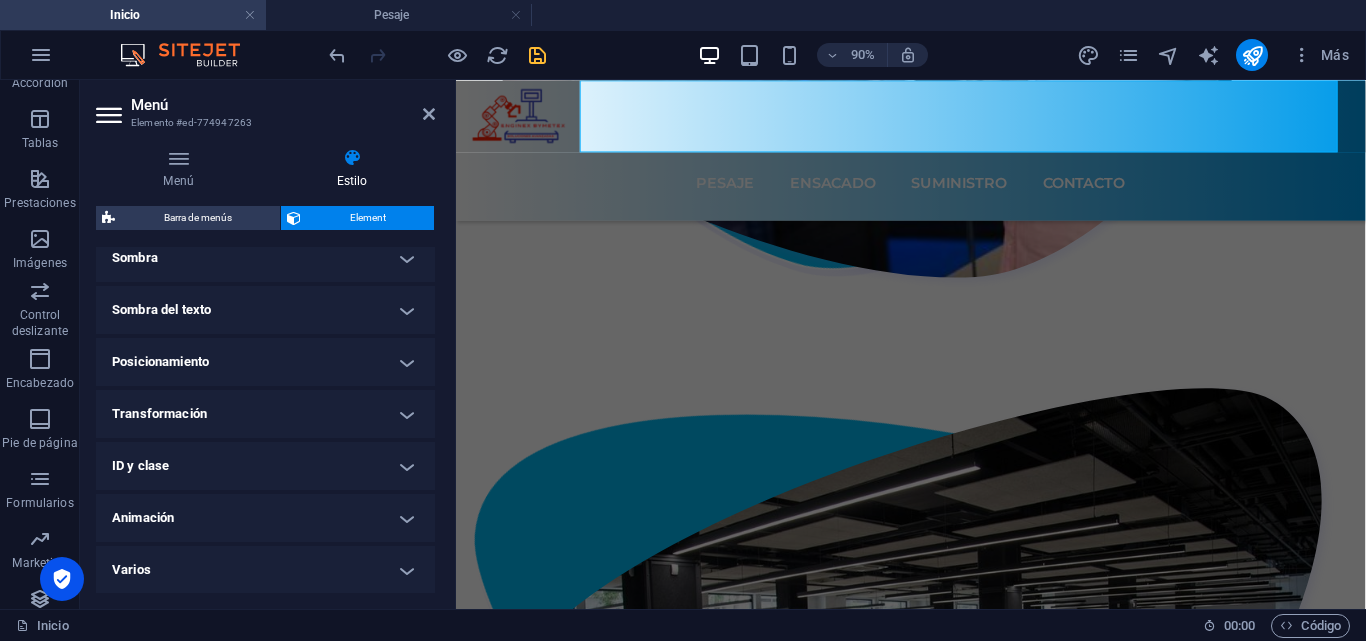 scroll, scrollTop: 516, scrollLeft: 0, axis: vertical 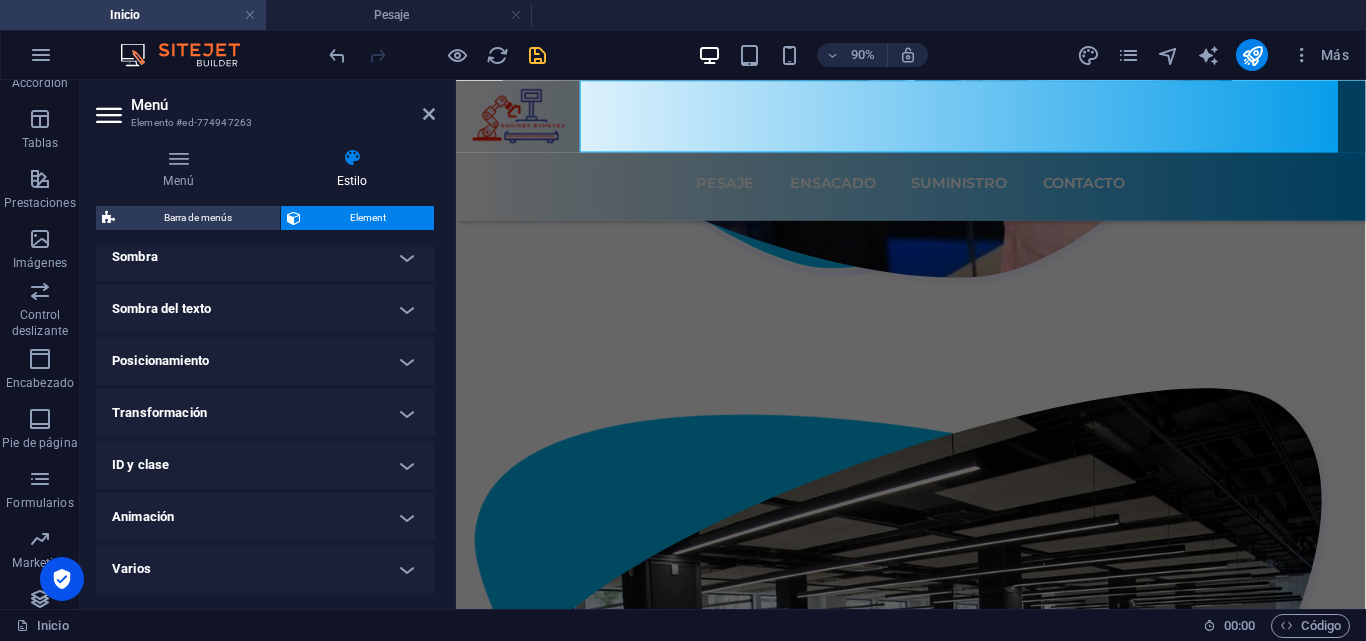 click on "ID y clase" at bounding box center [265, 465] 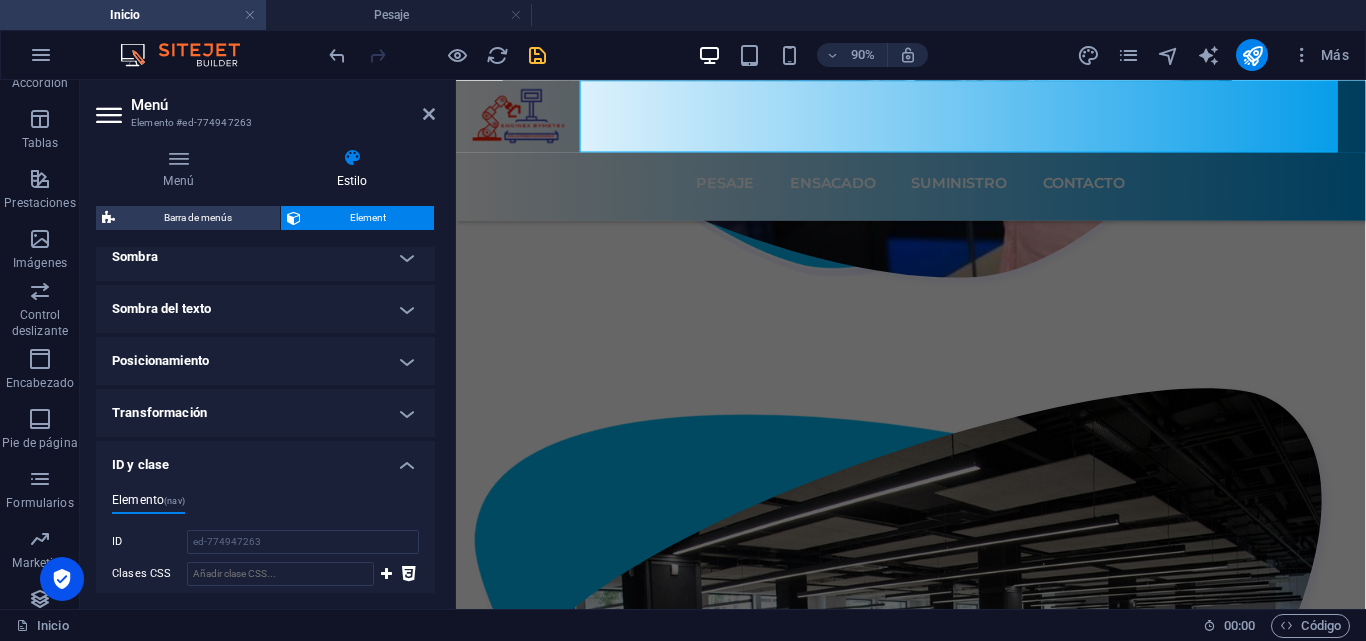 click on "ID y clase" at bounding box center [265, 459] 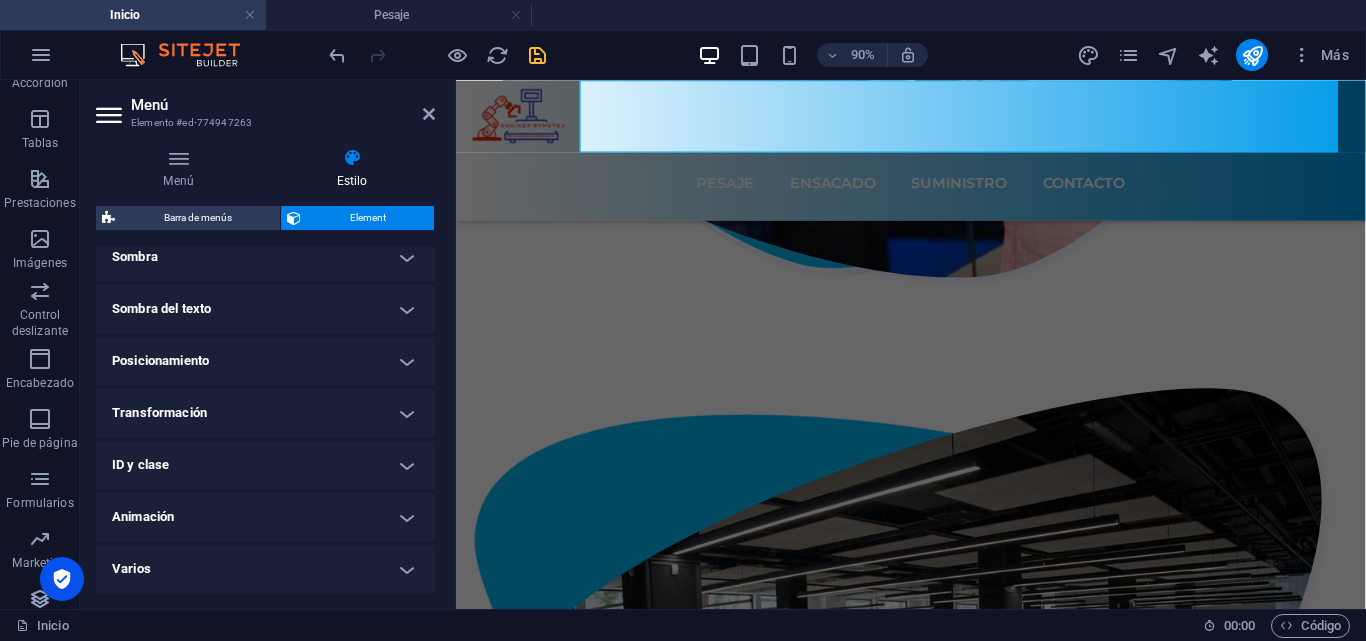 click on "ID y clase" at bounding box center [265, 465] 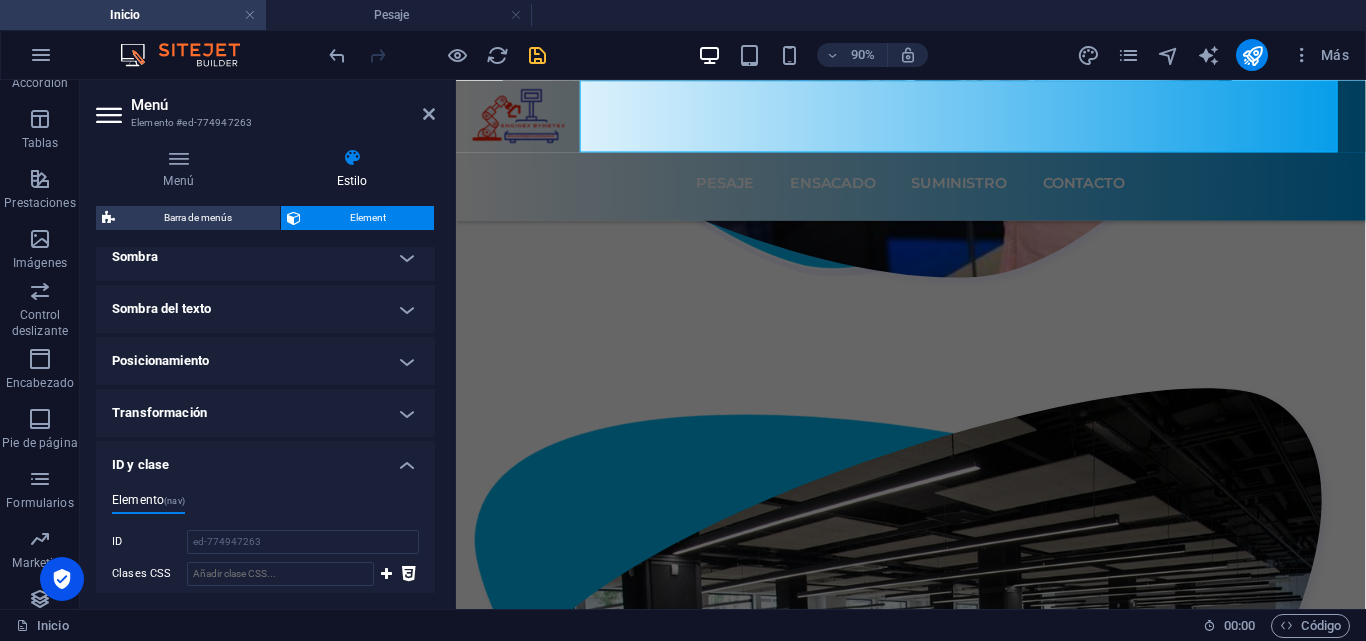click on "ID y clase" at bounding box center (265, 459) 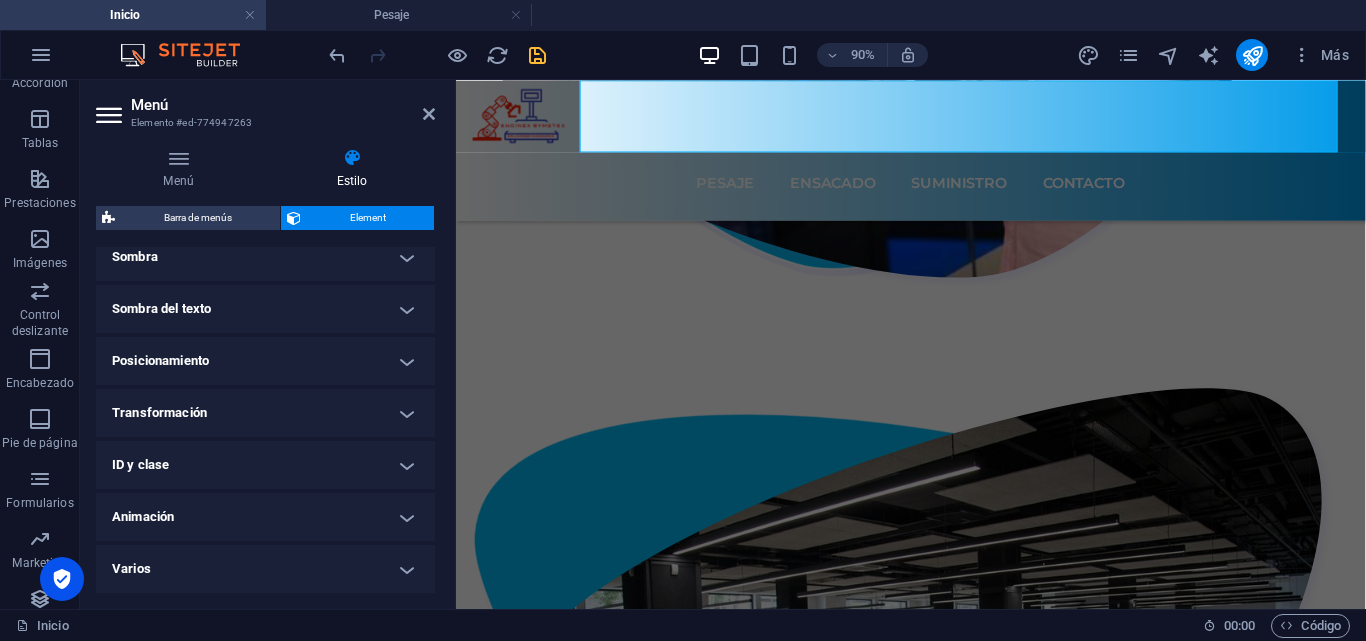 click on "Varios" at bounding box center (265, 569) 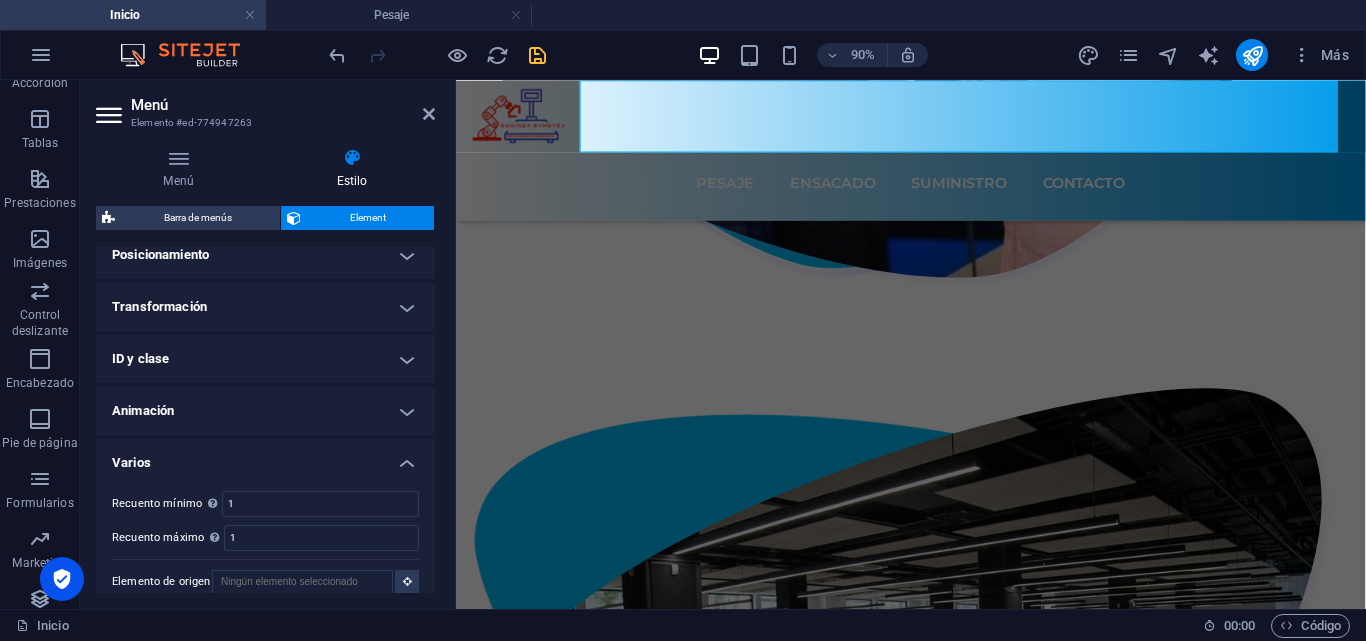 scroll, scrollTop: 632, scrollLeft: 0, axis: vertical 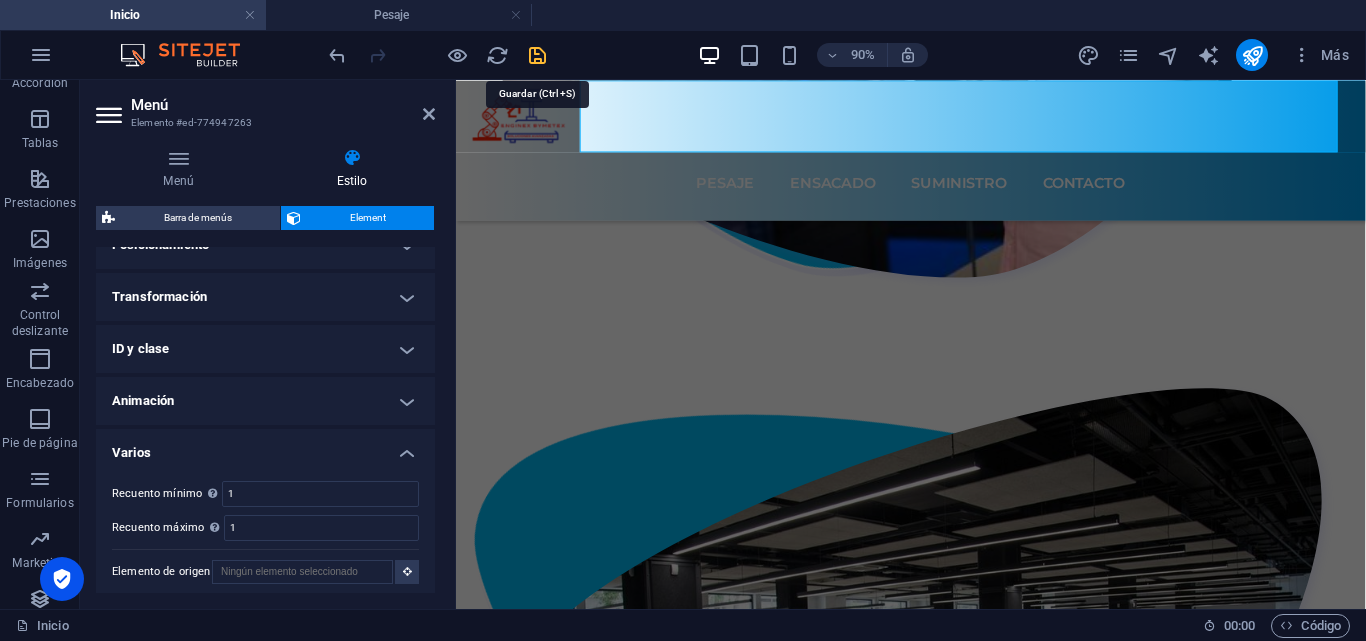 click at bounding box center [537, 55] 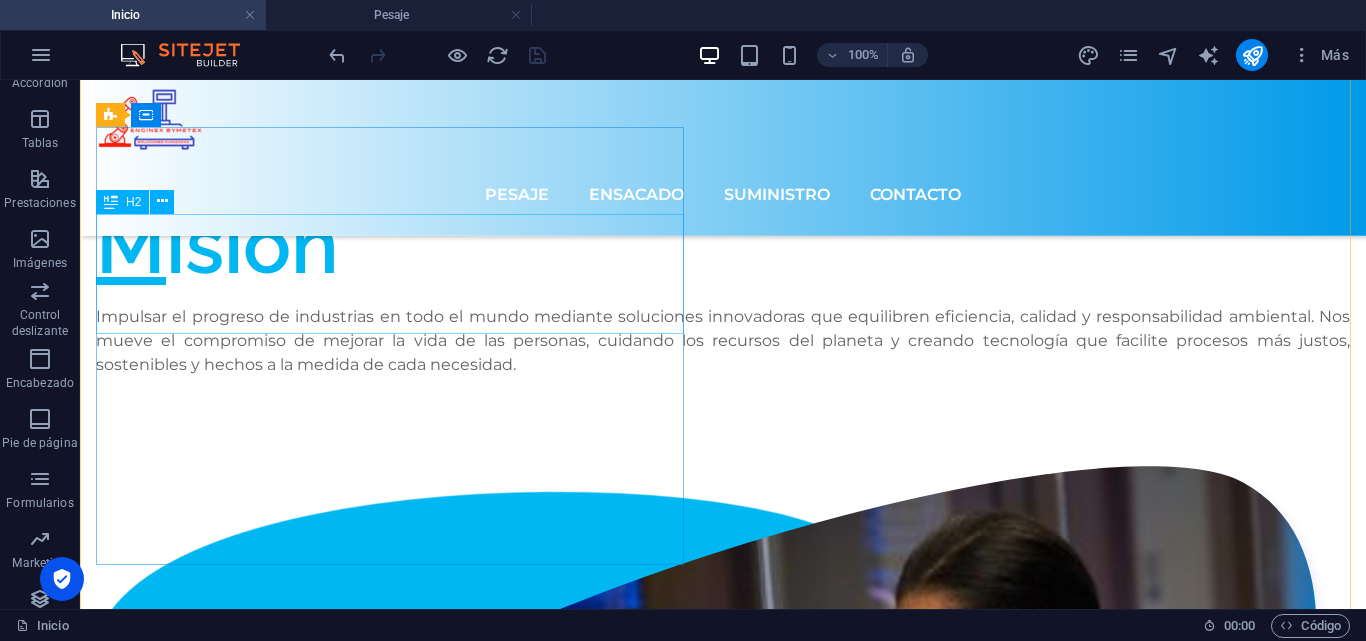 scroll, scrollTop: 484, scrollLeft: 0, axis: vertical 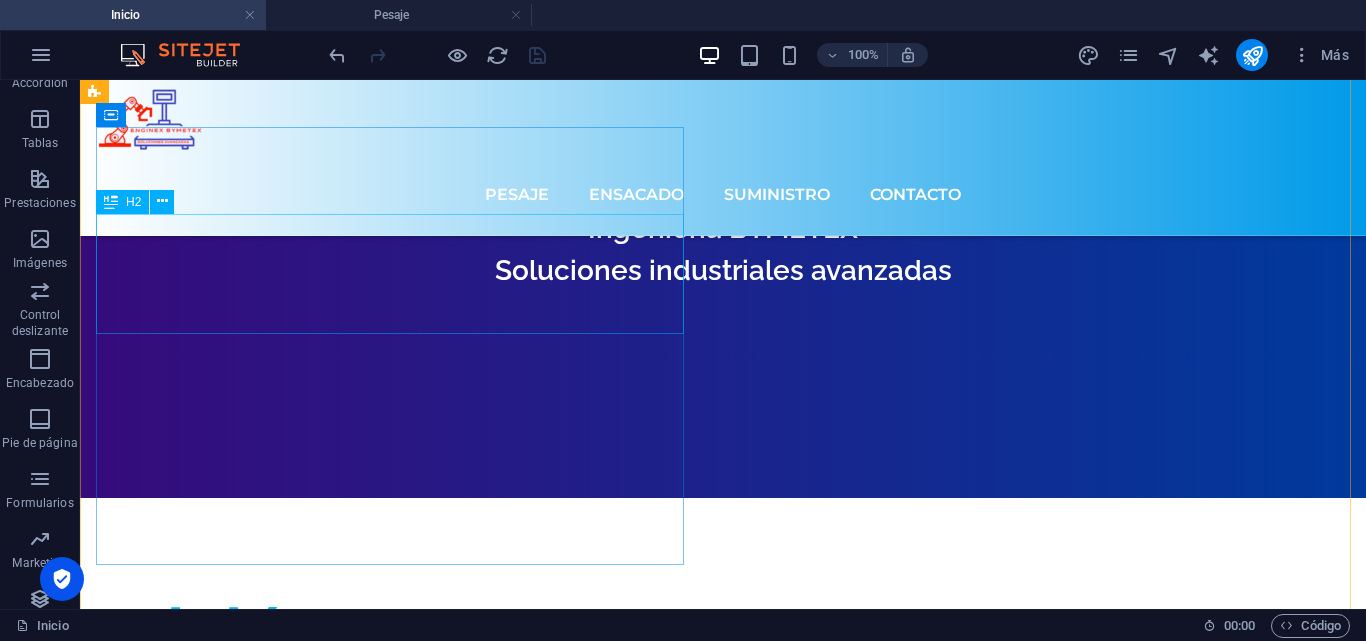 click on "Misión" at bounding box center [723, 638] 